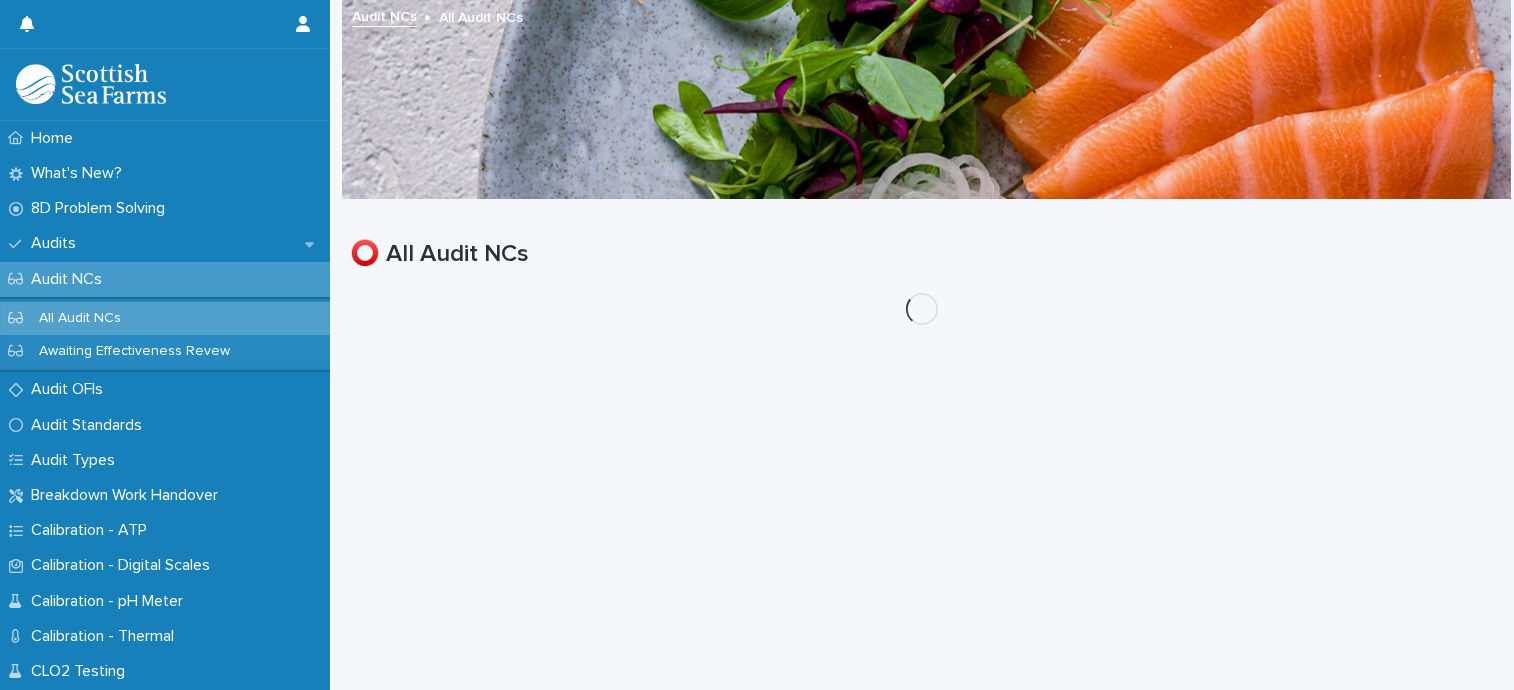 scroll, scrollTop: 0, scrollLeft: 0, axis: both 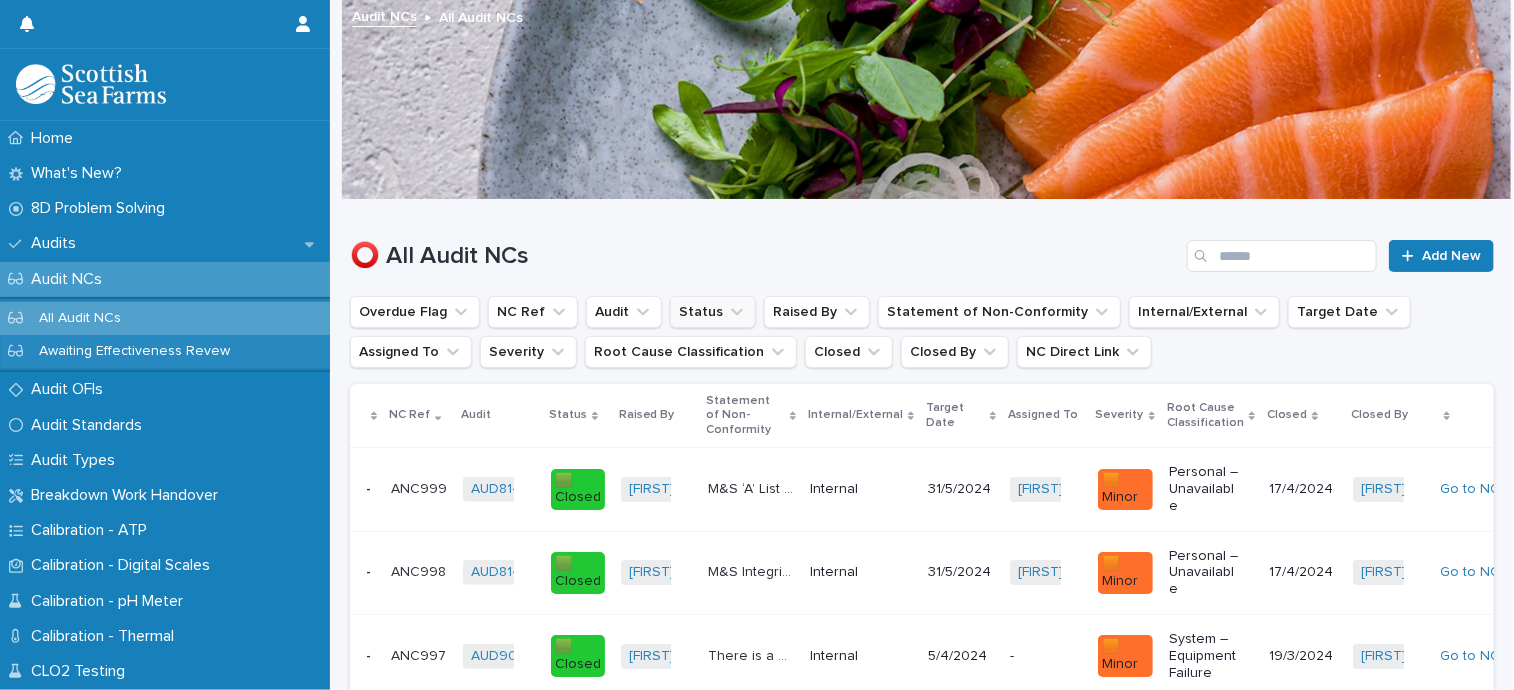 click 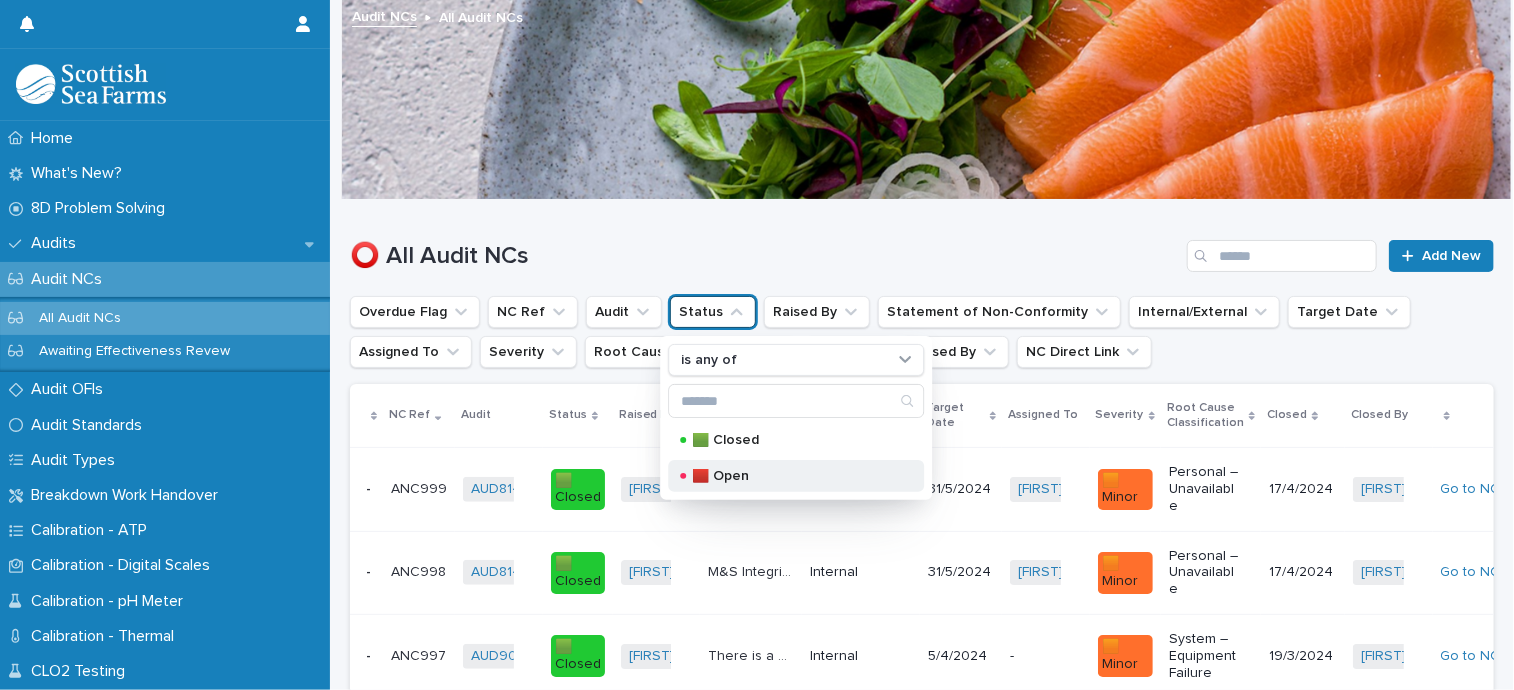 click on "🟥 Open" at bounding box center (792, 476) 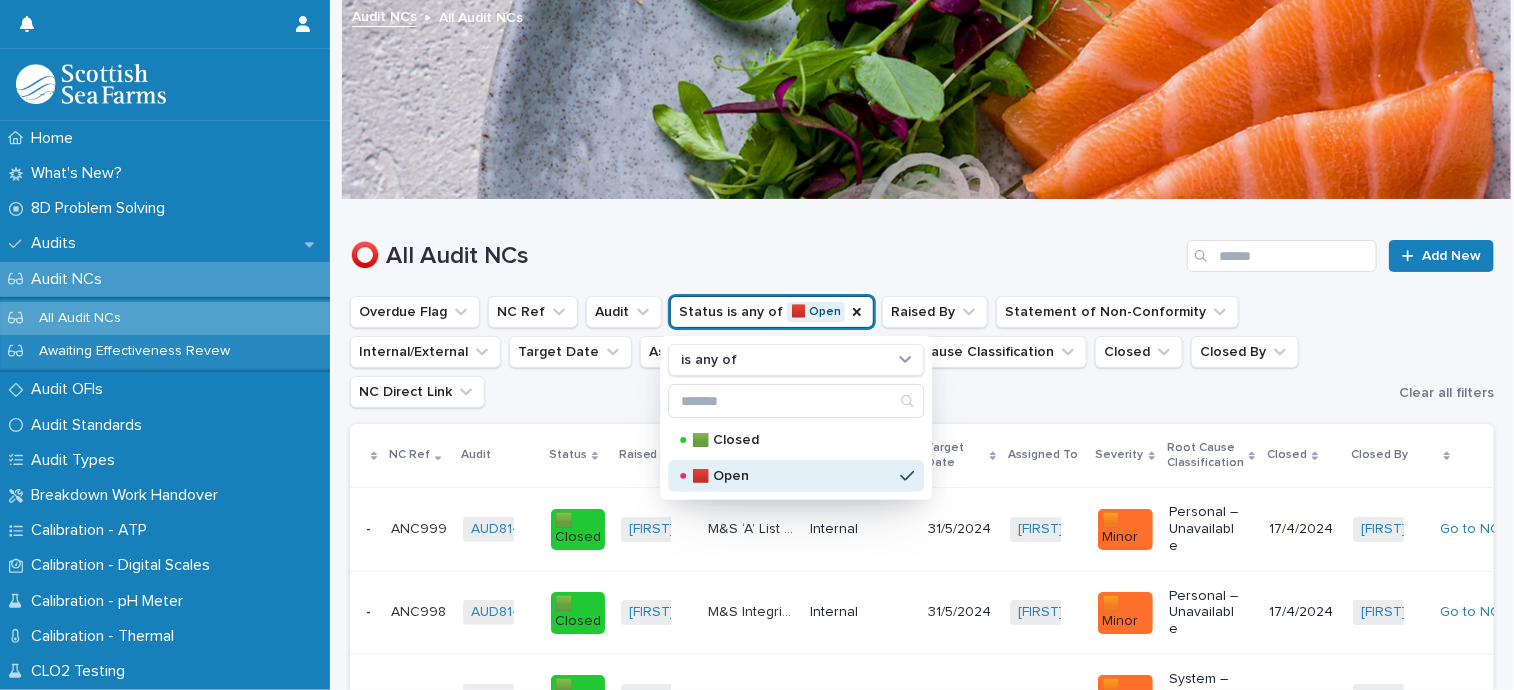 click on "Overdue Flag NC Ref Audit Status is any of 🟥 Open is any of 🟩 Closed 🟥 Open Raised By Statement of Non-Conformity Internal/External Target Date Assigned To [FIRST] [LAST] Severity Root Cause Classification Closed Closed By NC Direct Link" at bounding box center [870, 352] 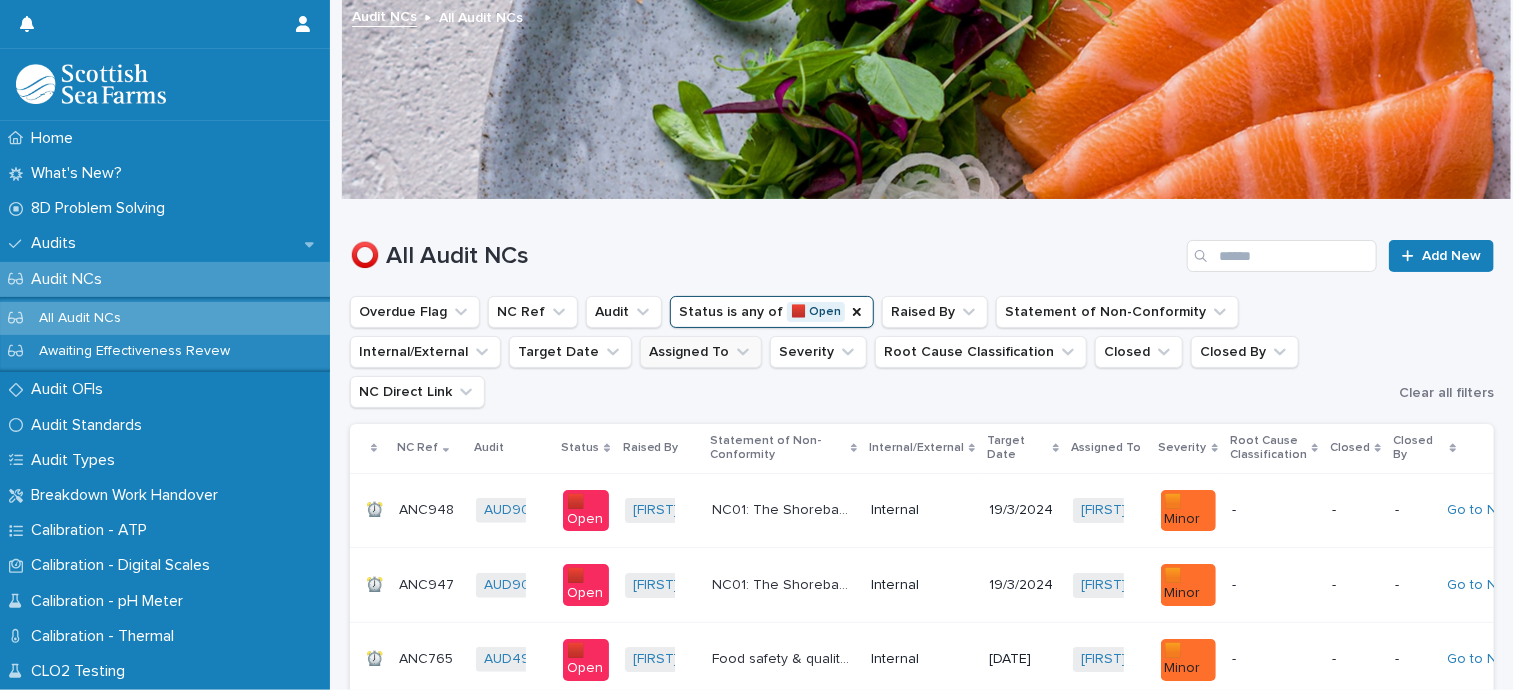 click on "Assigned To" at bounding box center (701, 352) 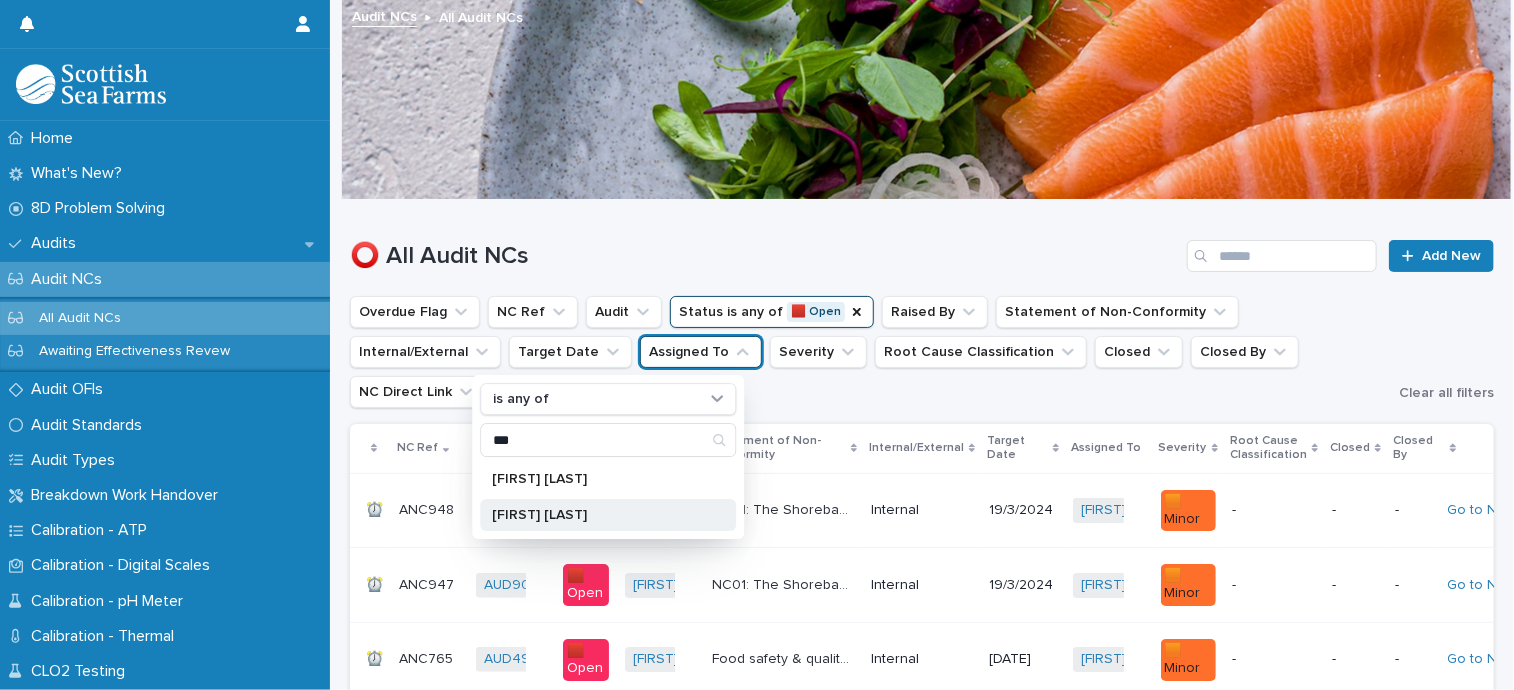type on "***" 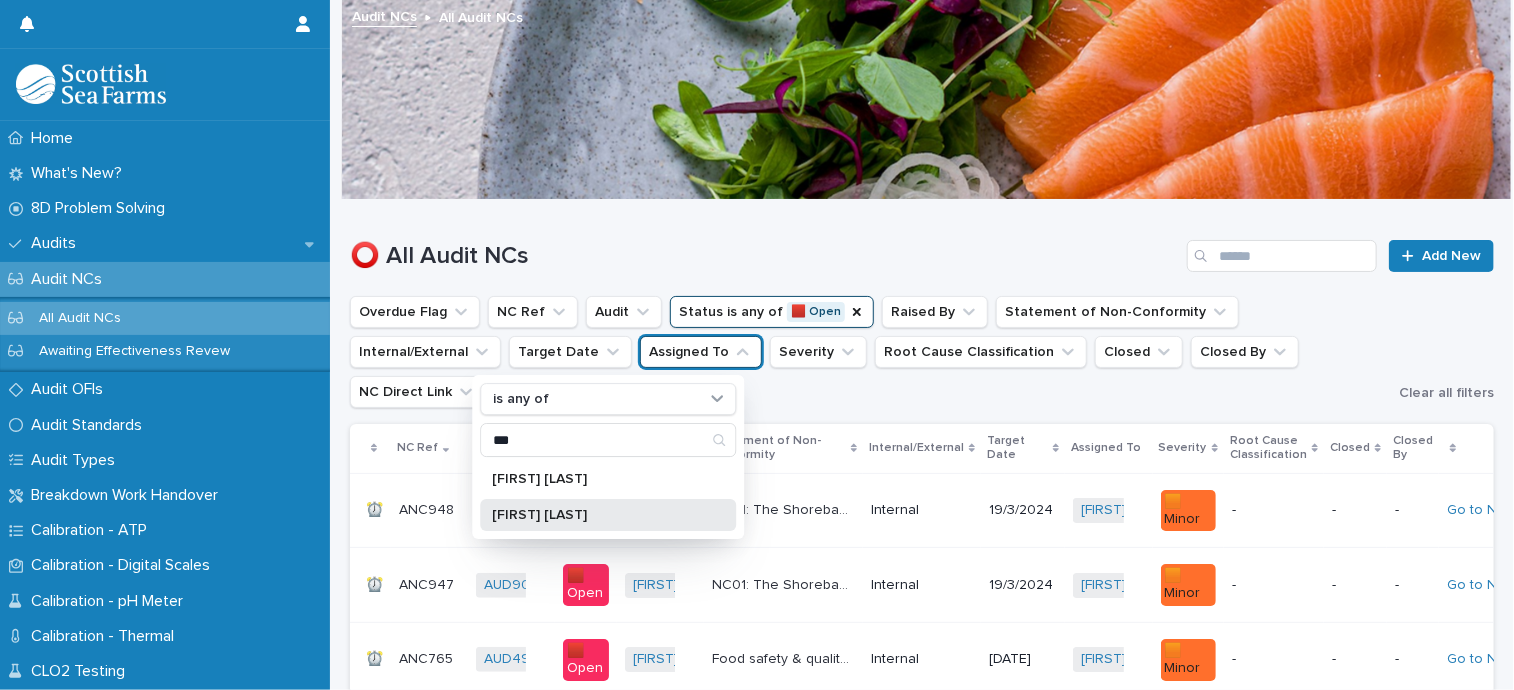 click on "[FIRST] [LAST]" at bounding box center [598, 515] 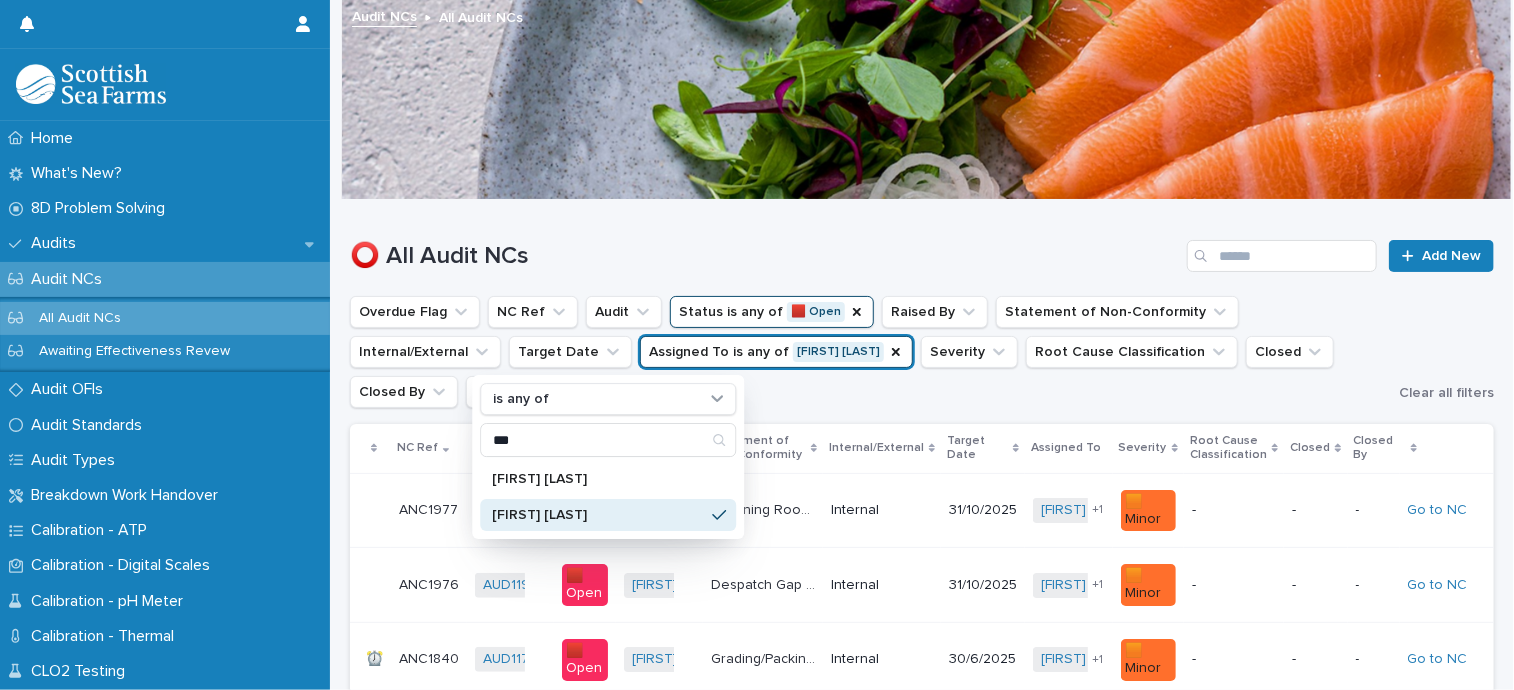 click on "Overdue Flag NC Ref Audit Status is any of 🟥 Open Raised By Statement of Non-Conformity Internal/External Target Date Assigned To is any of [FIRST] [LAST] is any of *** [FIRST] [LAST] [FIRST] [LAST] Severity Root Cause Classification Closed Closed By NC Direct Link" at bounding box center (870, 352) 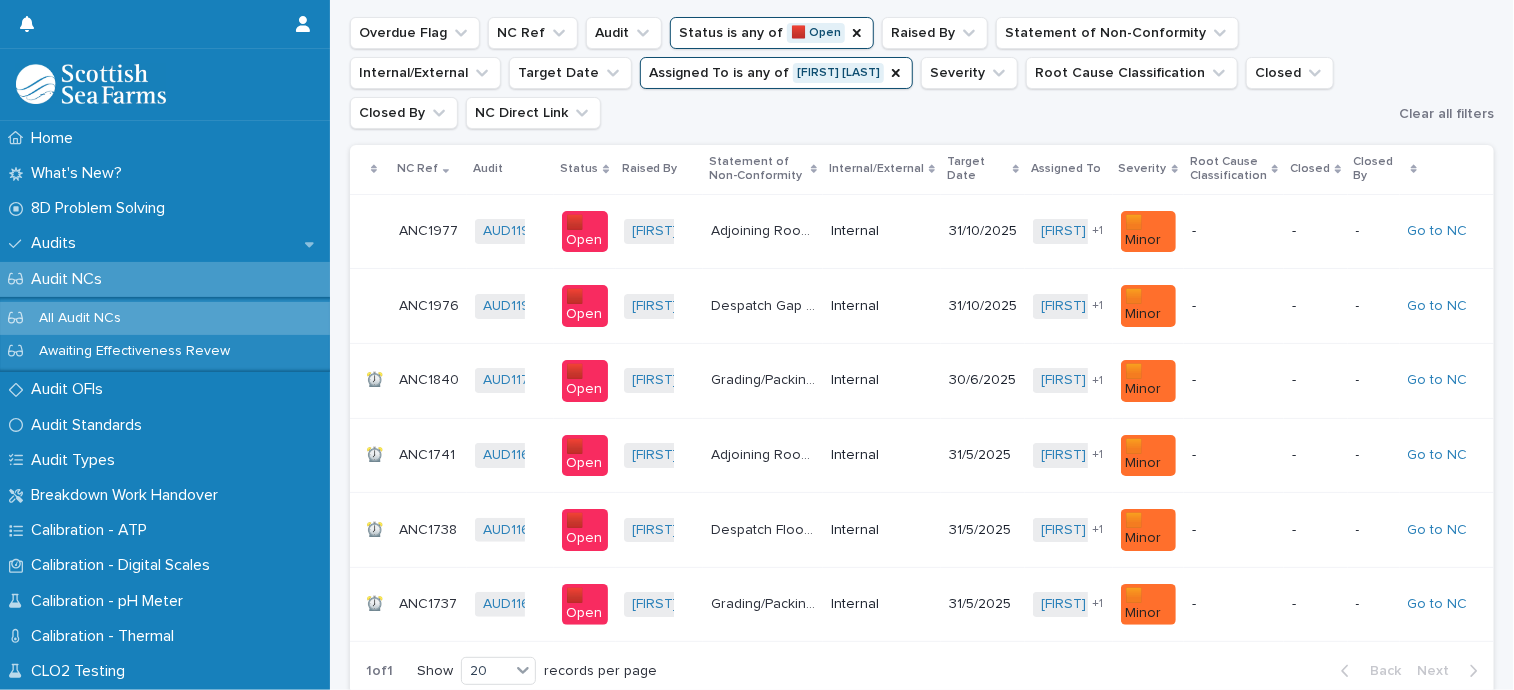 scroll, scrollTop: 313, scrollLeft: 0, axis: vertical 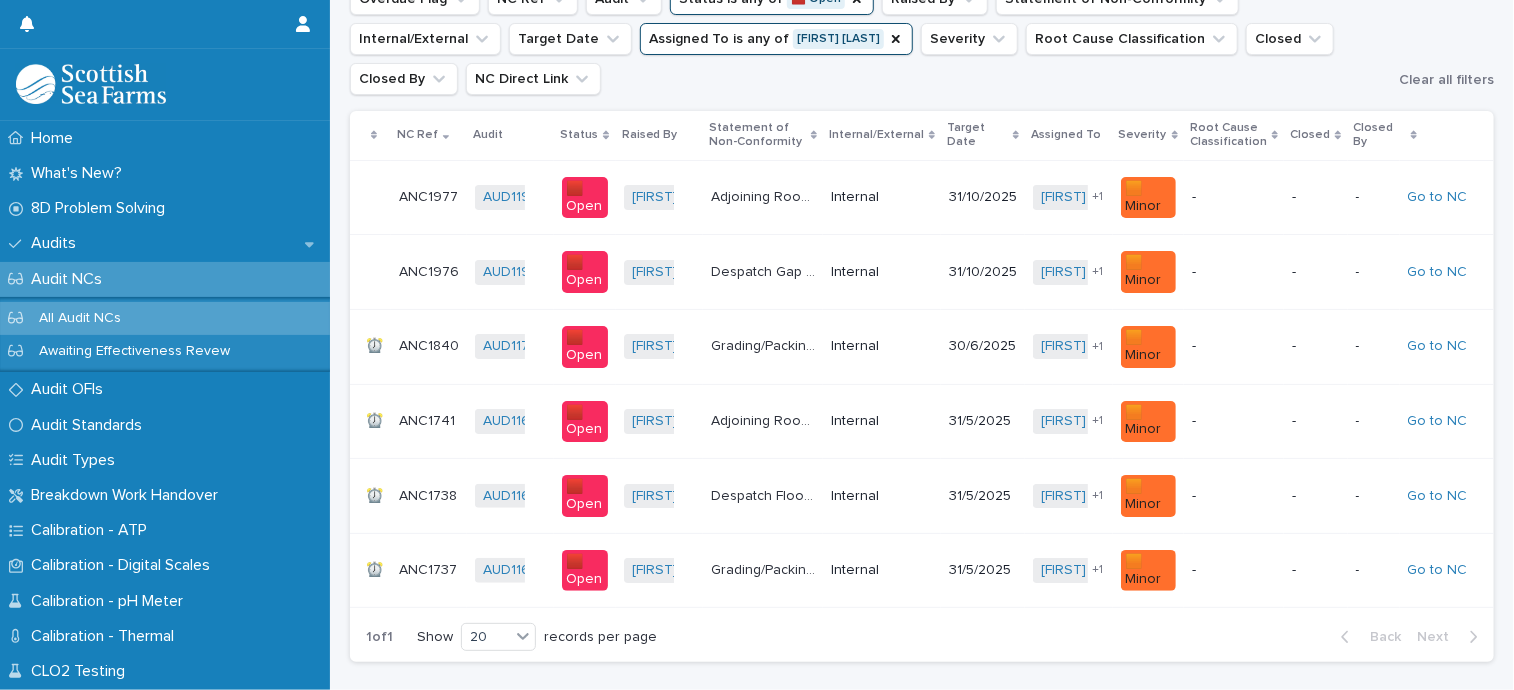 click on "ANC1976" at bounding box center [431, 270] 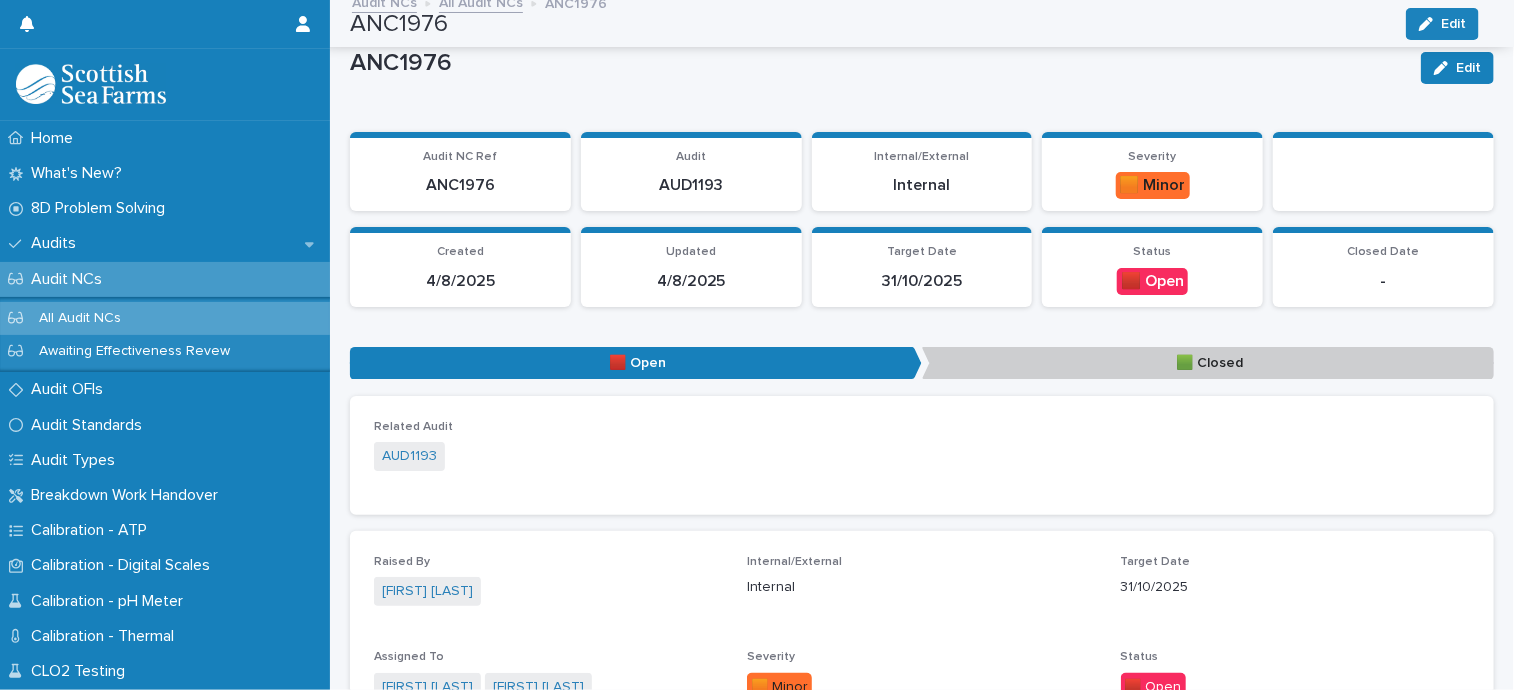 scroll, scrollTop: 0, scrollLeft: 0, axis: both 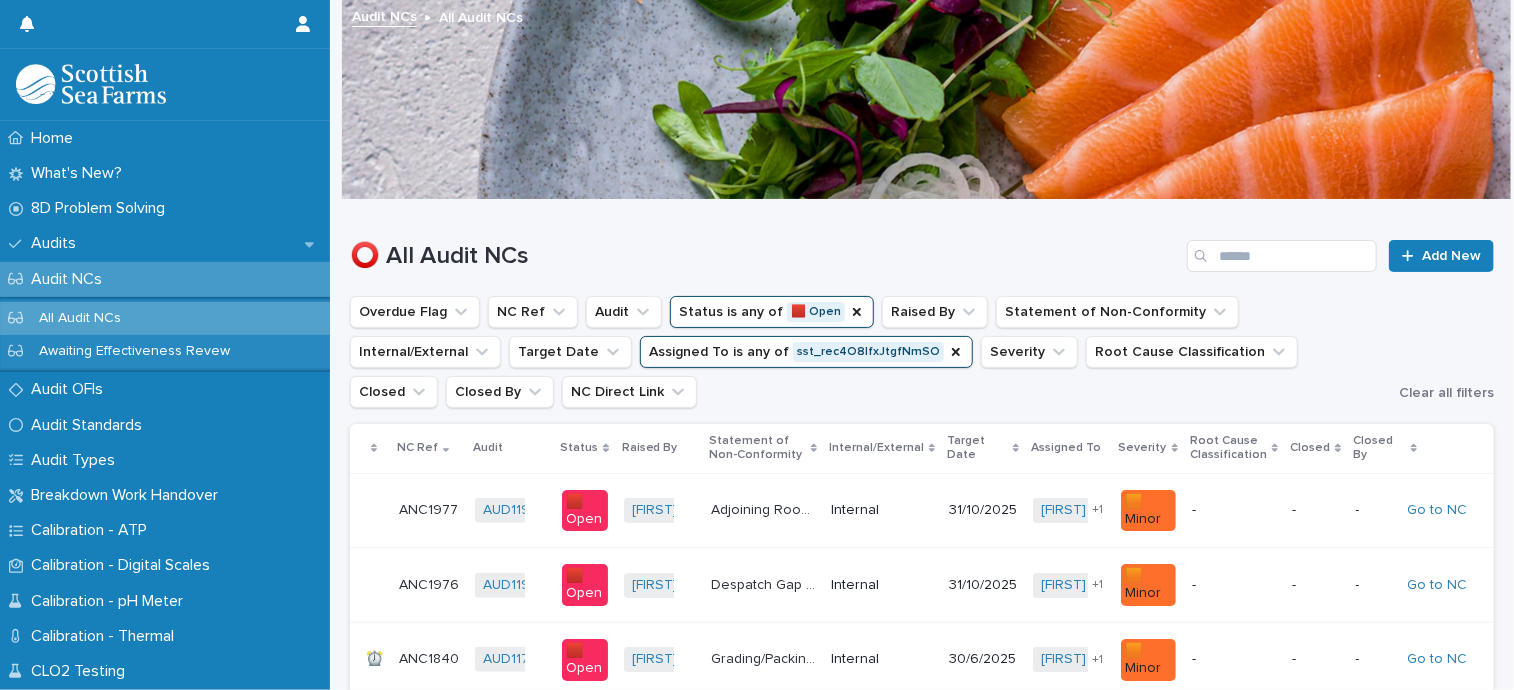 click on "ANC1977" at bounding box center (430, 508) 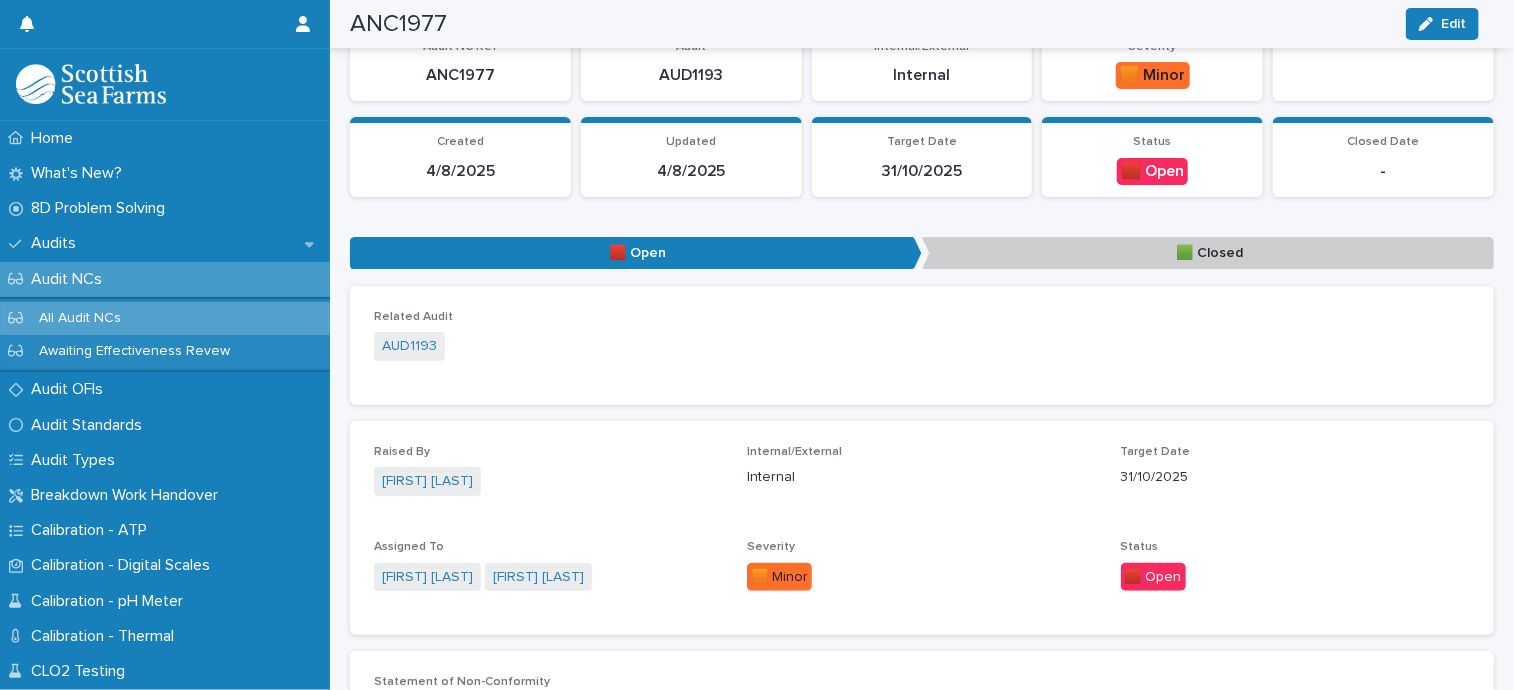 scroll, scrollTop: 224, scrollLeft: 0, axis: vertical 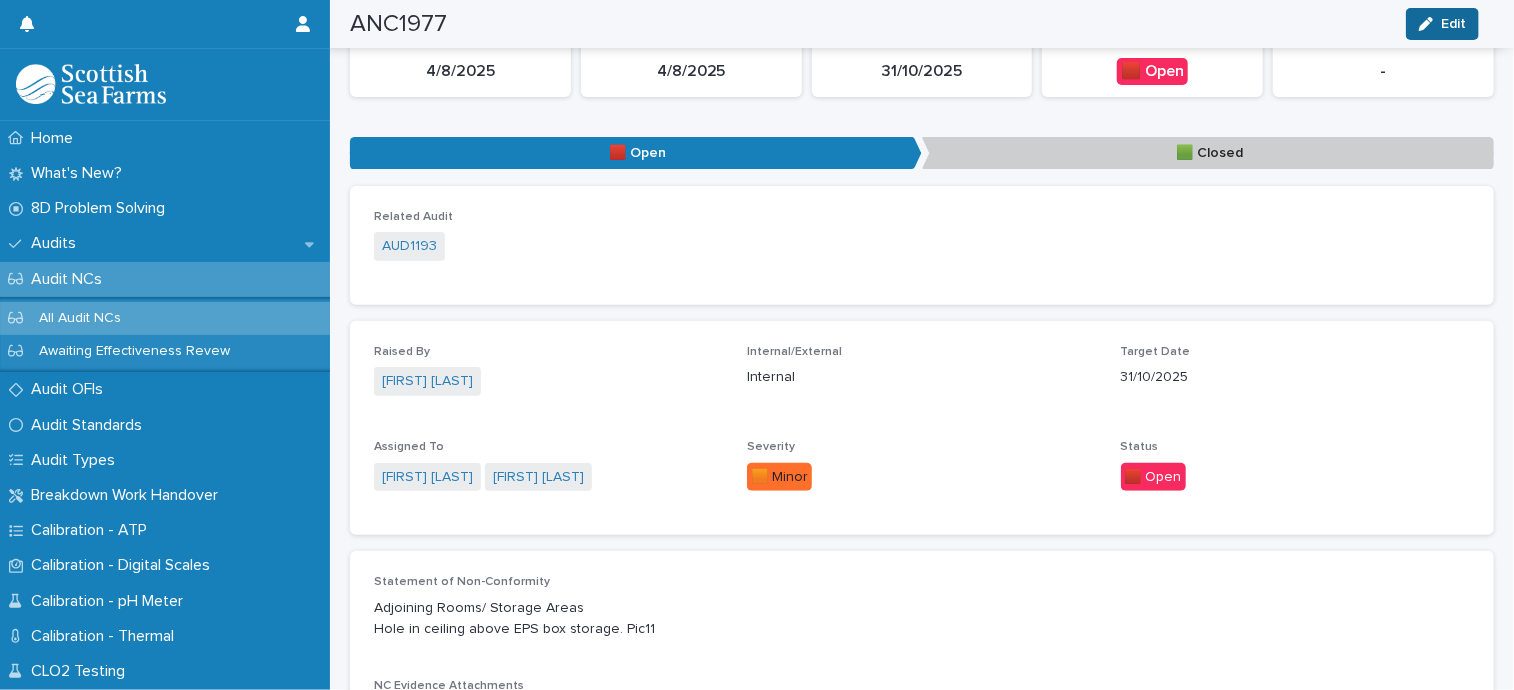 click on "Edit" at bounding box center (1442, 24) 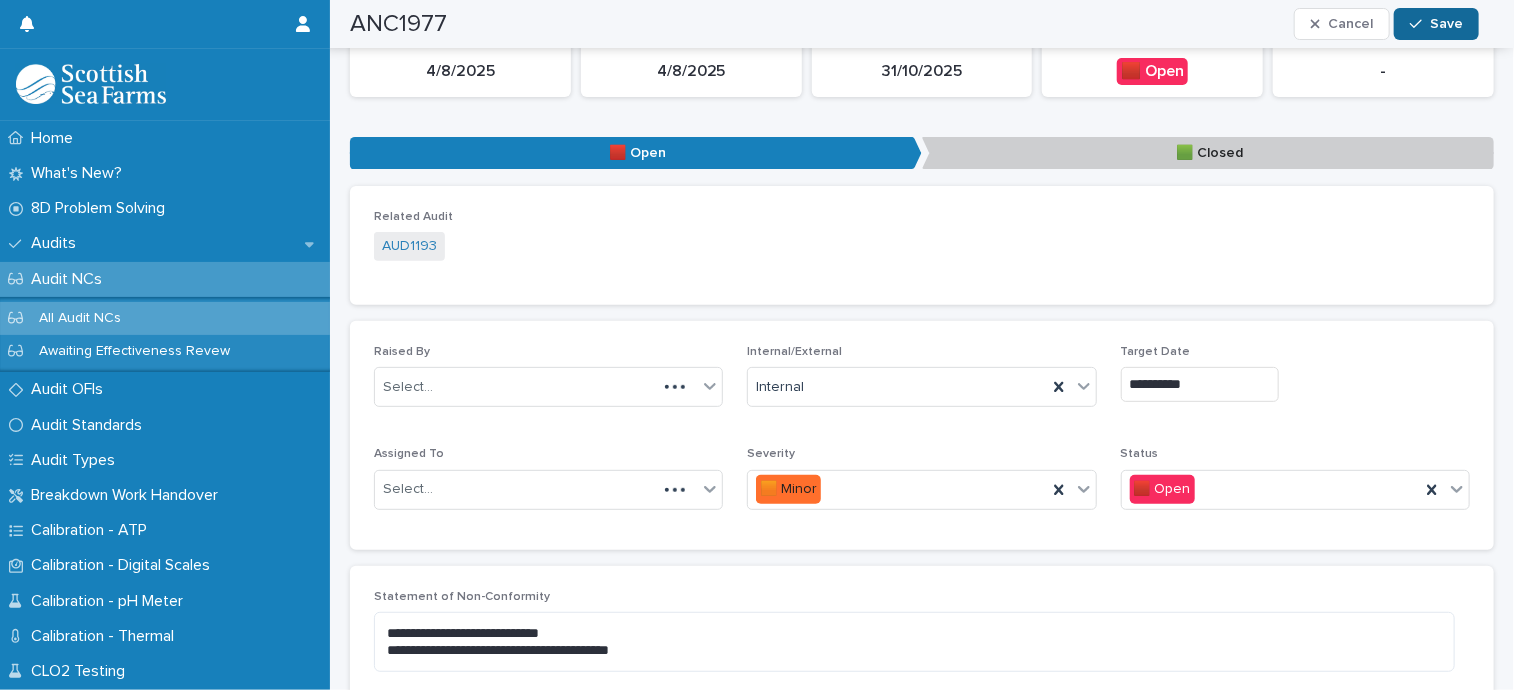 scroll, scrollTop: 298, scrollLeft: 0, axis: vertical 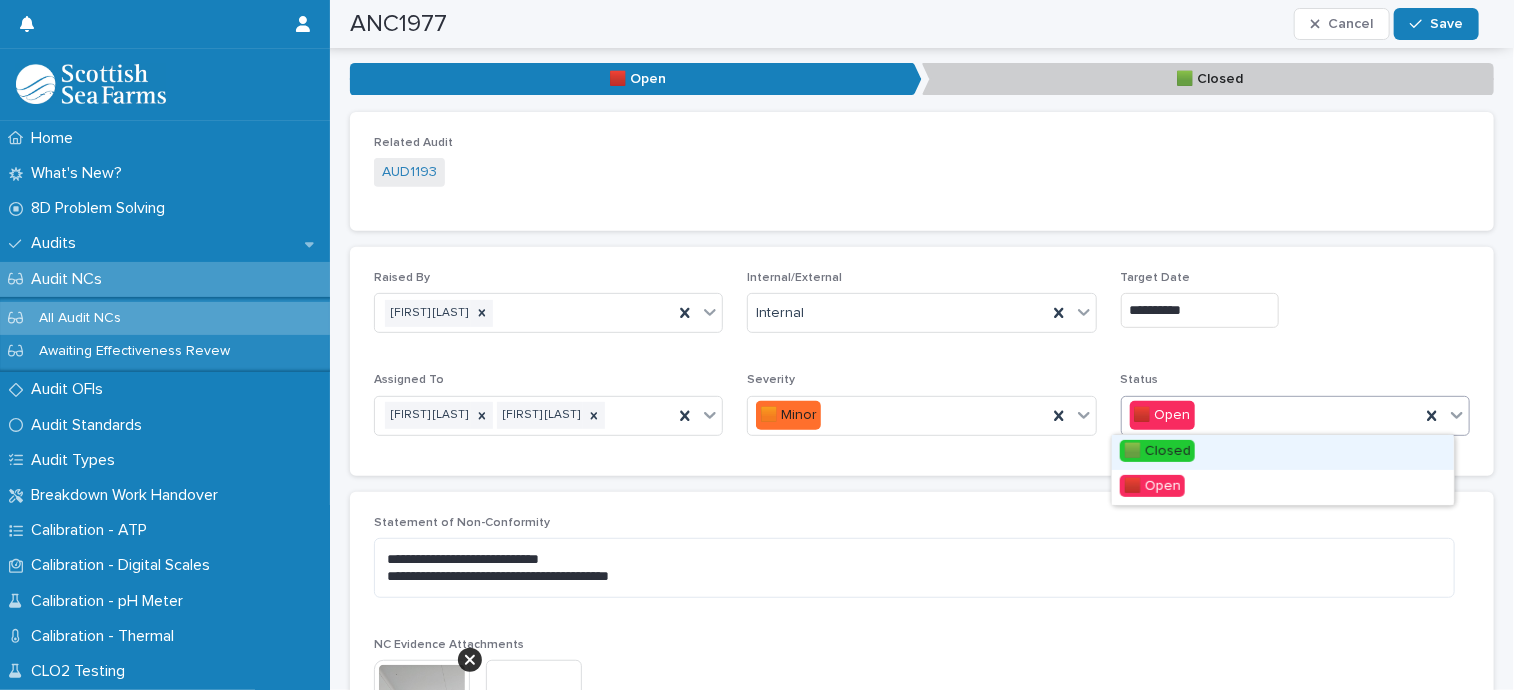 click 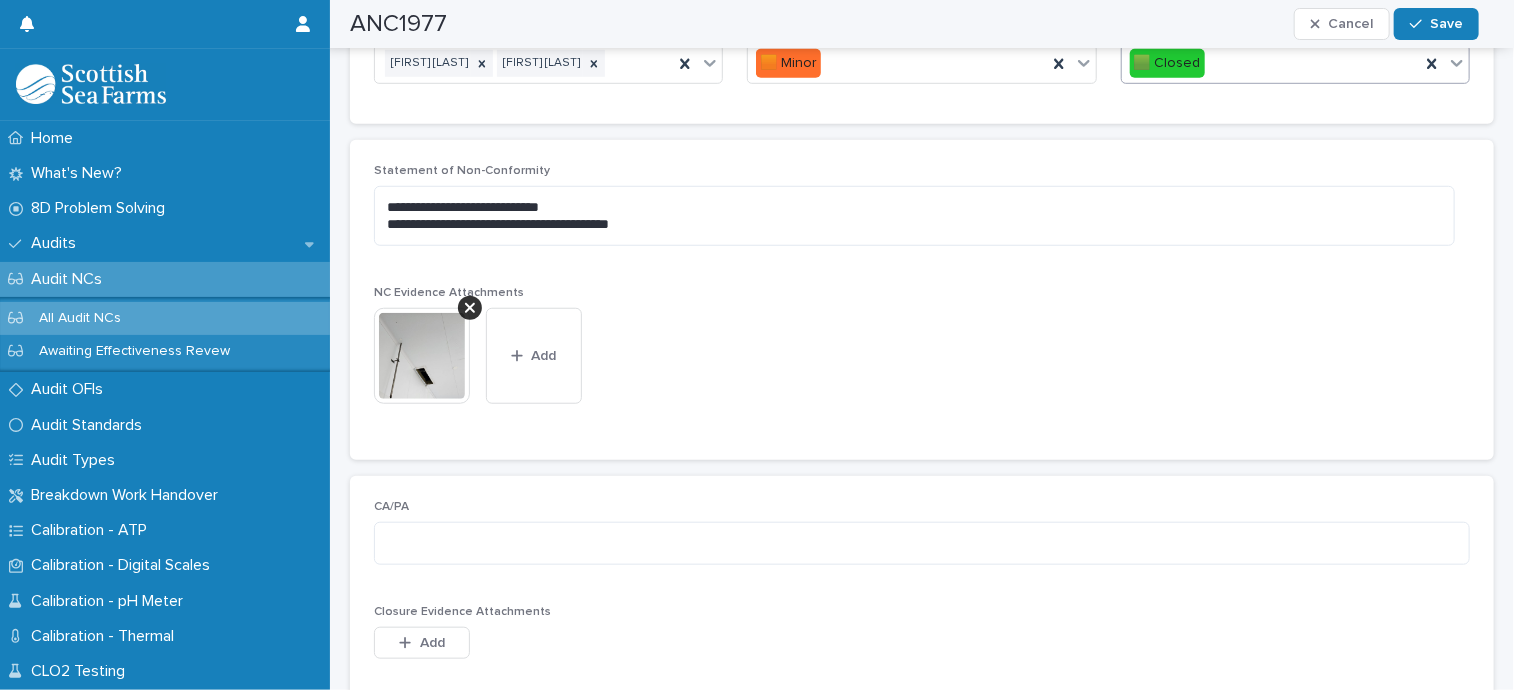 scroll, scrollTop: 850, scrollLeft: 0, axis: vertical 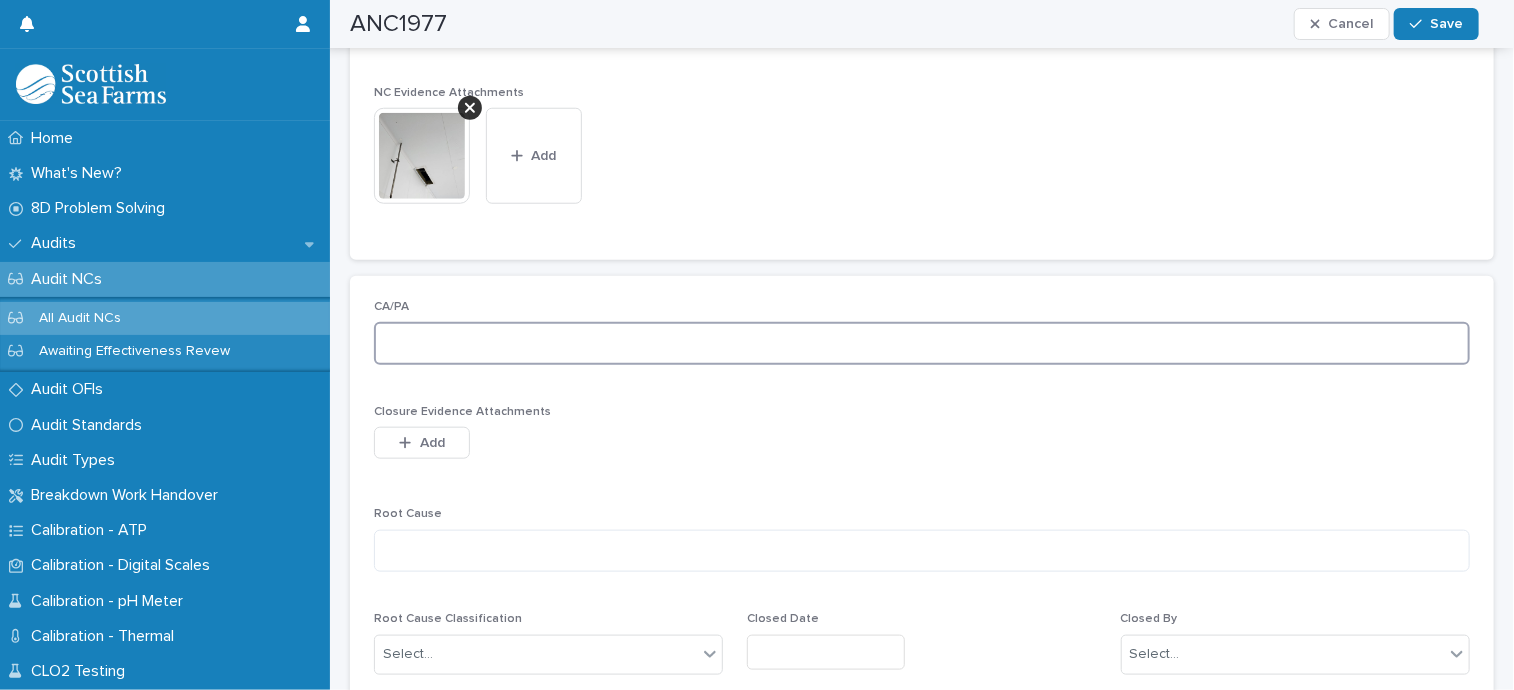 click at bounding box center [922, 343] 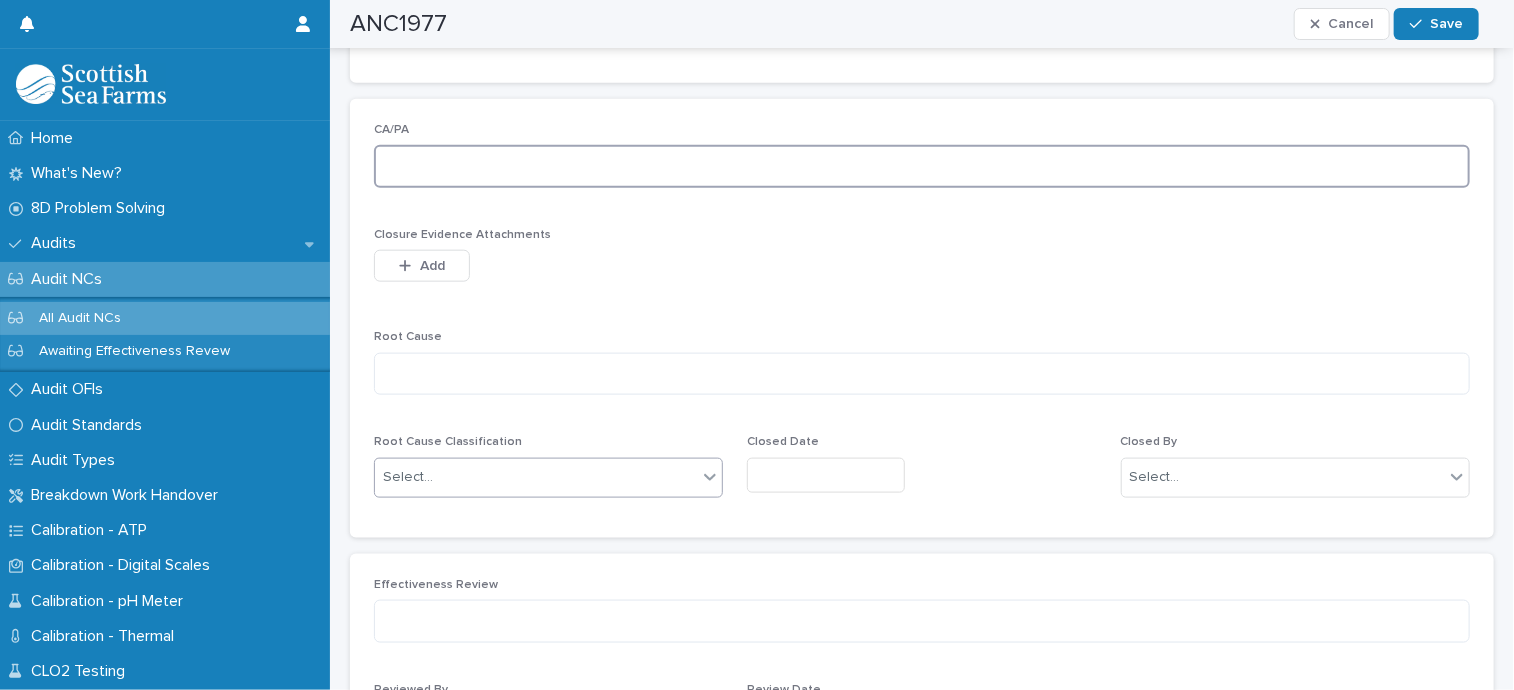 scroll, scrollTop: 1050, scrollLeft: 0, axis: vertical 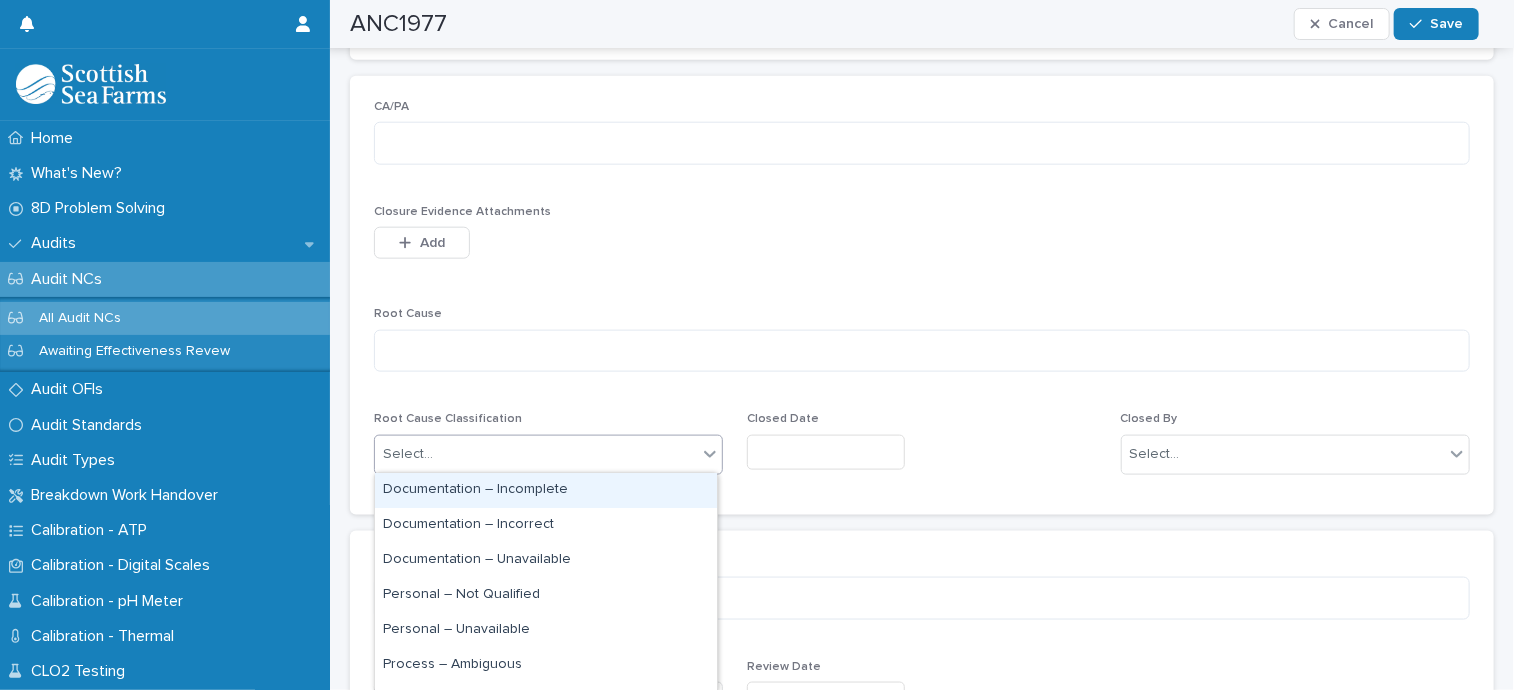 click on "Select..." at bounding box center [536, 454] 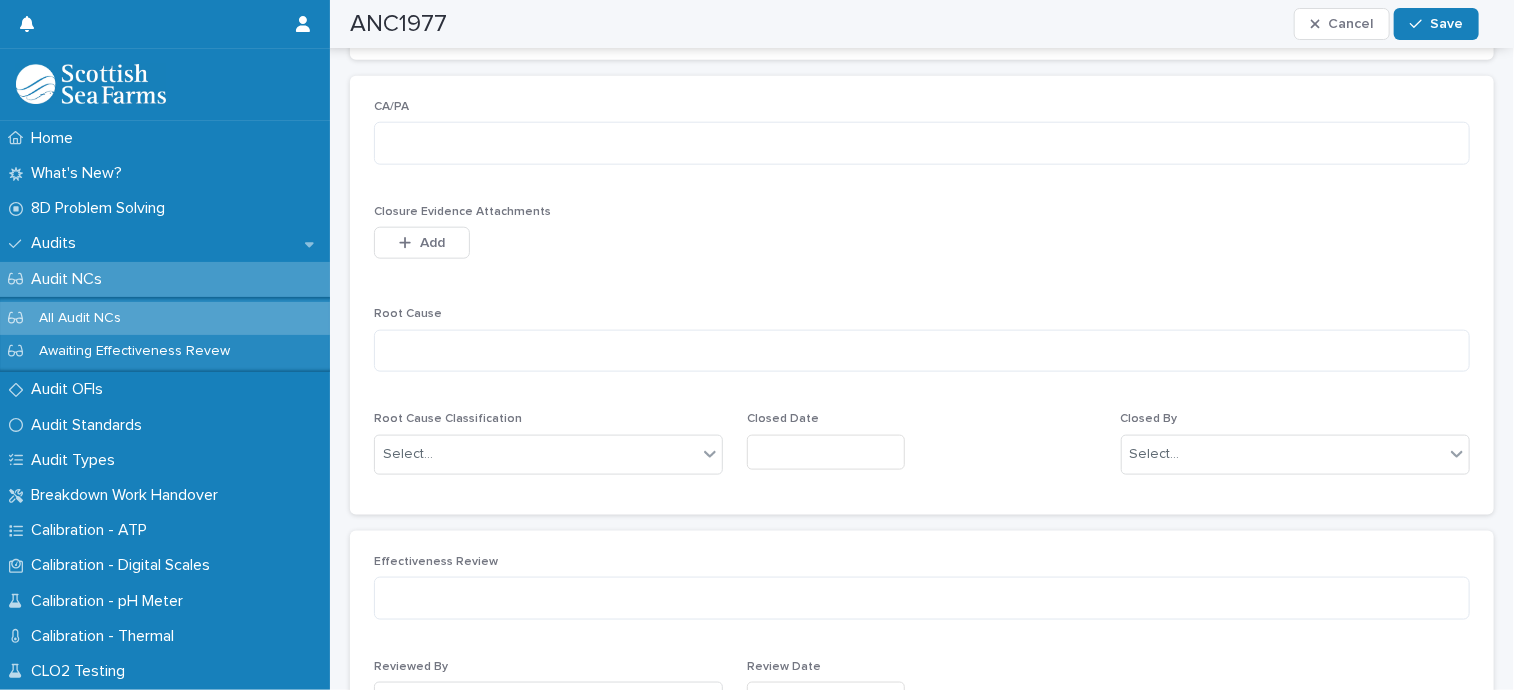 click on "**********" at bounding box center (922, 61) 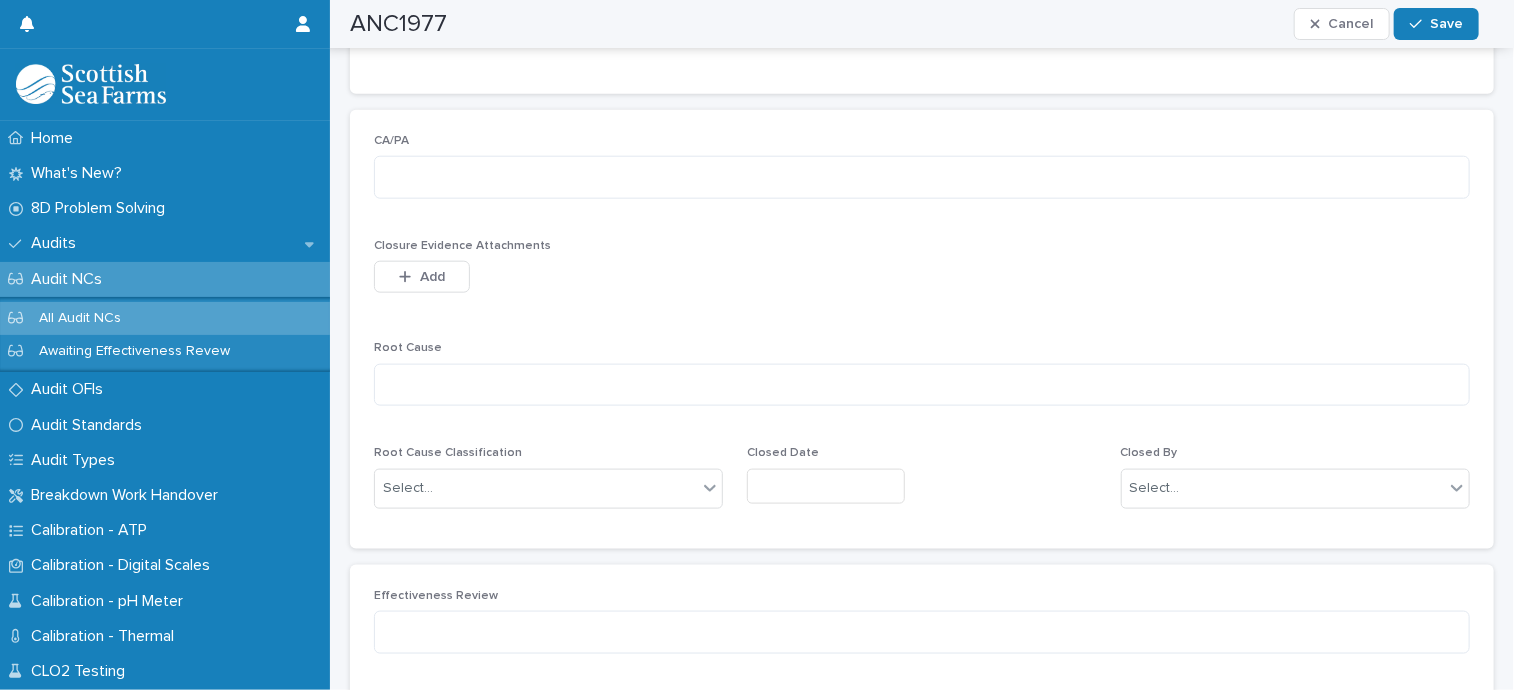 scroll, scrollTop: 950, scrollLeft: 0, axis: vertical 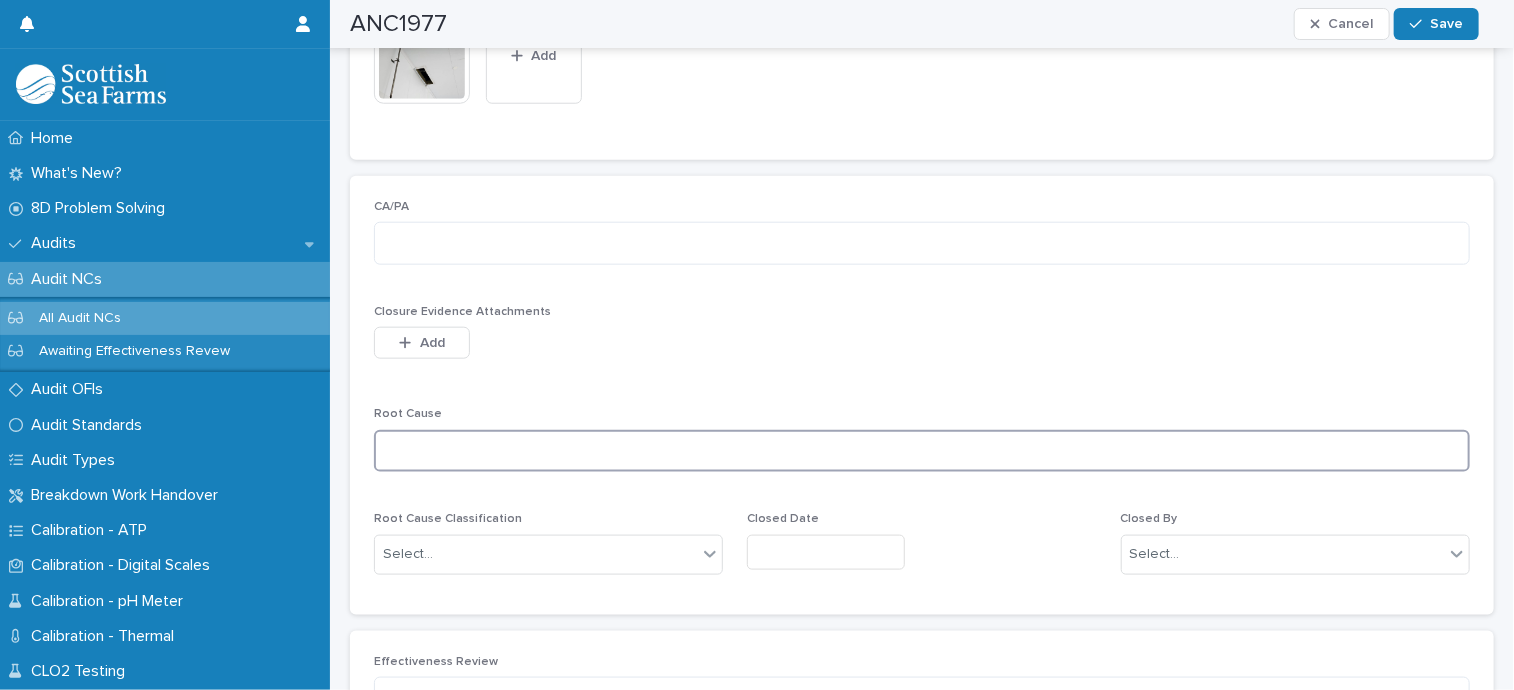 click at bounding box center (922, 451) 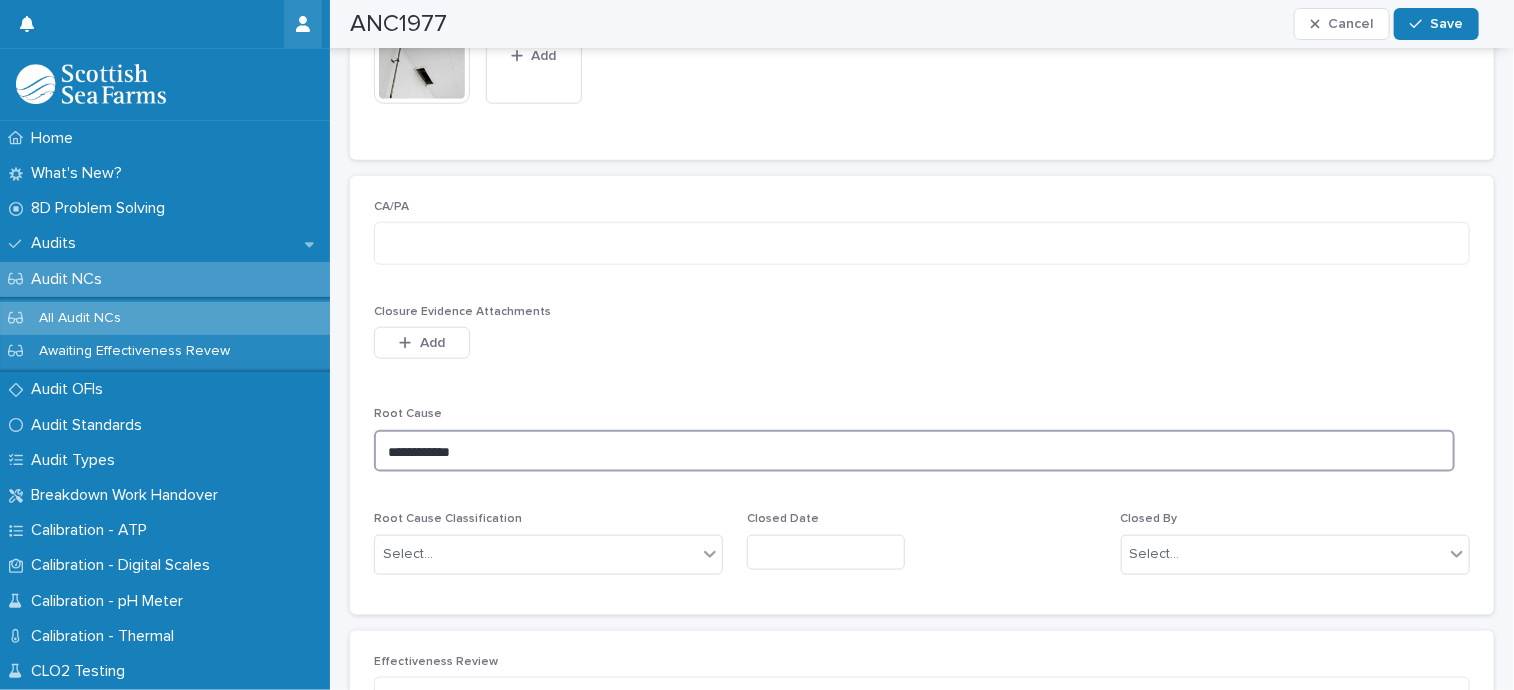 type on "**********" 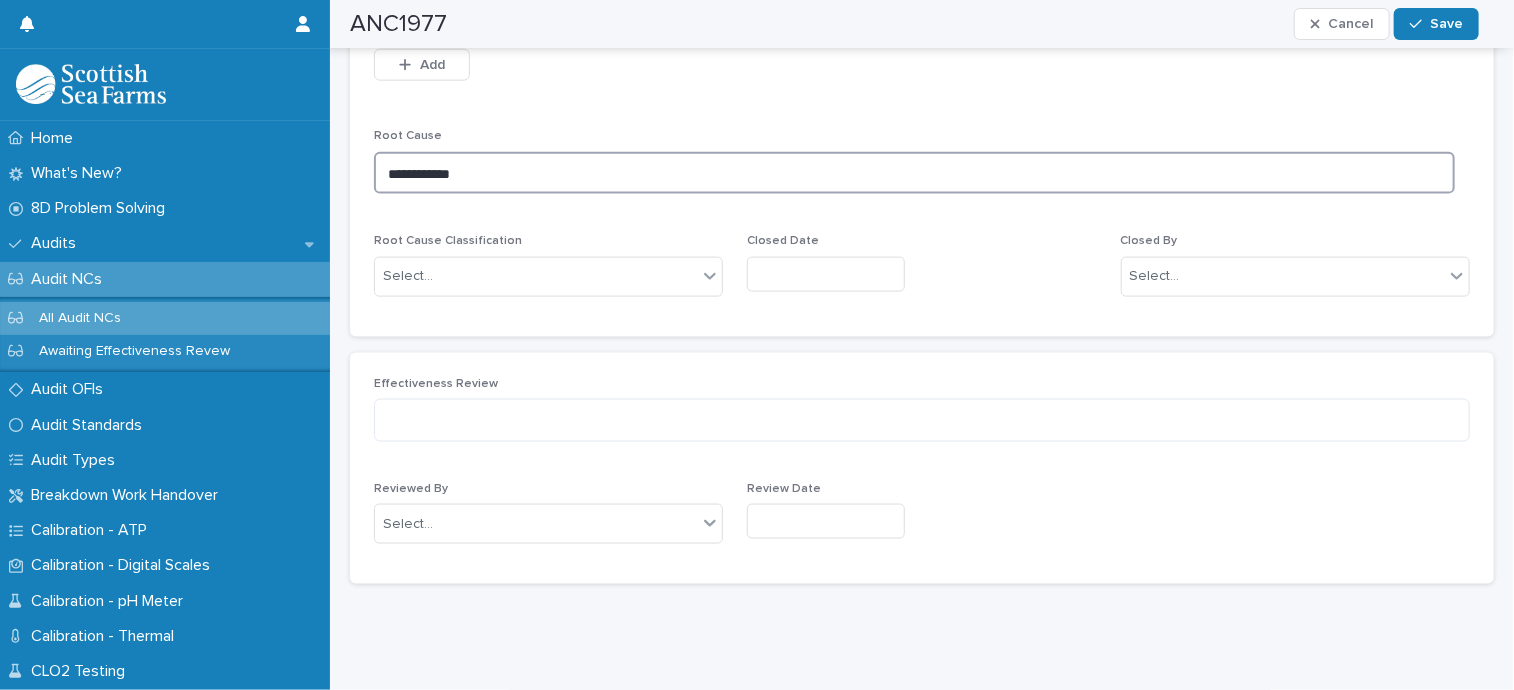 scroll, scrollTop: 1250, scrollLeft: 0, axis: vertical 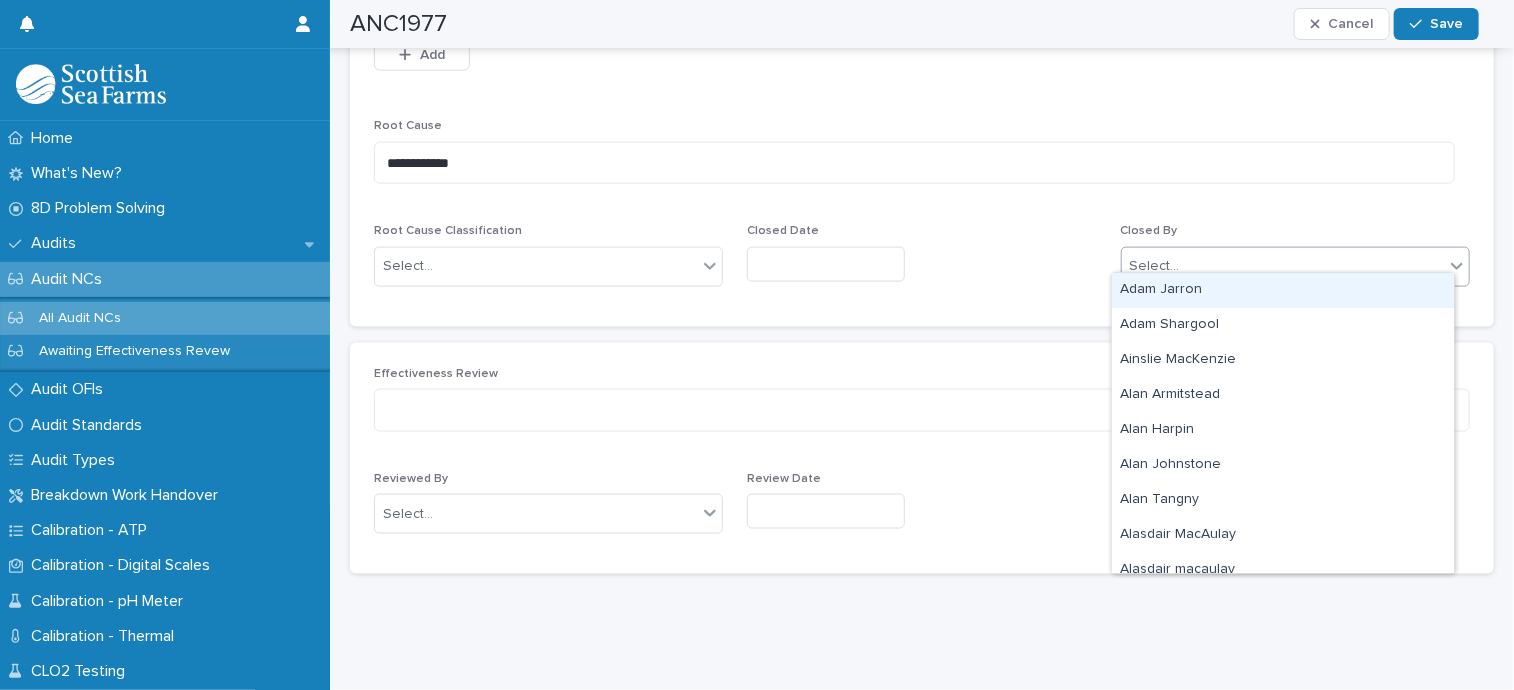 click 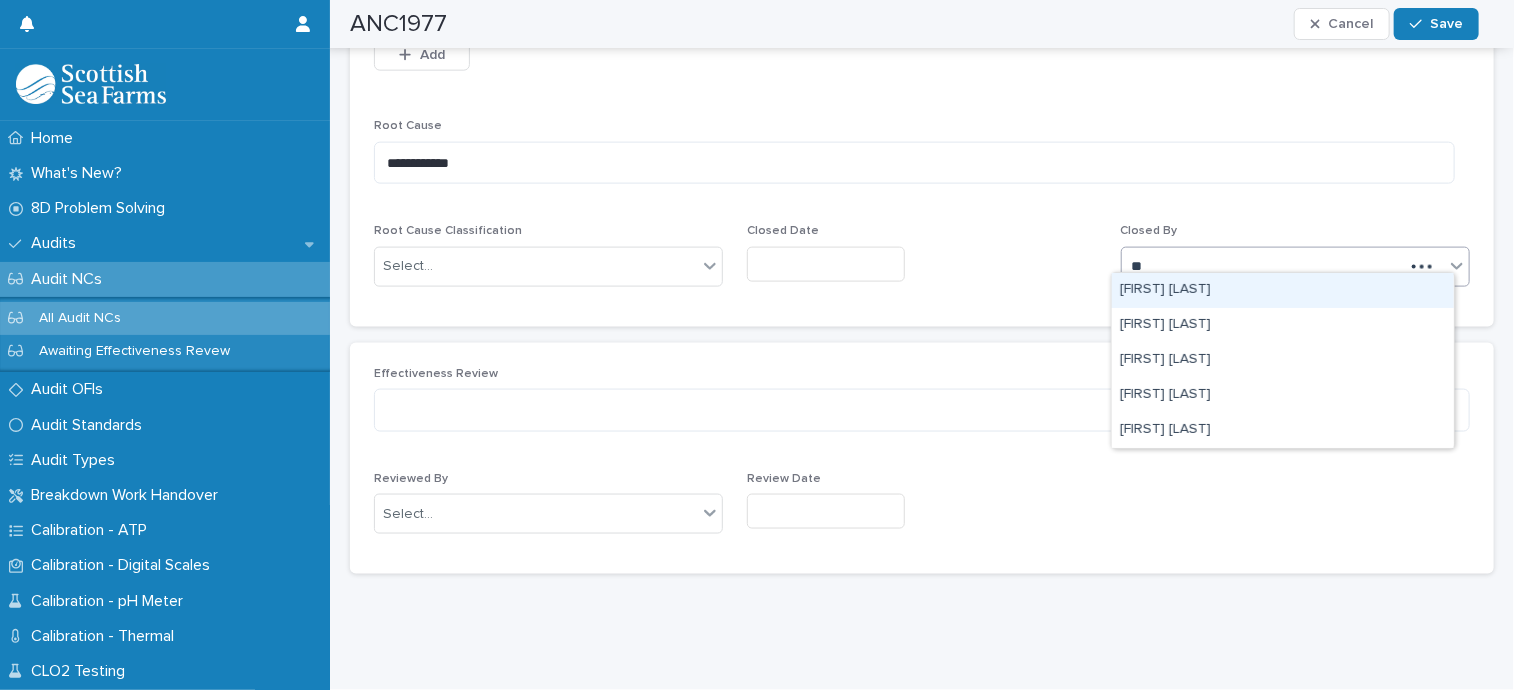 type on "***" 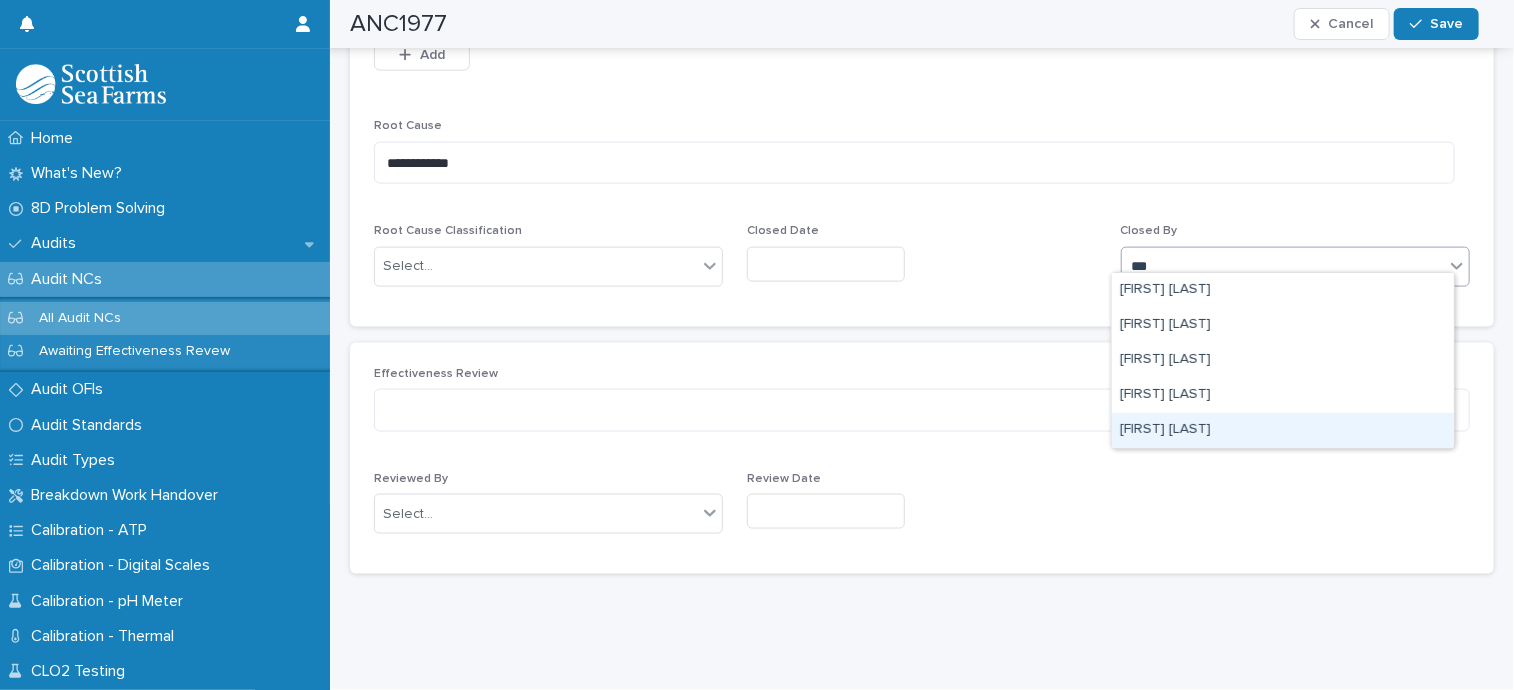 click on "[FIRST] [LAST]" at bounding box center [1283, 430] 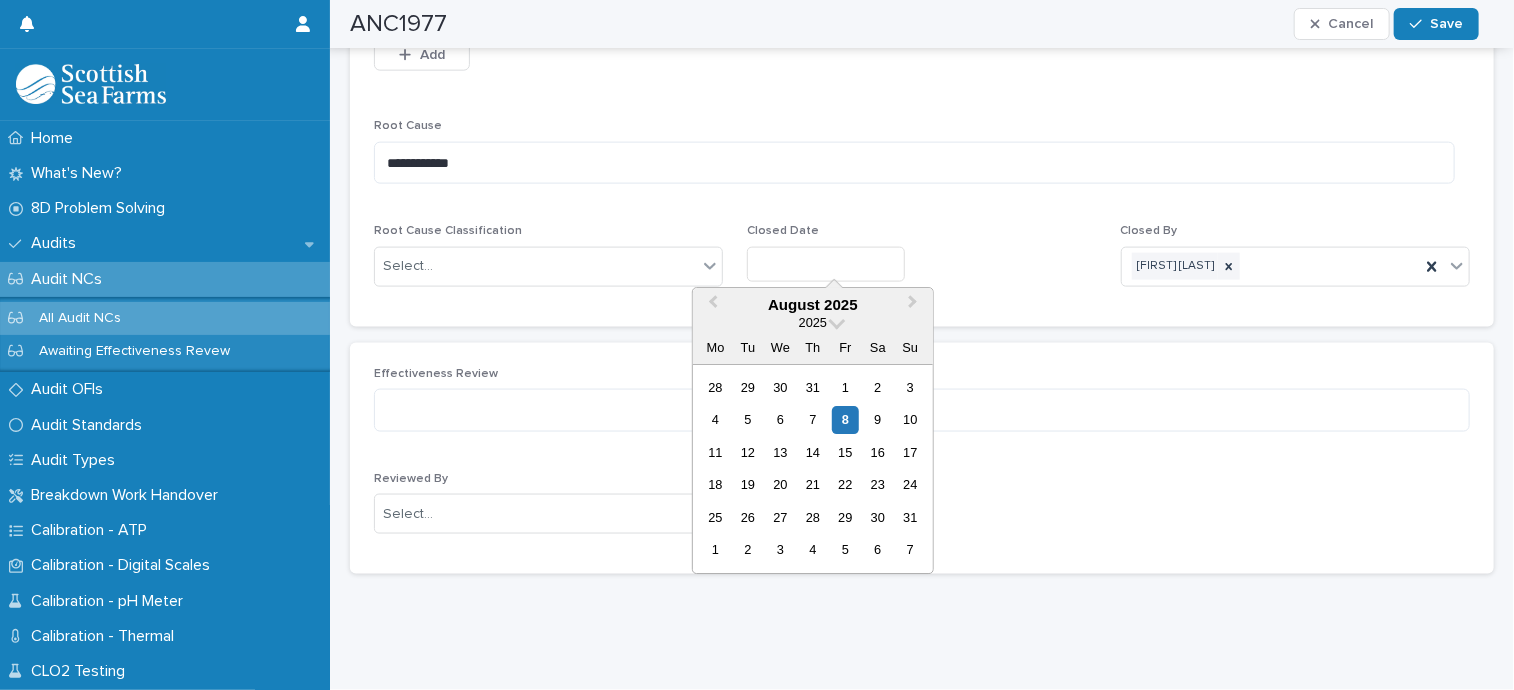 click at bounding box center [826, 264] 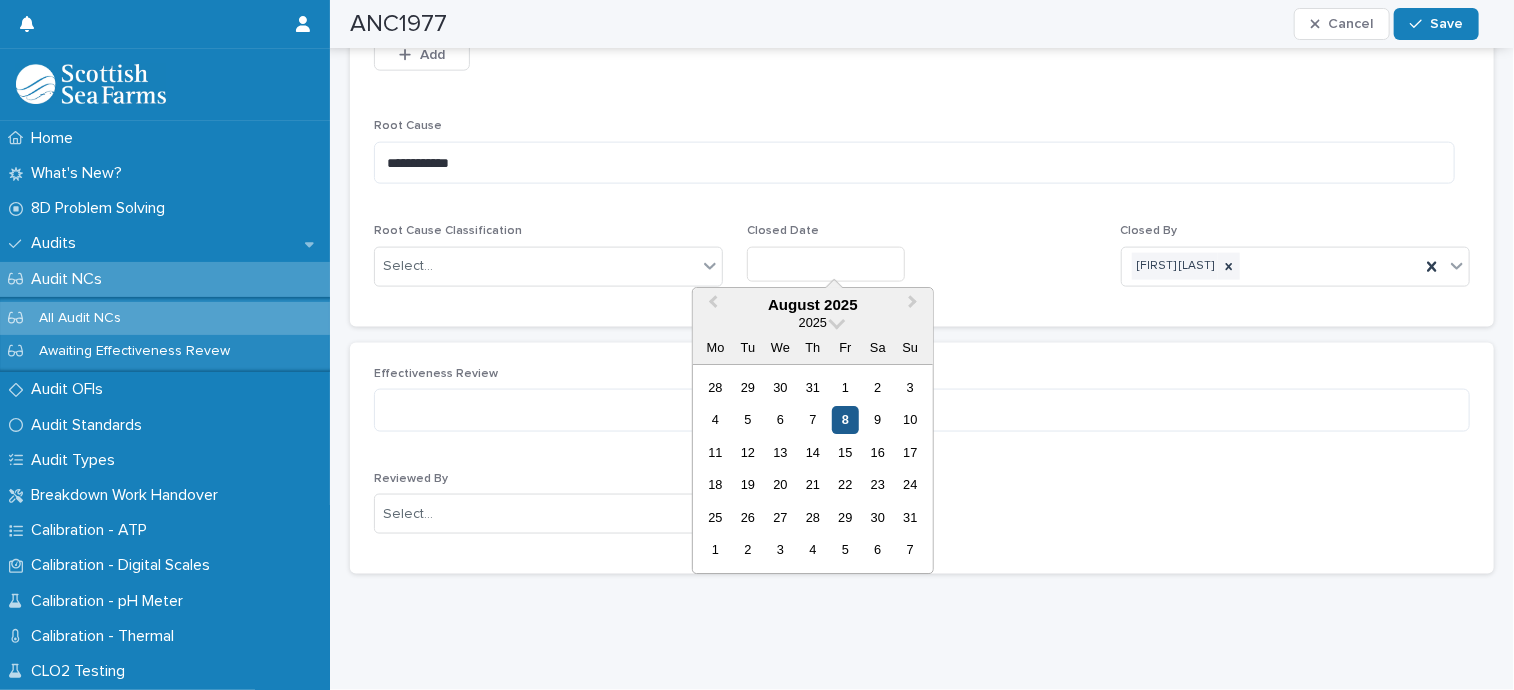 click on "8" at bounding box center [845, 420] 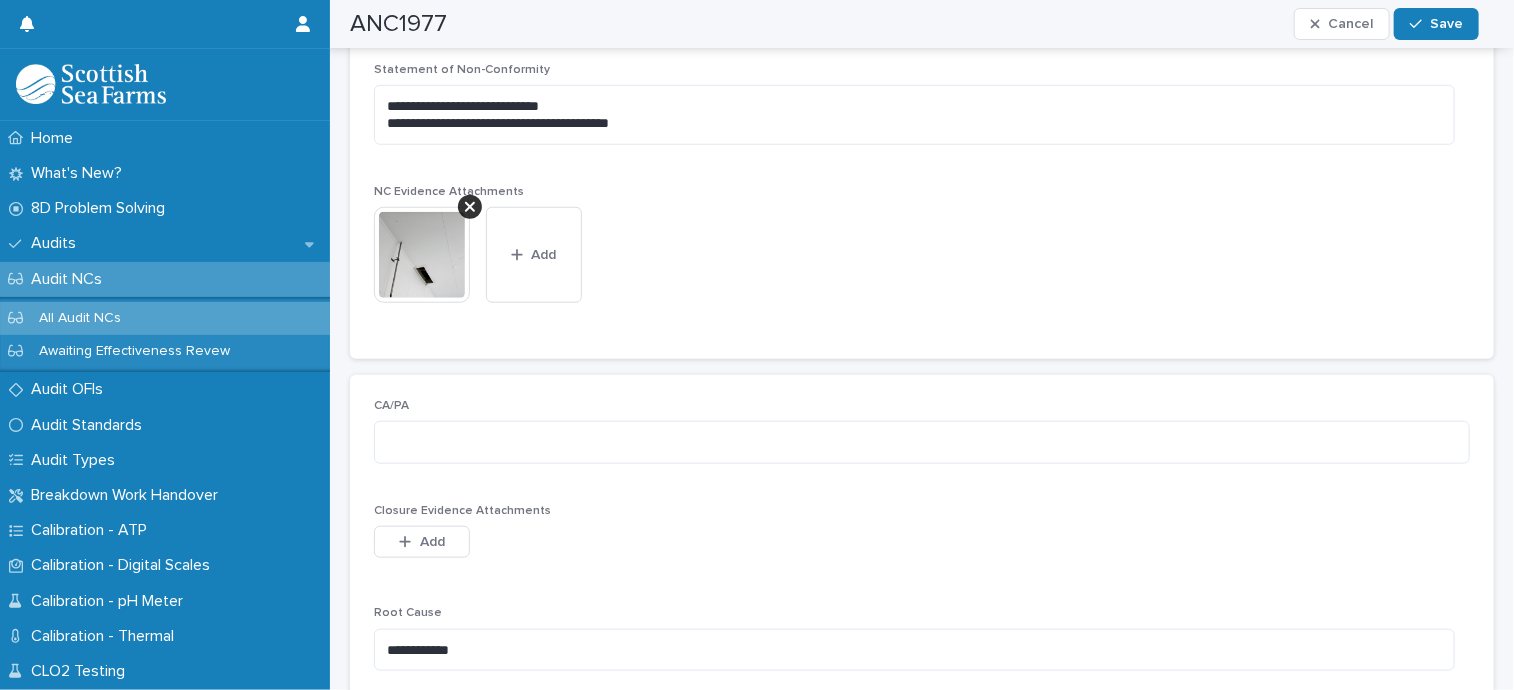 scroll, scrollTop: 750, scrollLeft: 0, axis: vertical 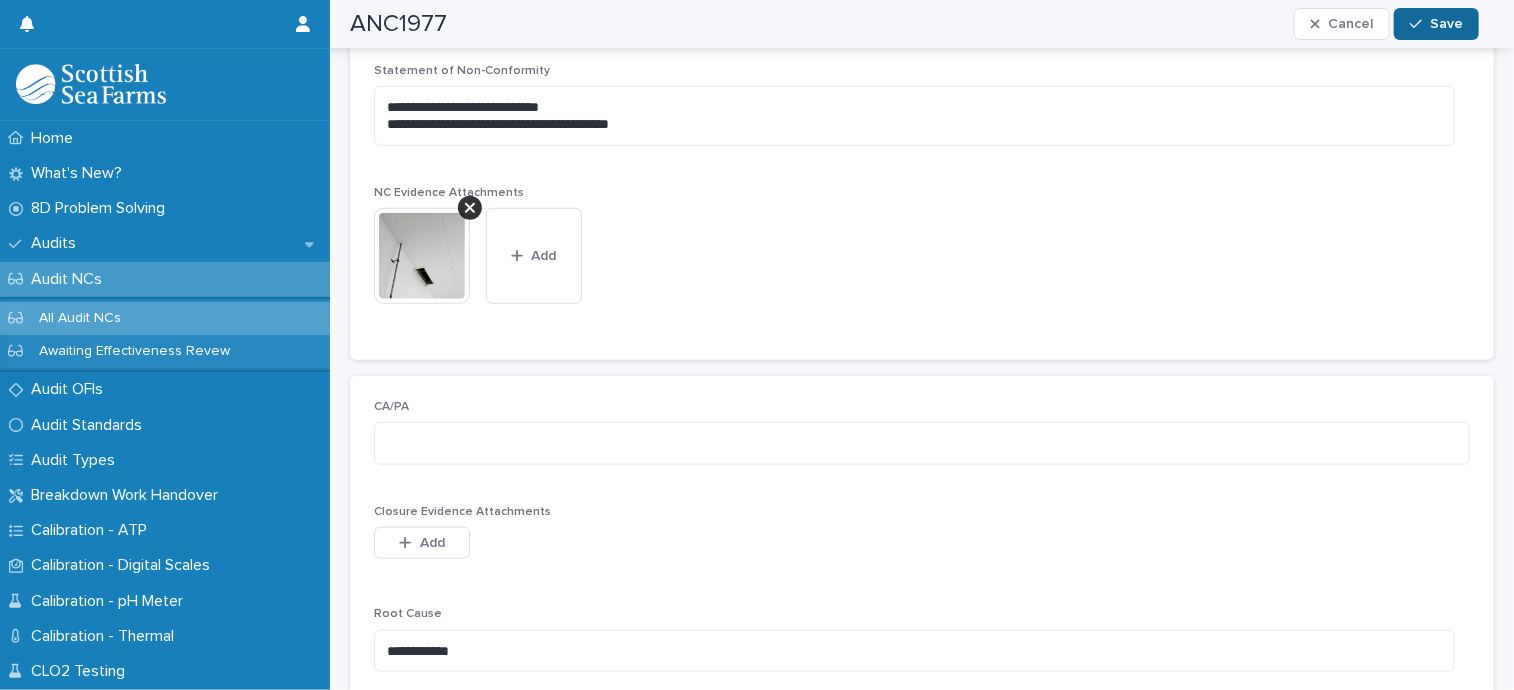 click on "Save" at bounding box center [1446, 24] 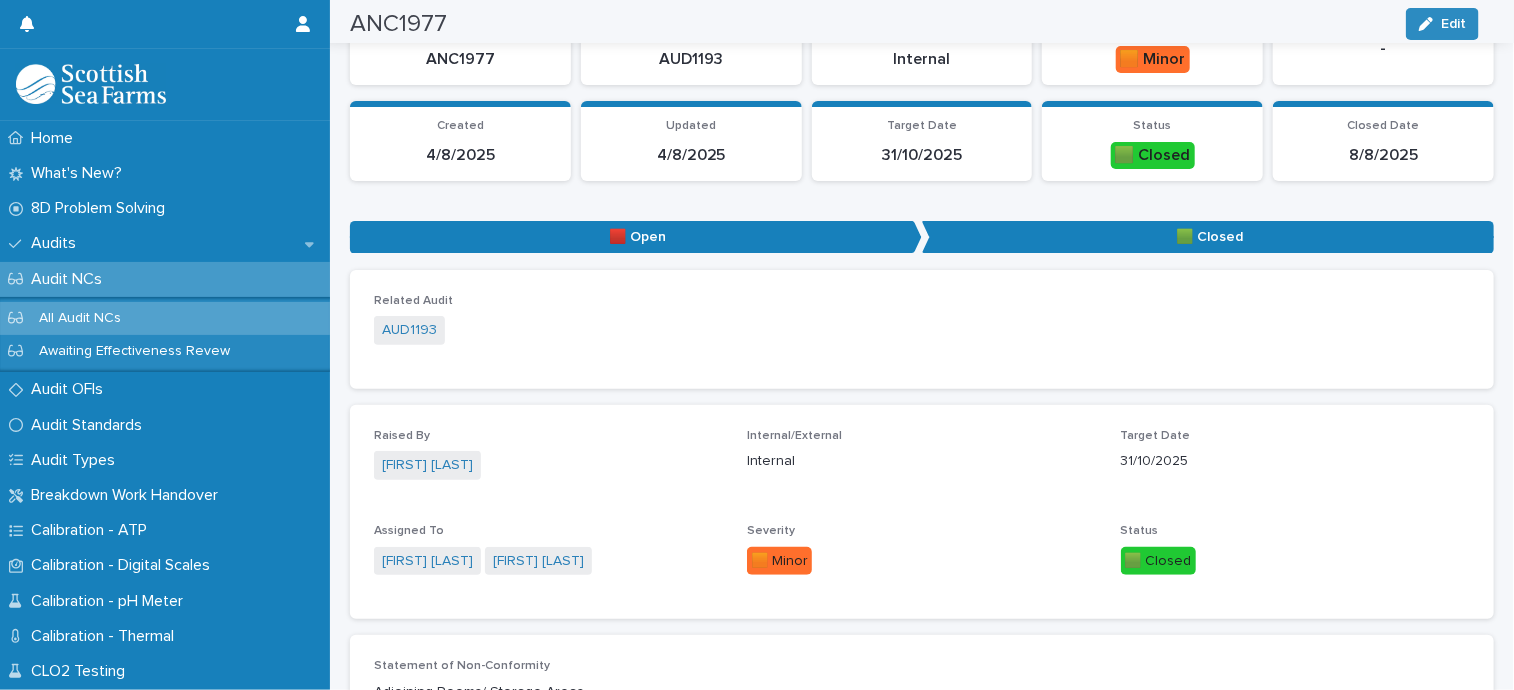 scroll, scrollTop: 0, scrollLeft: 0, axis: both 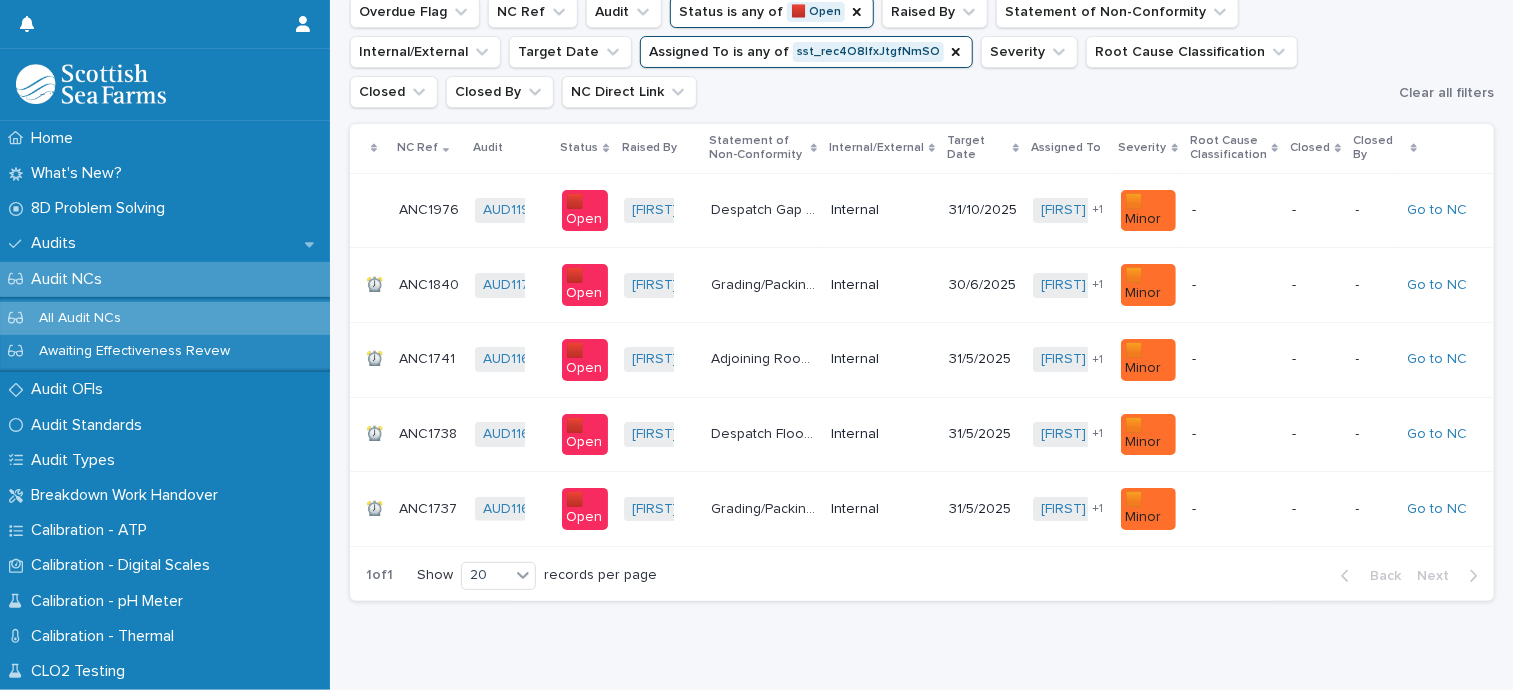 click on "ANC1976" at bounding box center [431, 208] 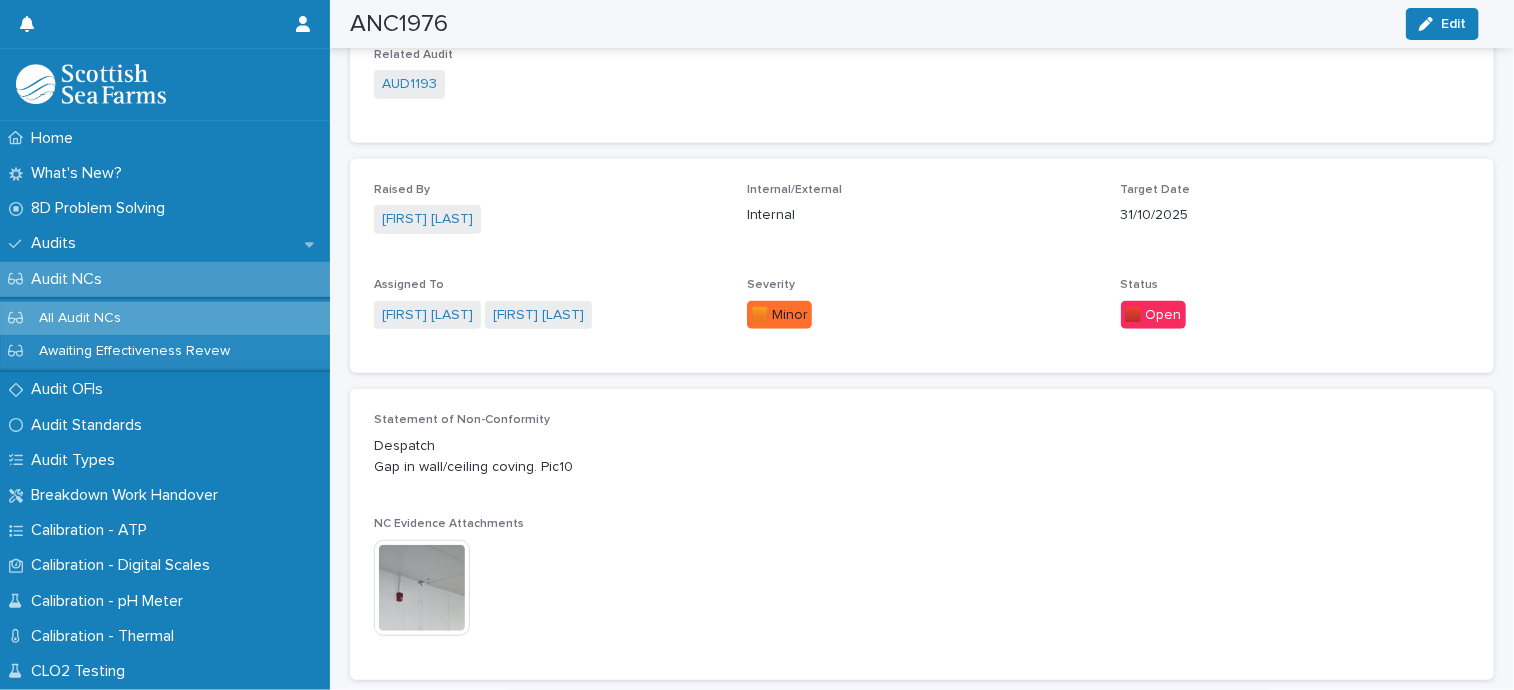 scroll, scrollTop: 501, scrollLeft: 0, axis: vertical 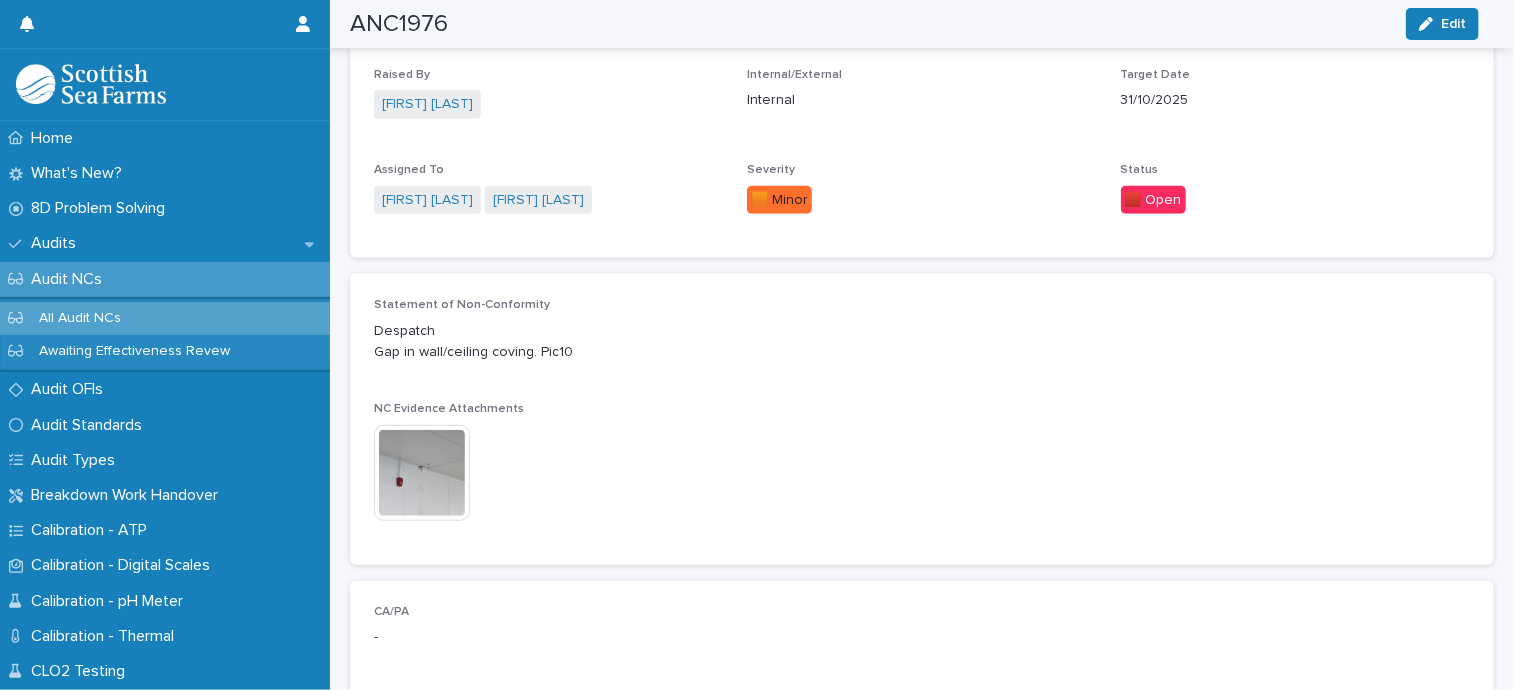 click at bounding box center [422, 473] 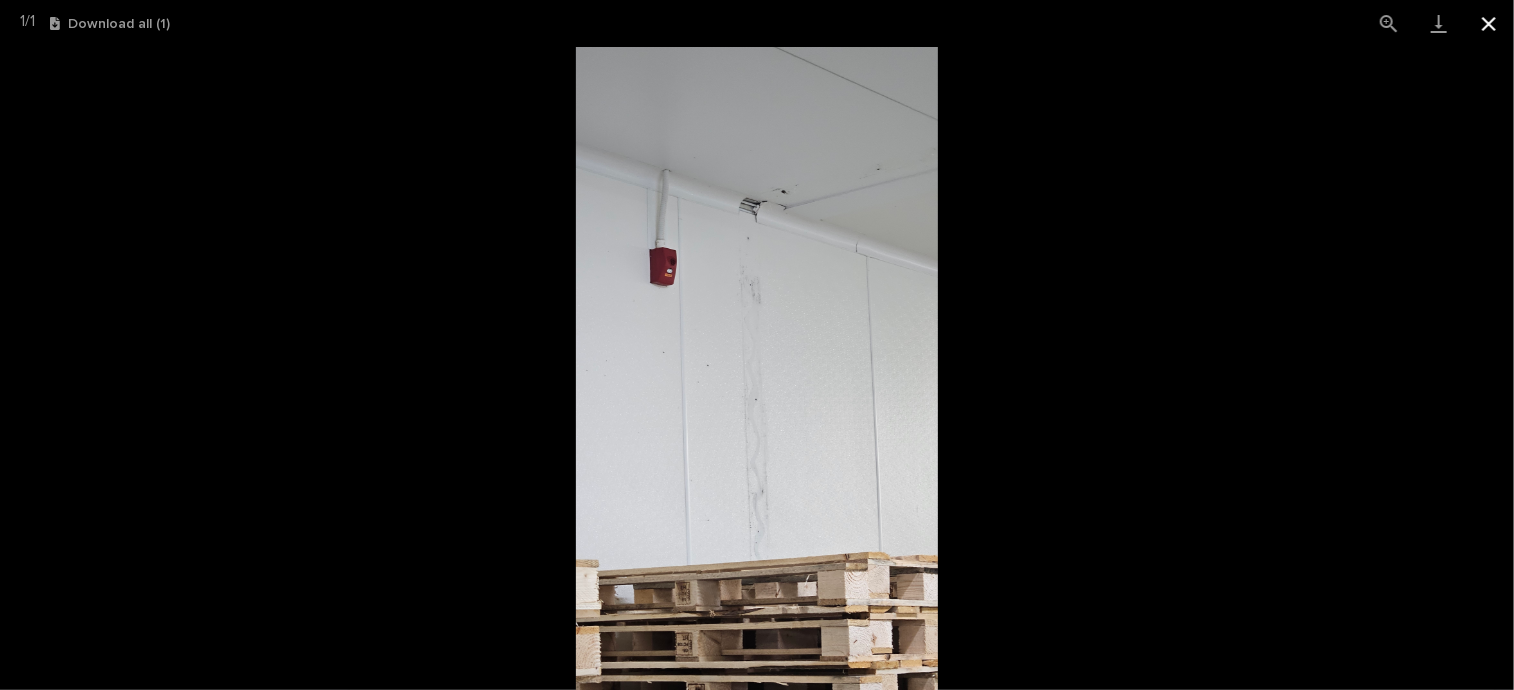click at bounding box center (1489, 23) 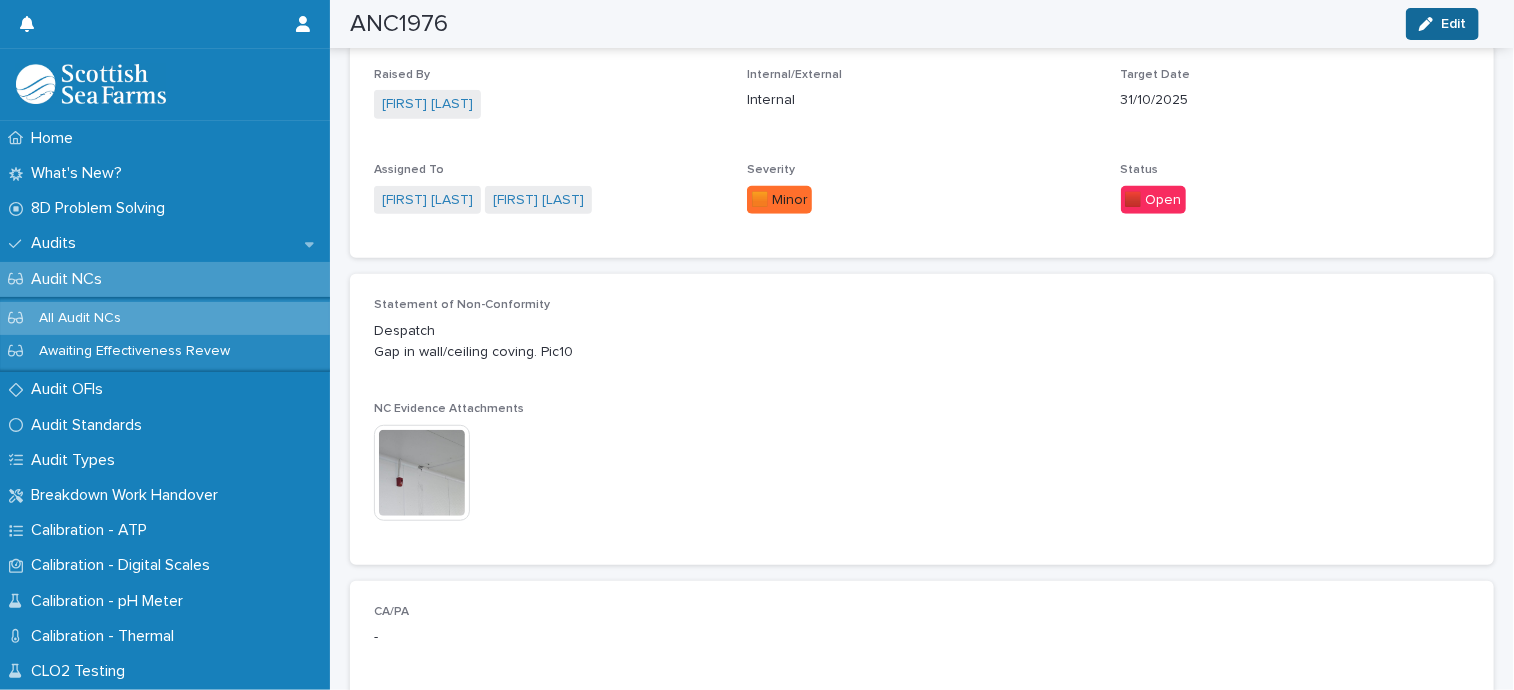 click on "Edit" at bounding box center [1453, 24] 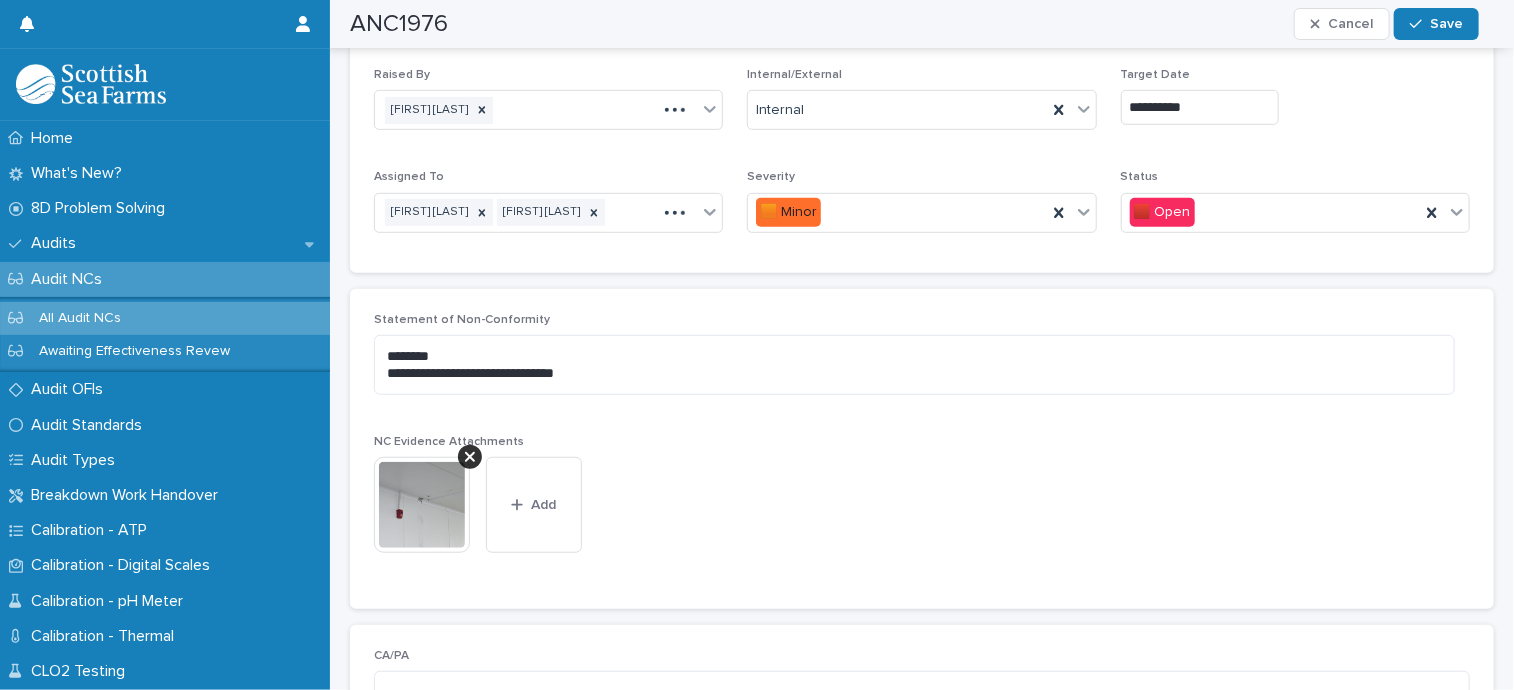 scroll, scrollTop: 576, scrollLeft: 0, axis: vertical 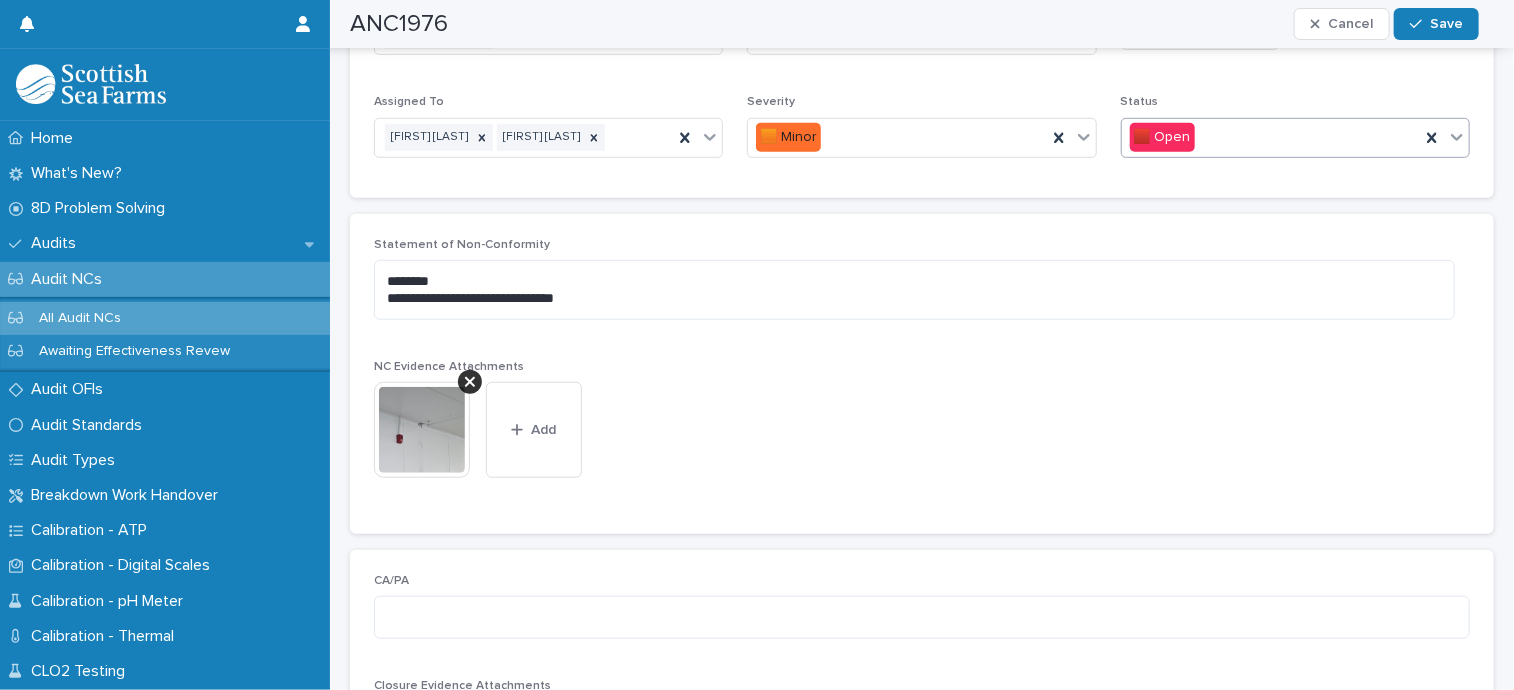 click 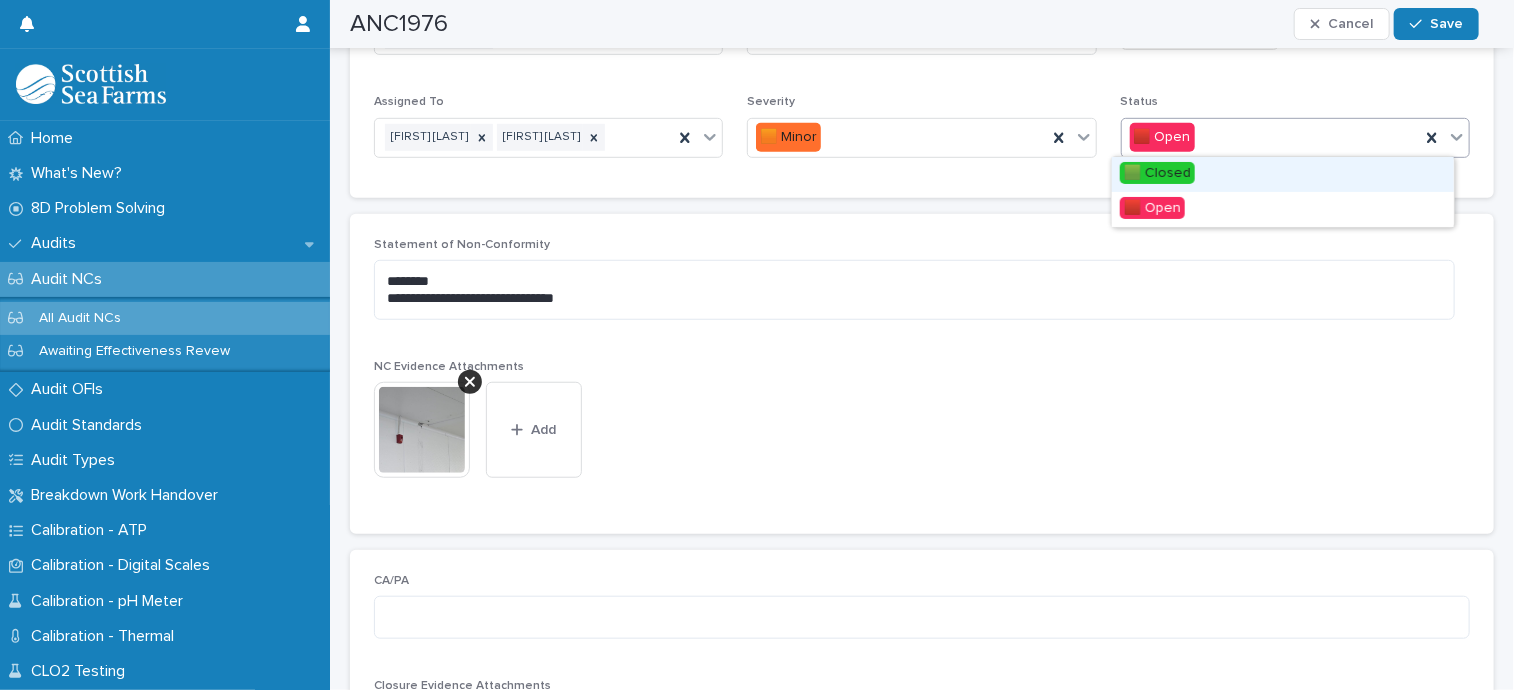 click on "🟩 Closed" at bounding box center [1157, 173] 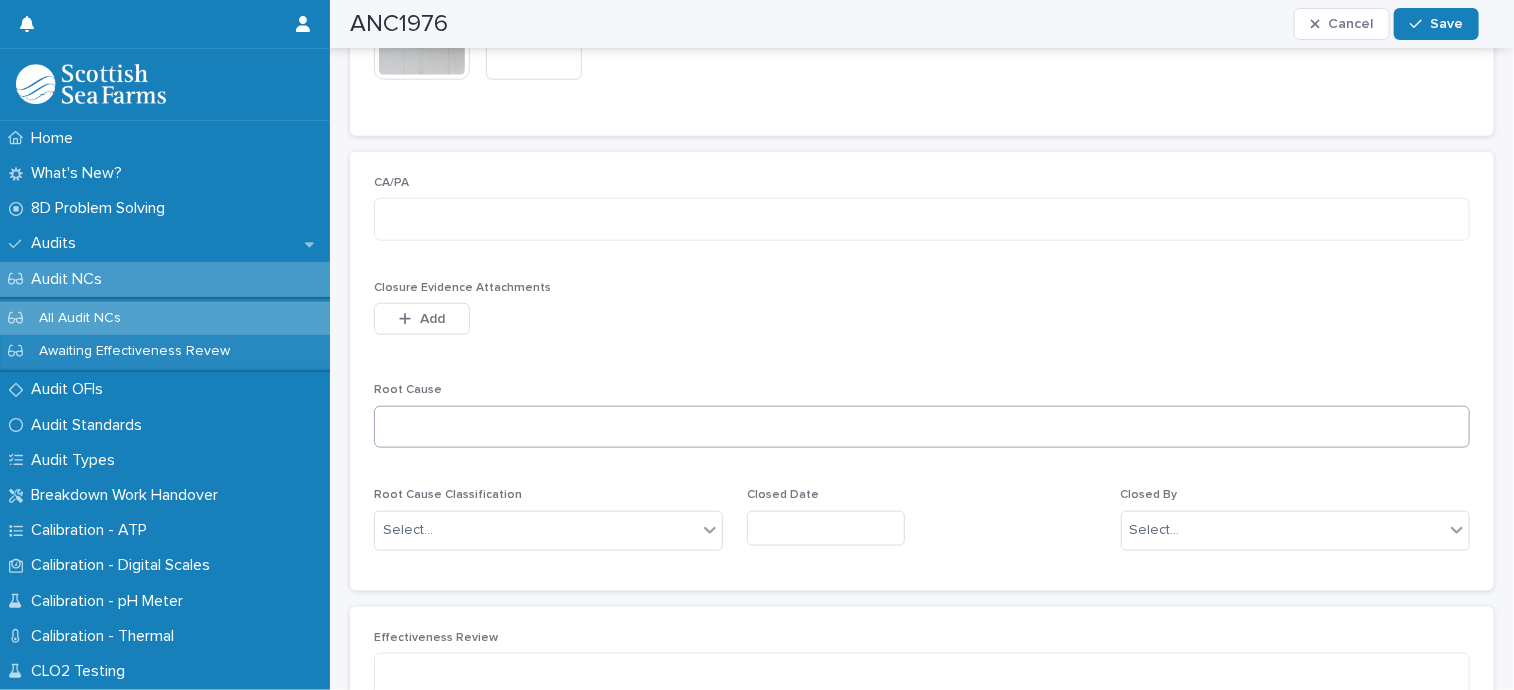scroll, scrollTop: 976, scrollLeft: 0, axis: vertical 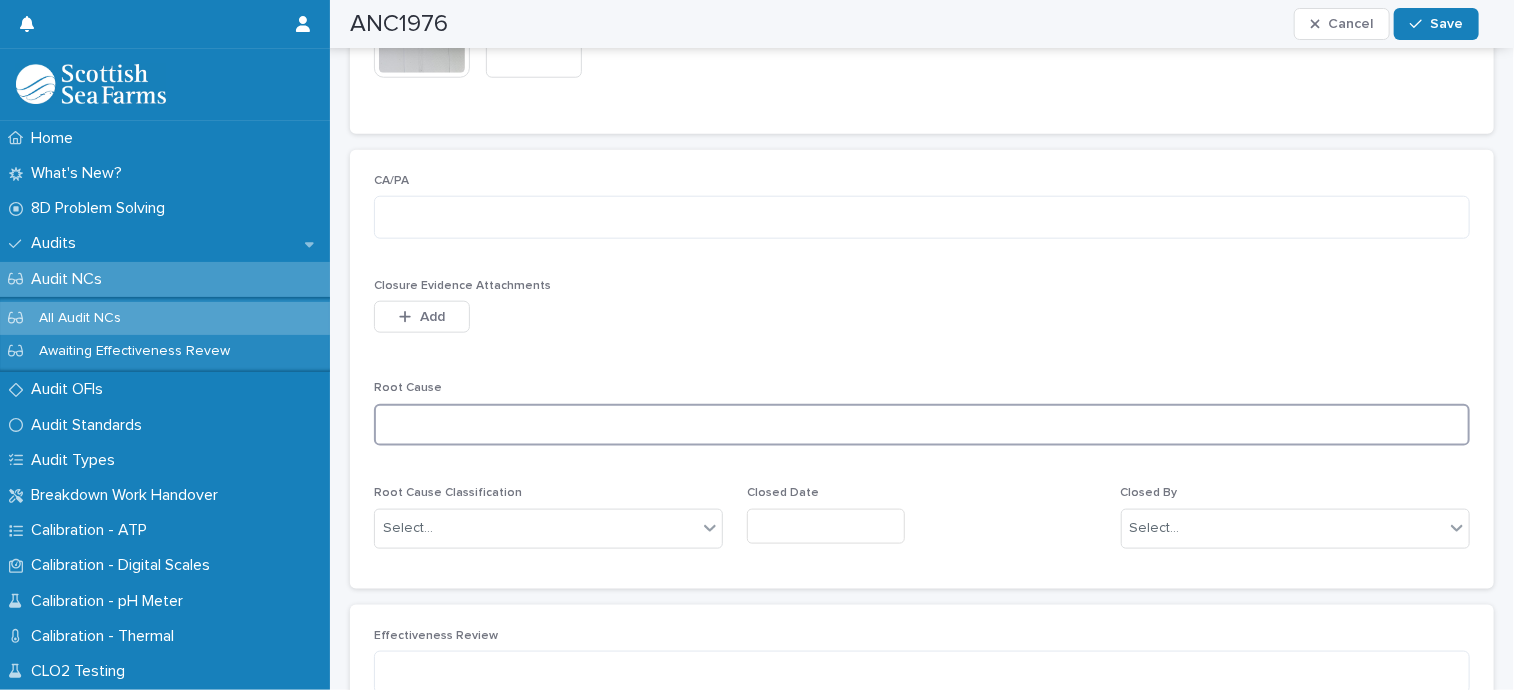 click at bounding box center [922, 425] 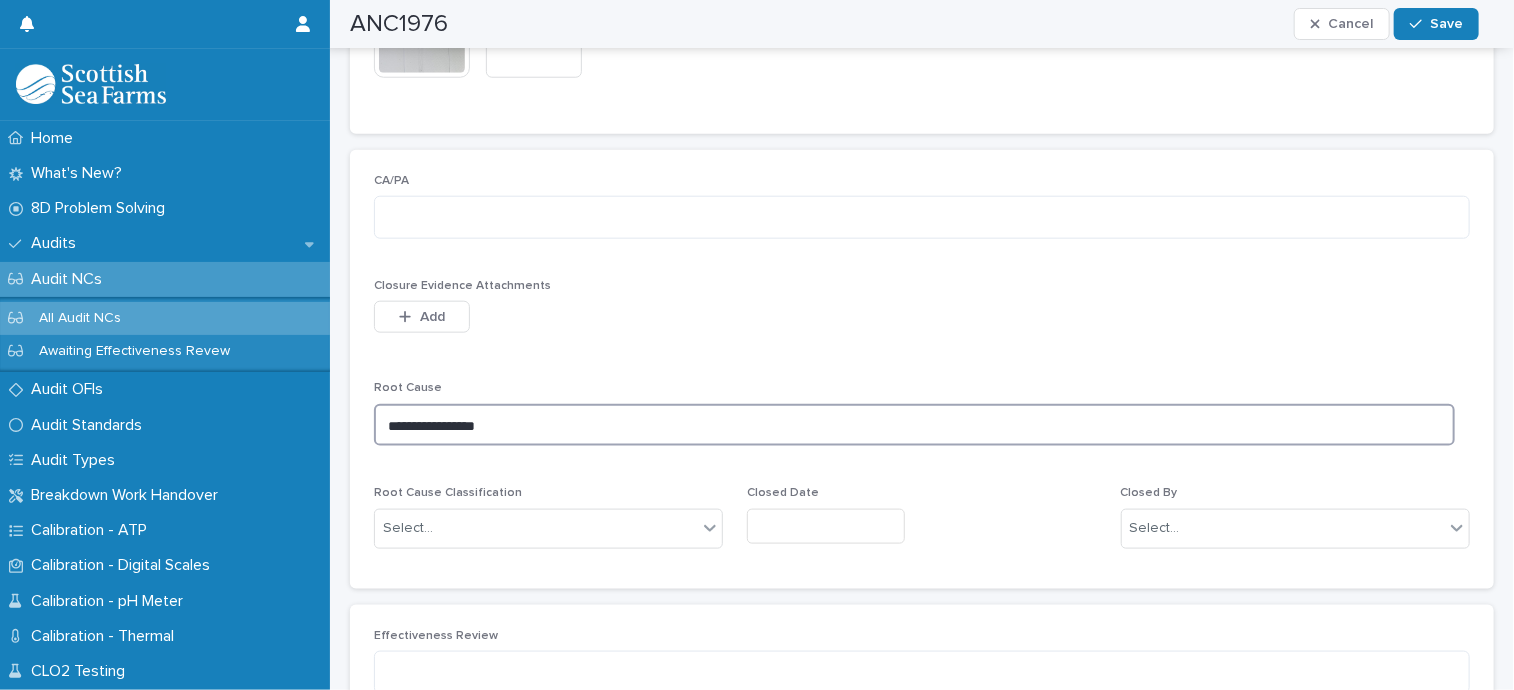 click on "**********" at bounding box center (914, 425) 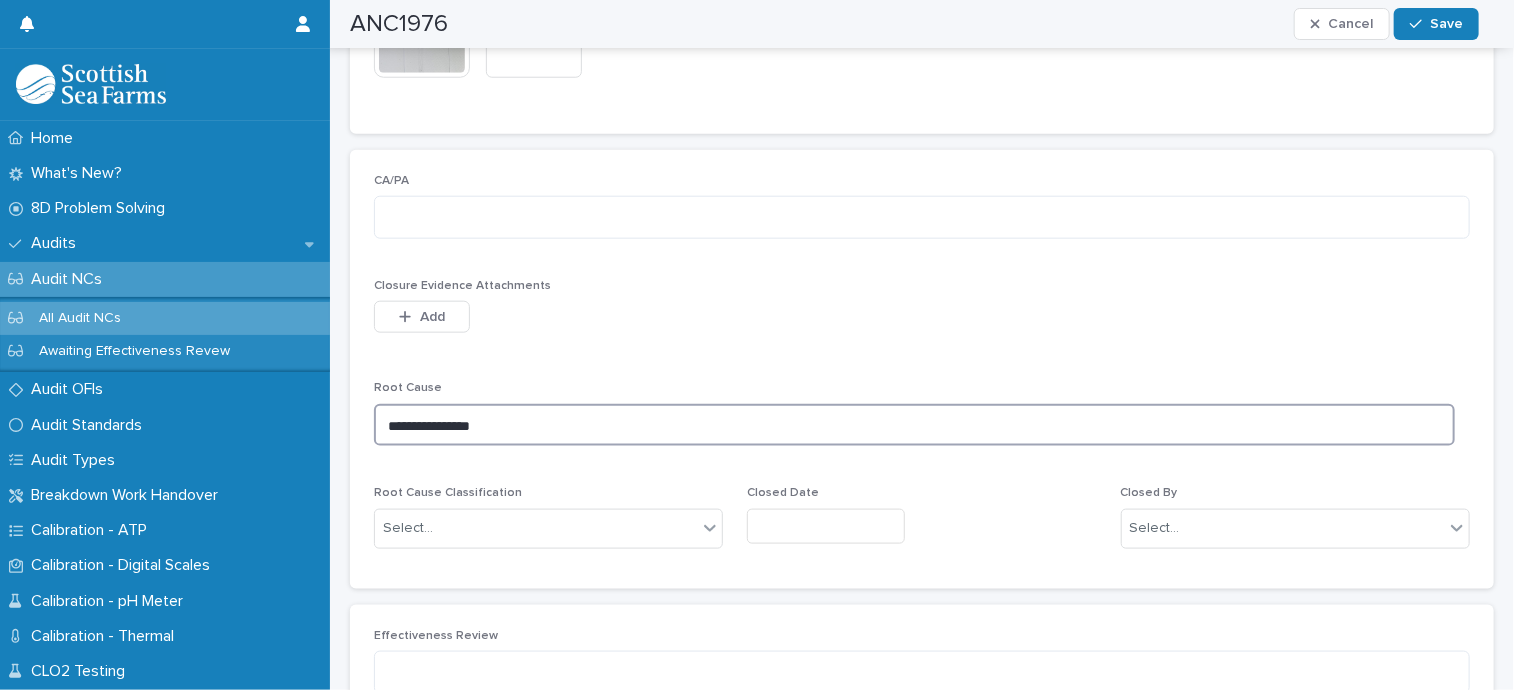 click on "**********" at bounding box center (914, 425) 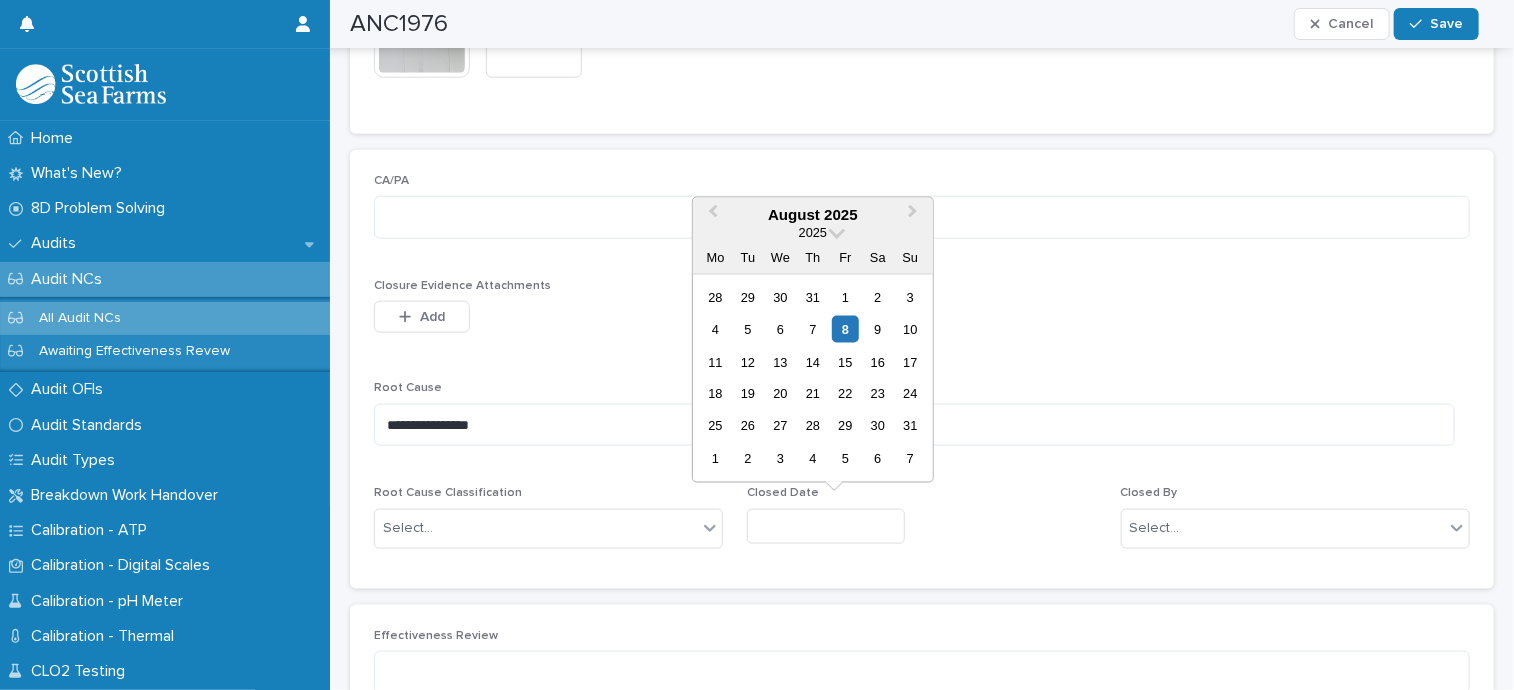 click at bounding box center [826, 526] 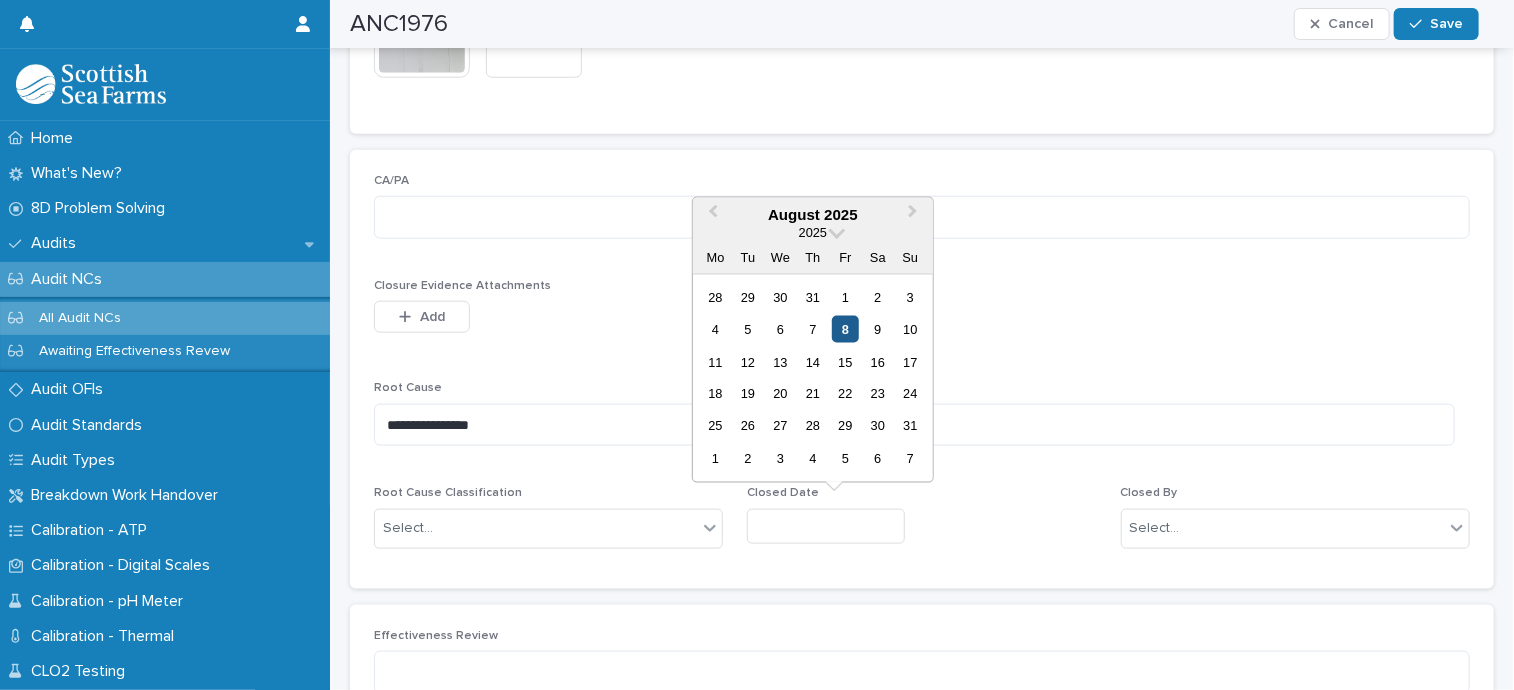 click on "8" at bounding box center (845, 329) 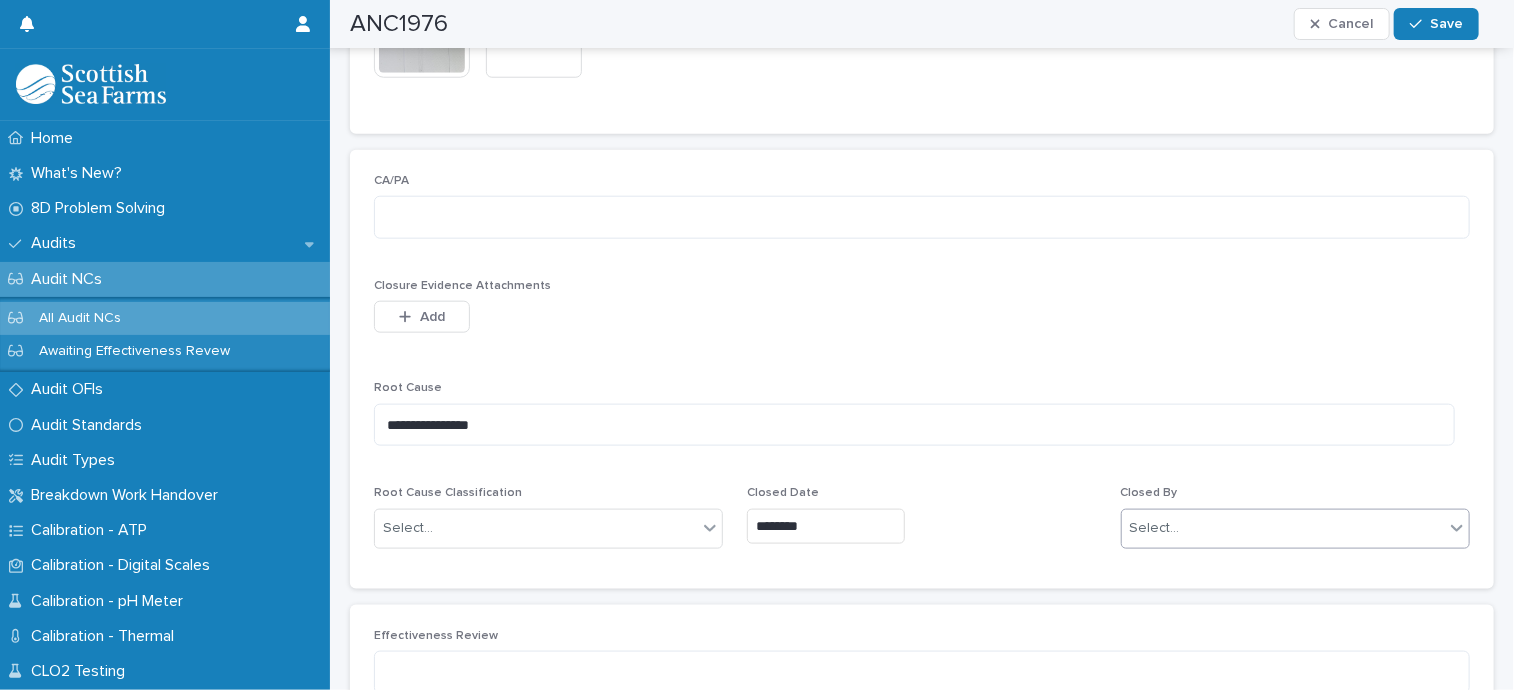 click on "Select..." at bounding box center (1283, 528) 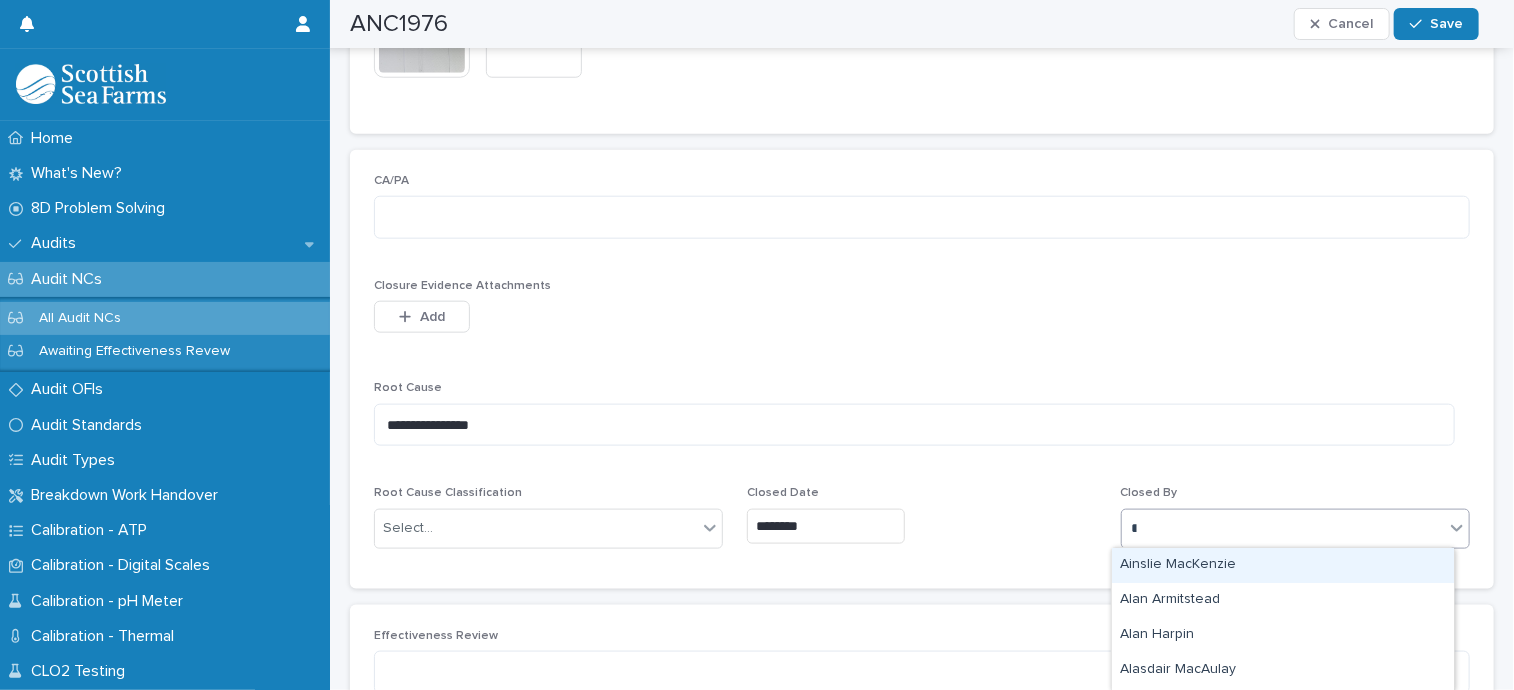 type on "***" 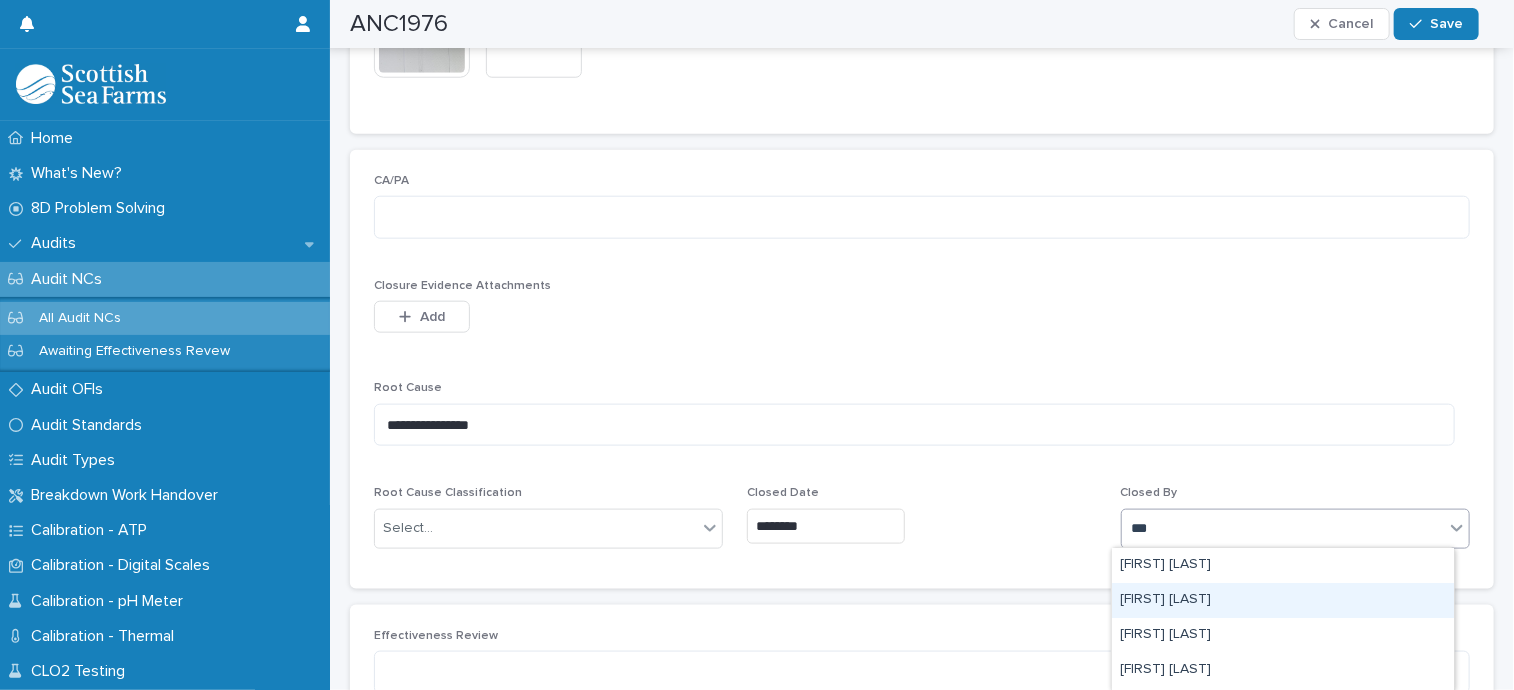 scroll, scrollTop: 31, scrollLeft: 0, axis: vertical 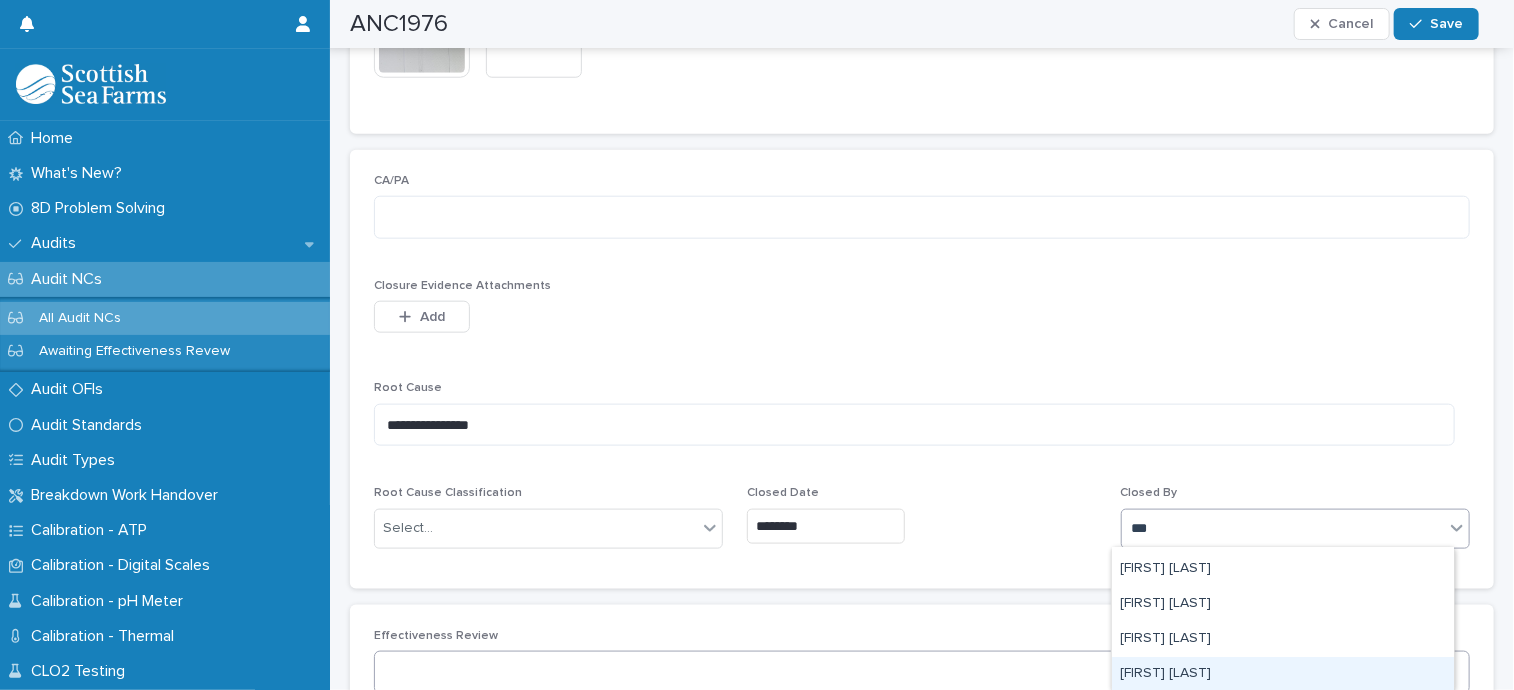 click on "[FIRST] [LAST]" at bounding box center (1283, 674) 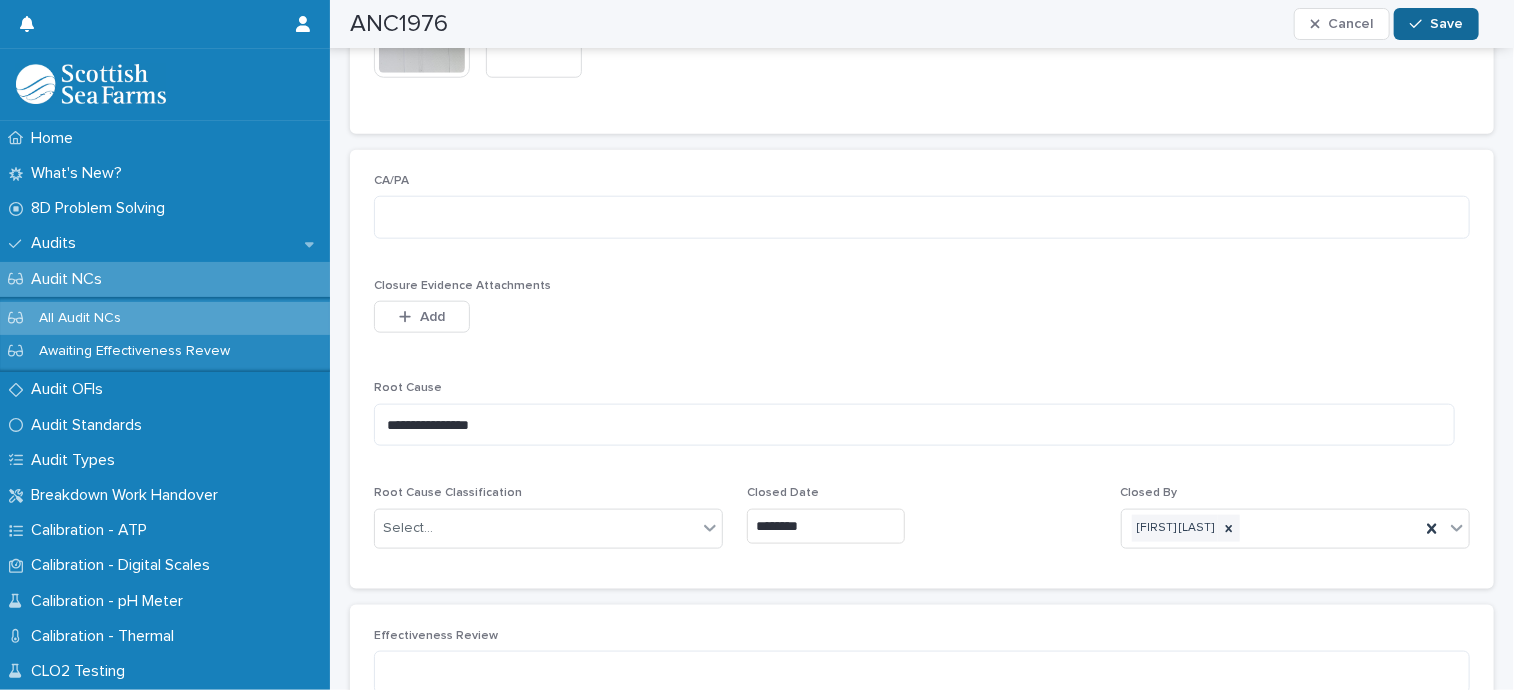 click on "Save" at bounding box center [1446, 24] 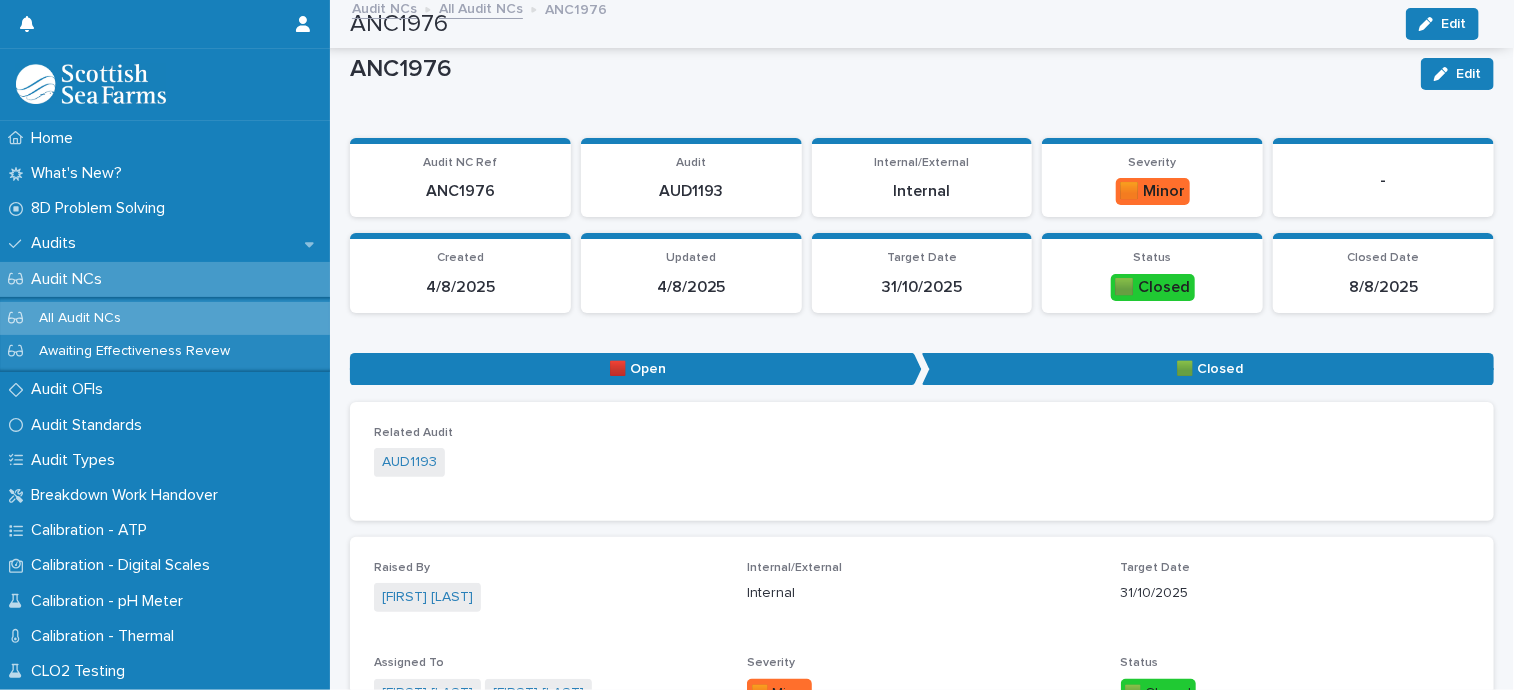 scroll, scrollTop: 0, scrollLeft: 0, axis: both 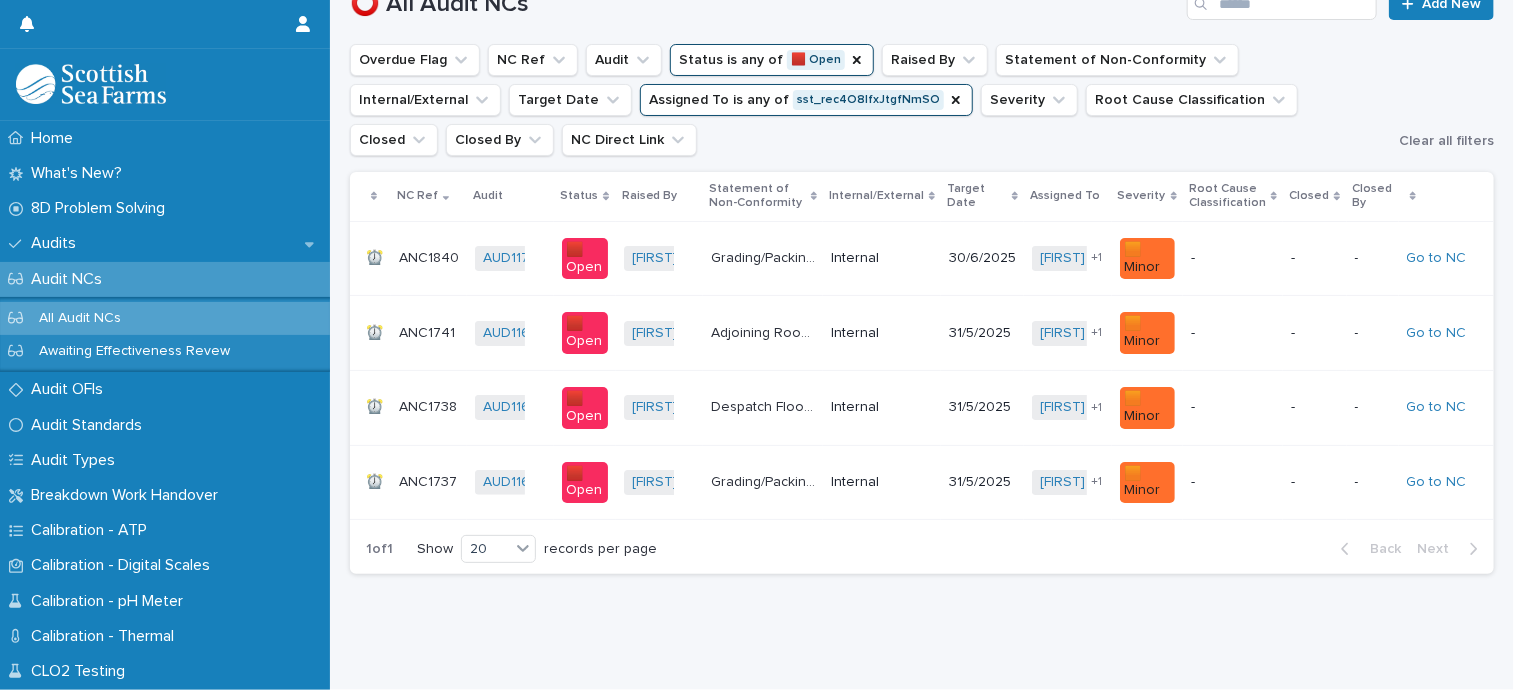 click on "ANC1738" at bounding box center [430, 405] 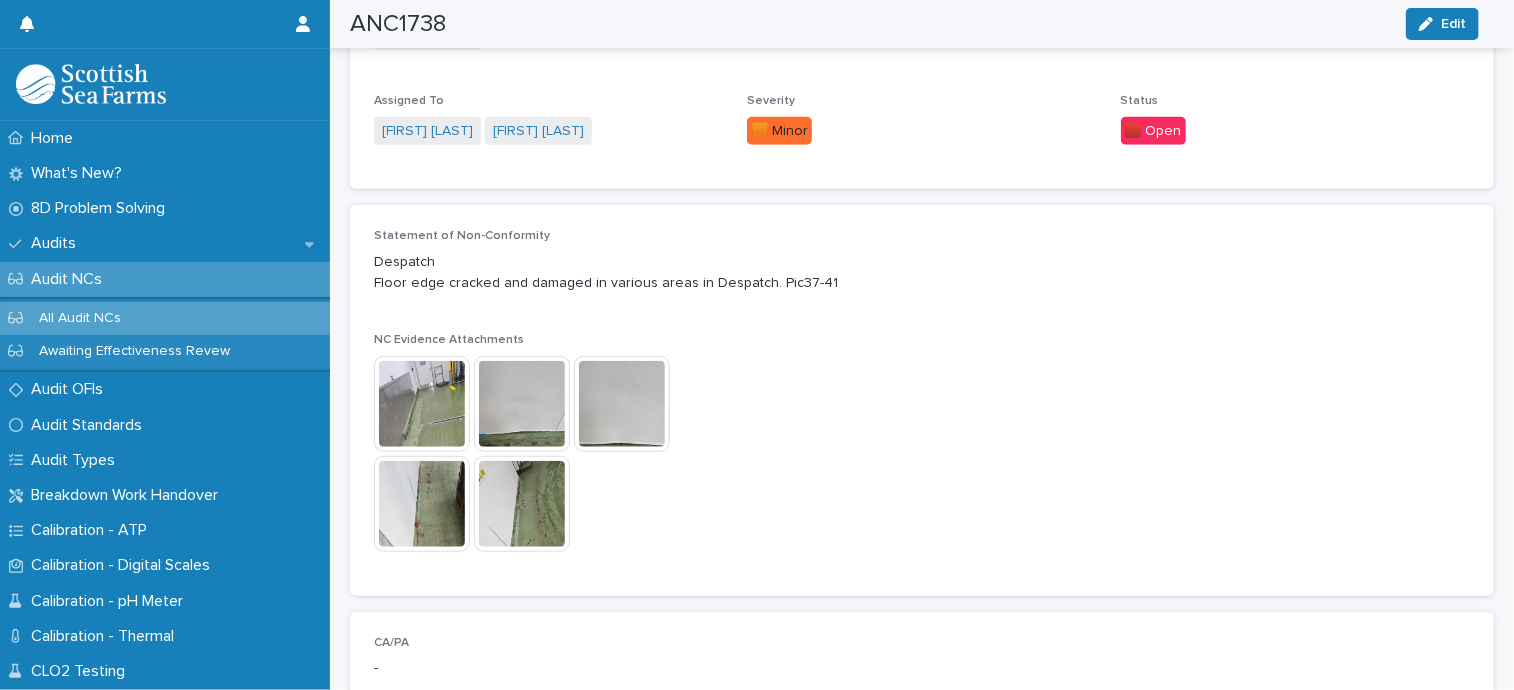 scroll, scrollTop: 700, scrollLeft: 0, axis: vertical 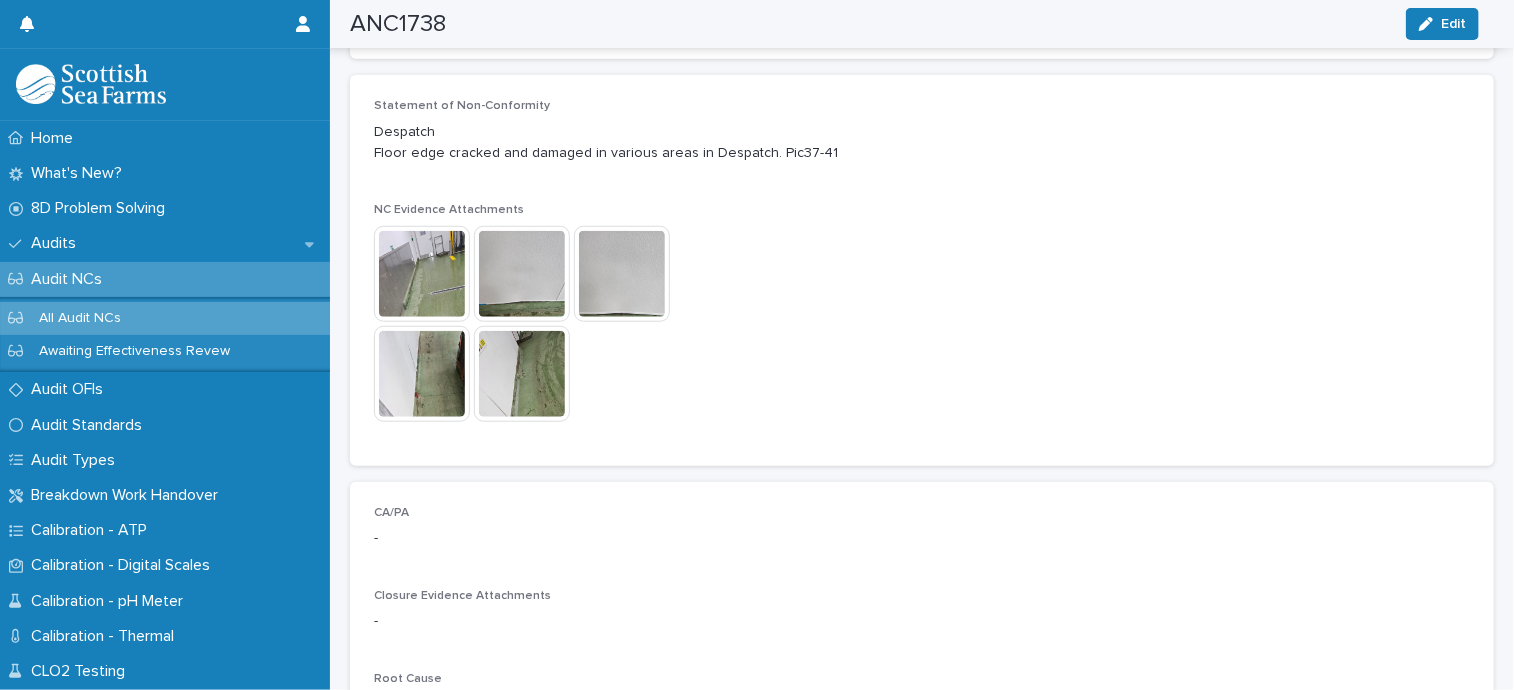 click at bounding box center (422, 274) 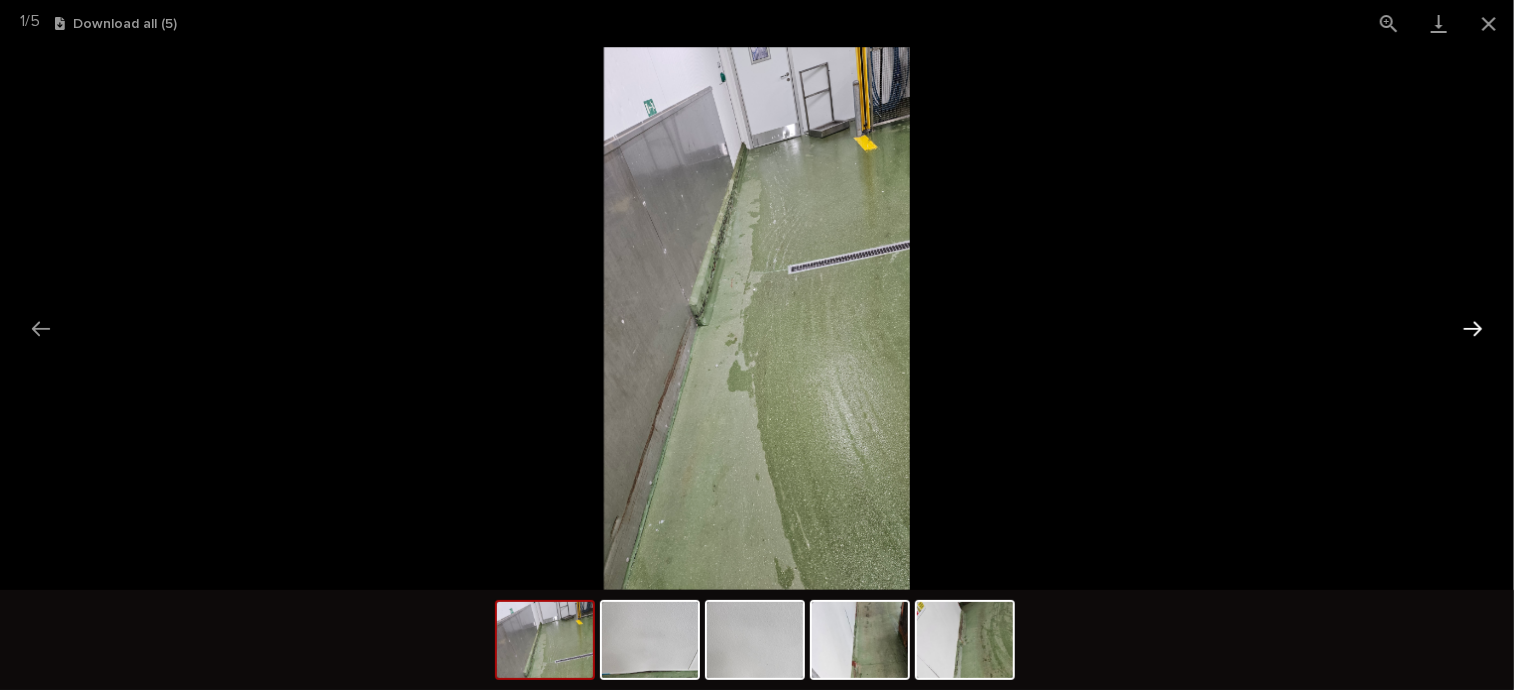 click at bounding box center [1473, 328] 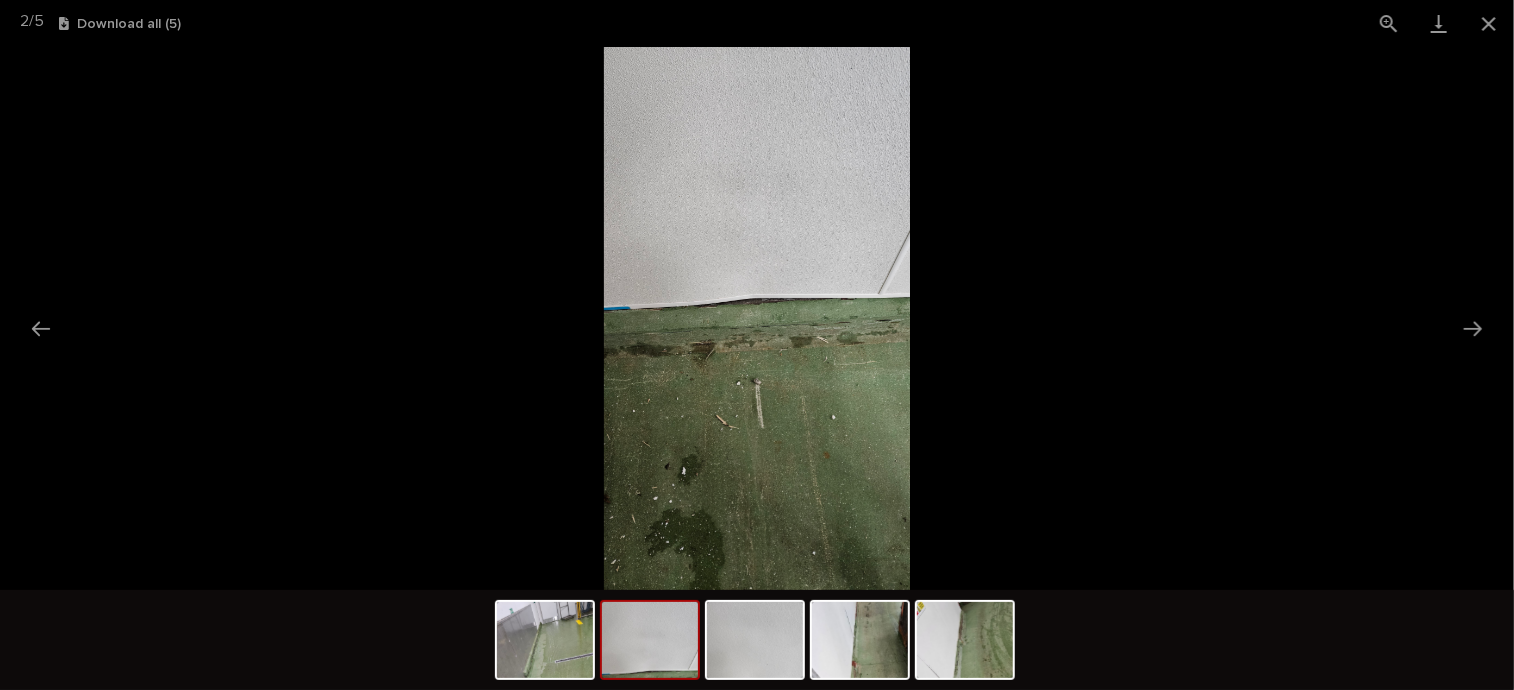 click at bounding box center (757, 318) 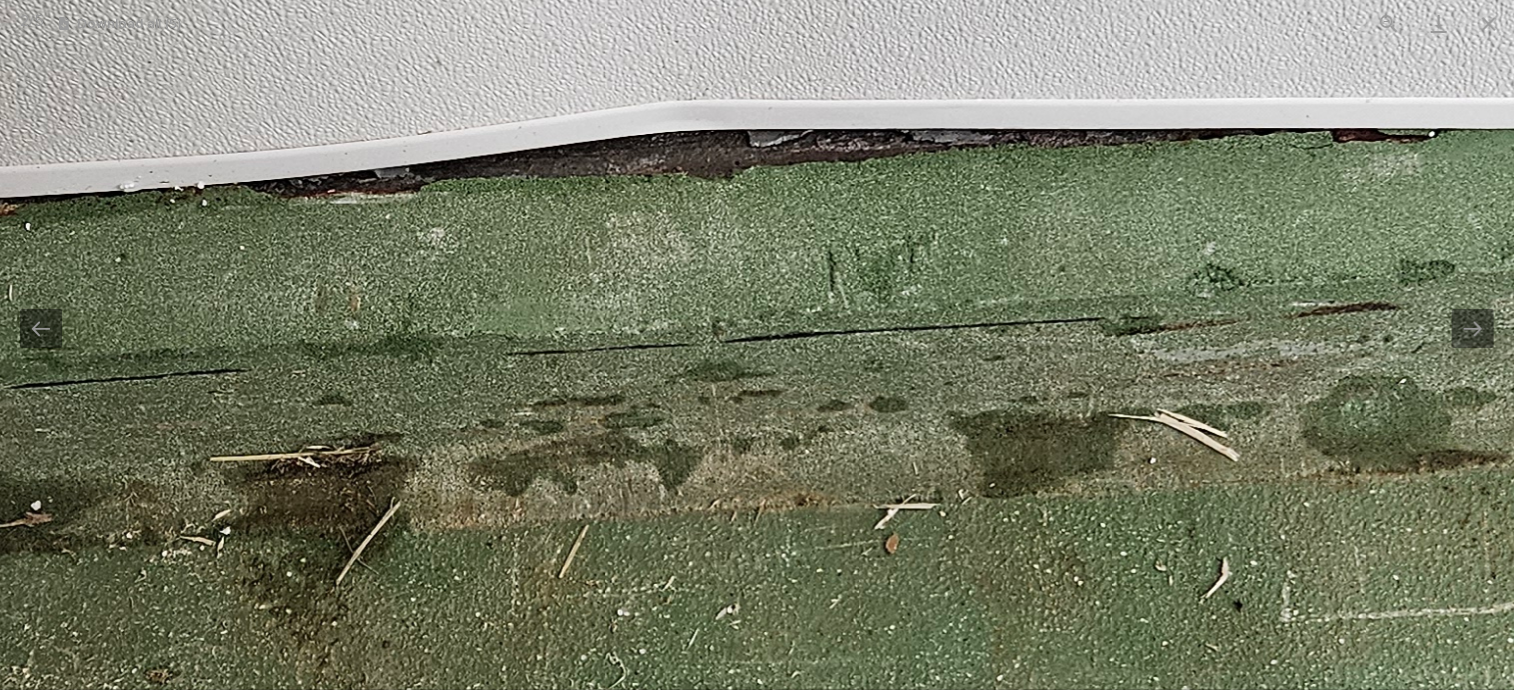click at bounding box center [714, 278] 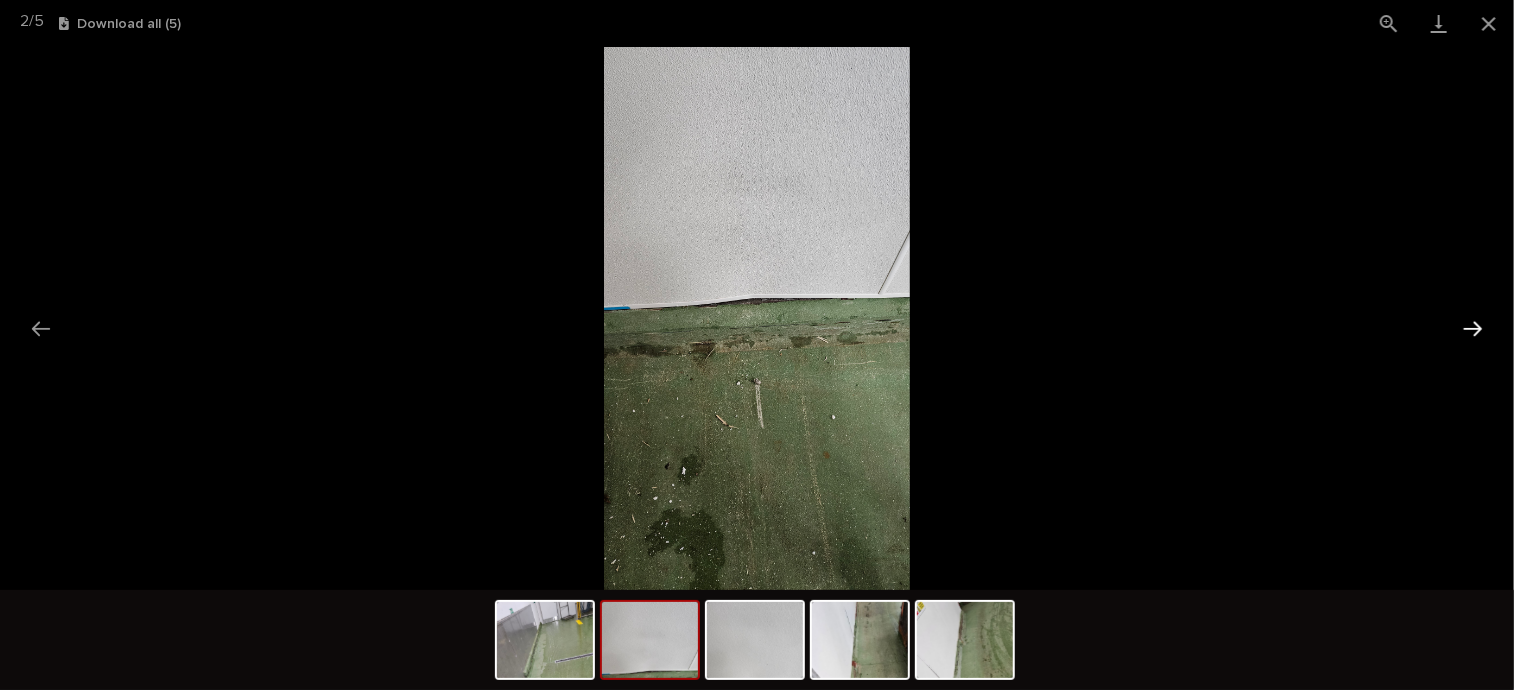 click at bounding box center (1473, 328) 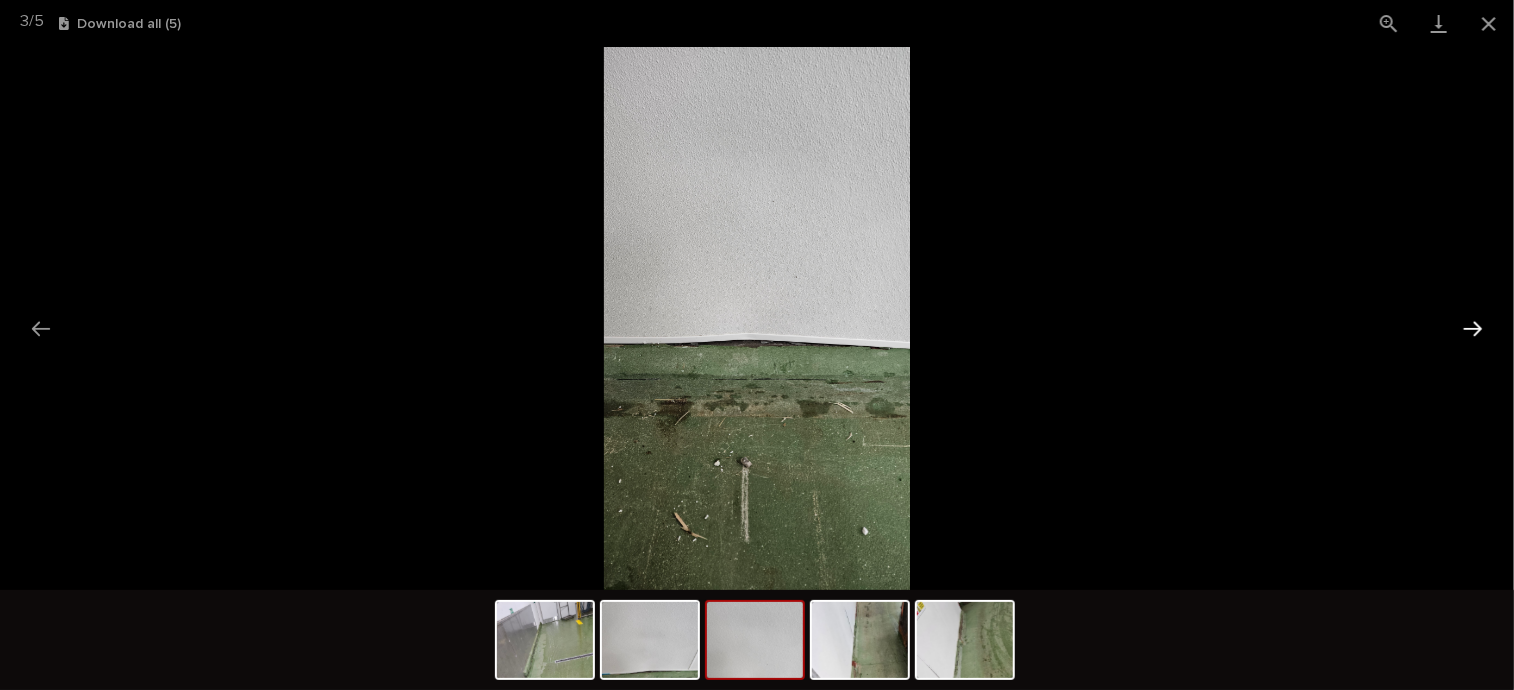 click at bounding box center (1473, 328) 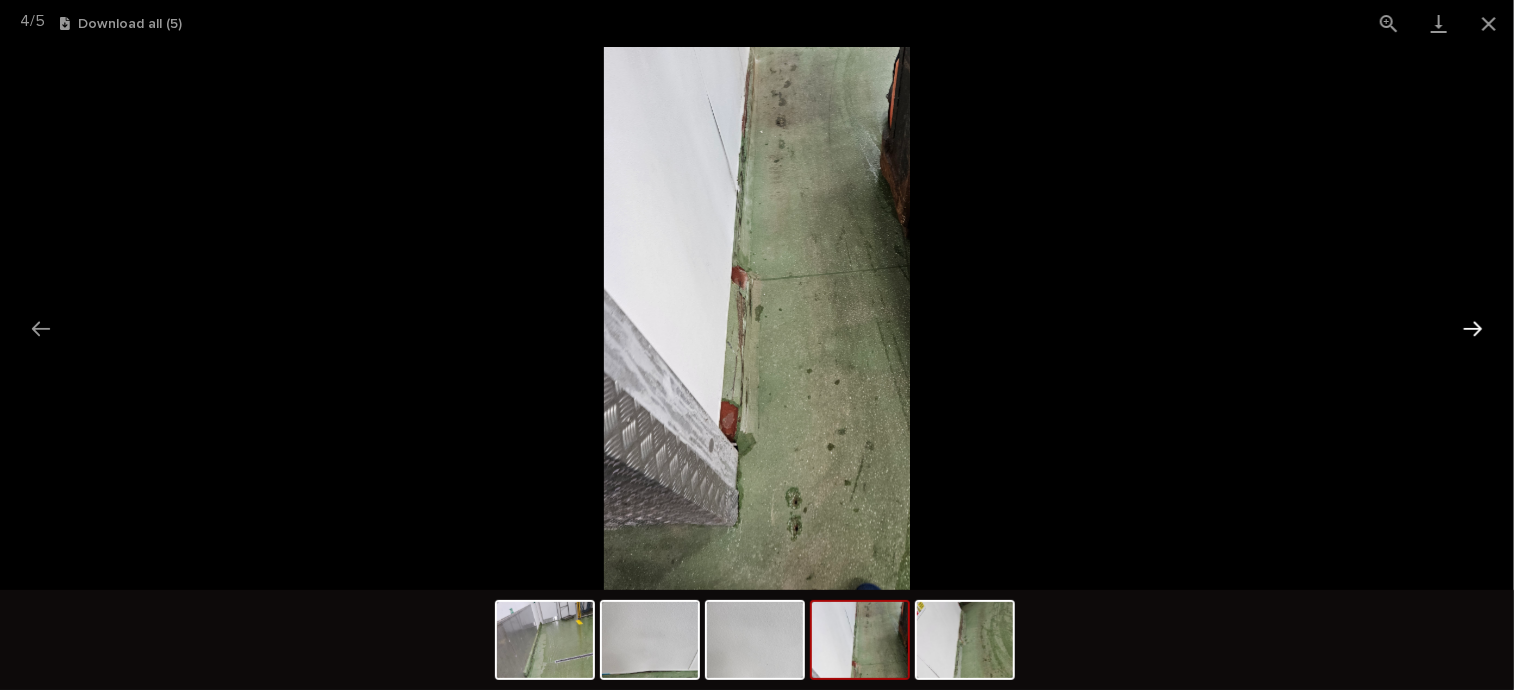 click at bounding box center (1473, 328) 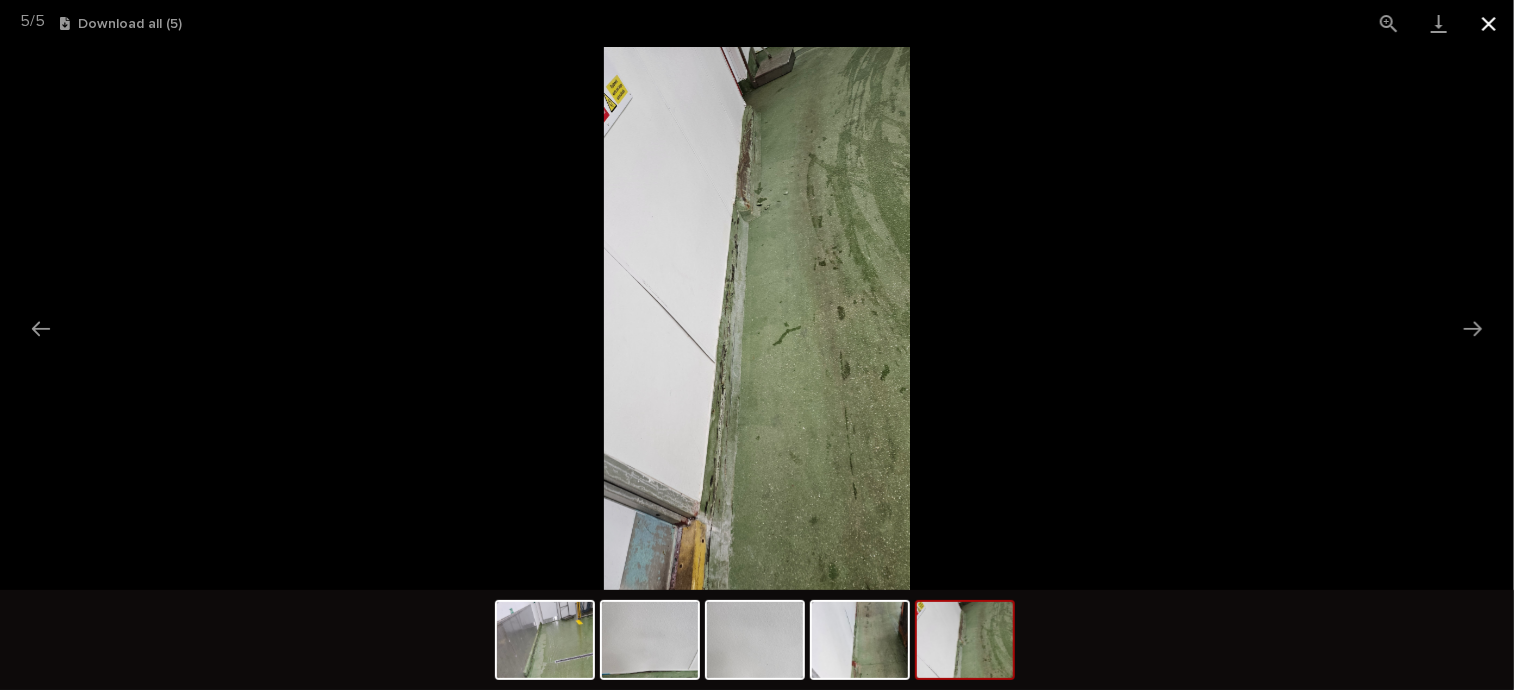 click at bounding box center (1489, 23) 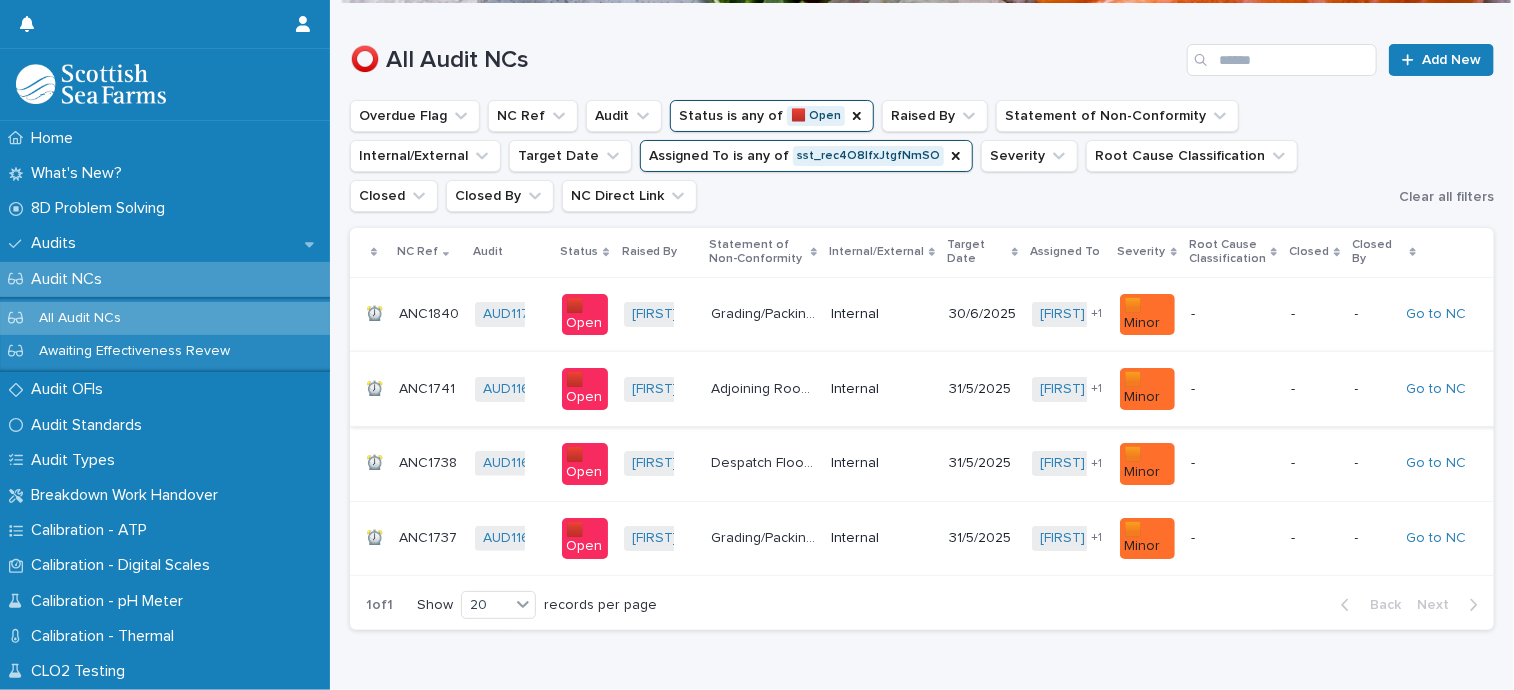 scroll, scrollTop: 215, scrollLeft: 0, axis: vertical 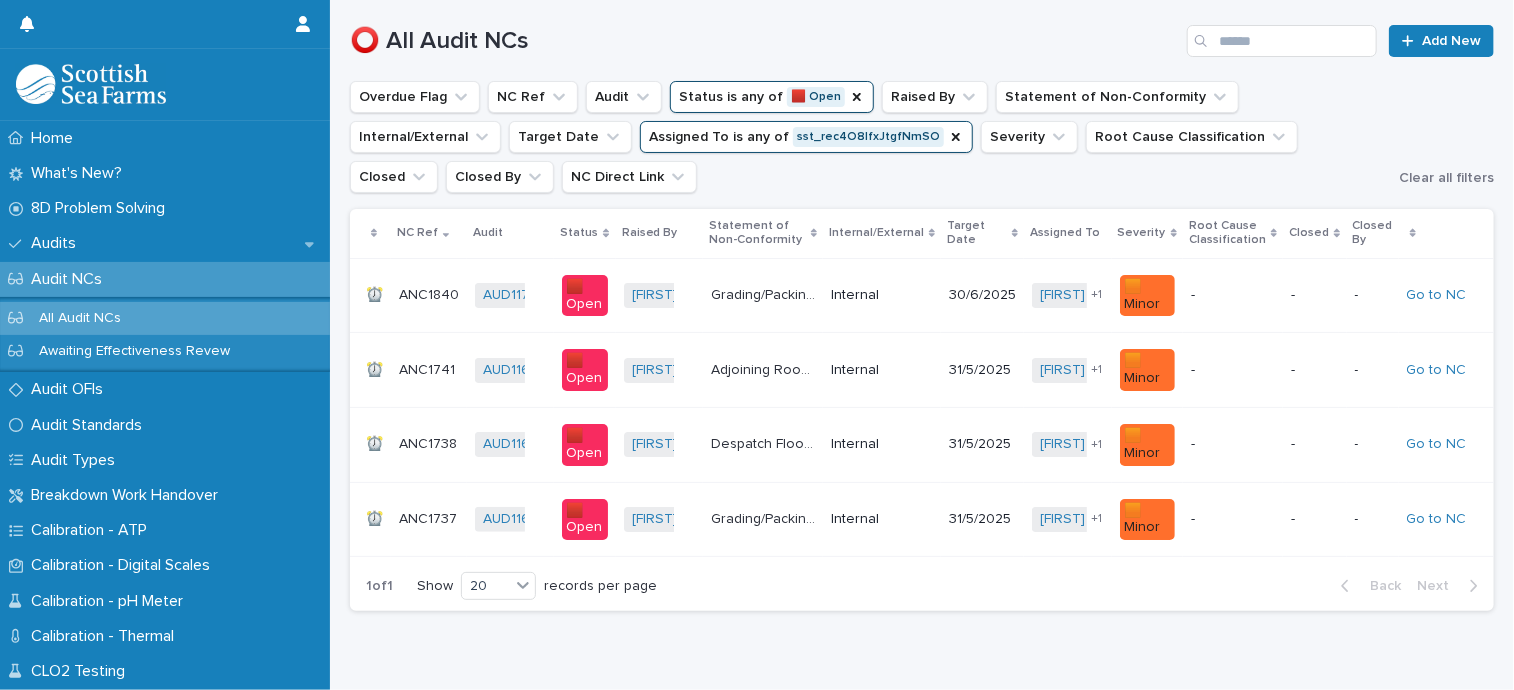 click on "ANC1737" at bounding box center (430, 517) 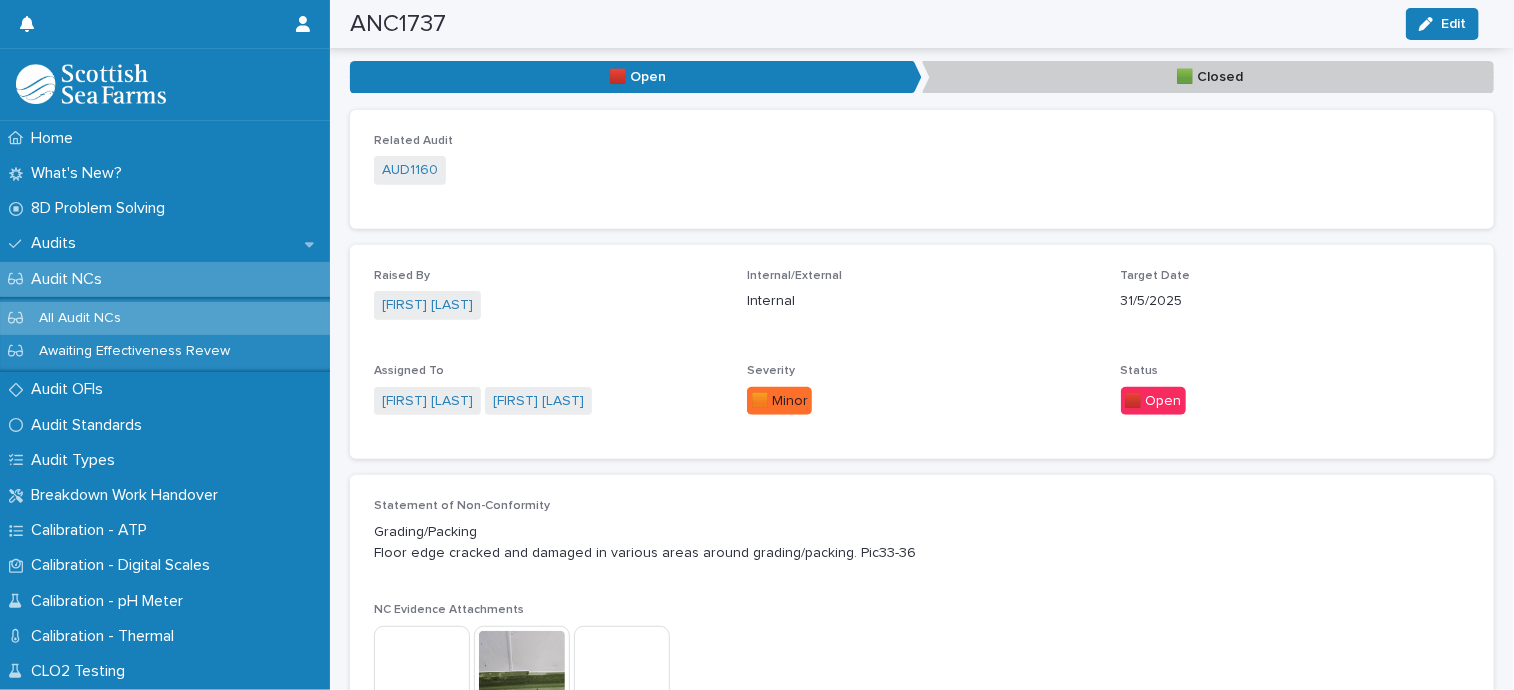 scroll, scrollTop: 600, scrollLeft: 0, axis: vertical 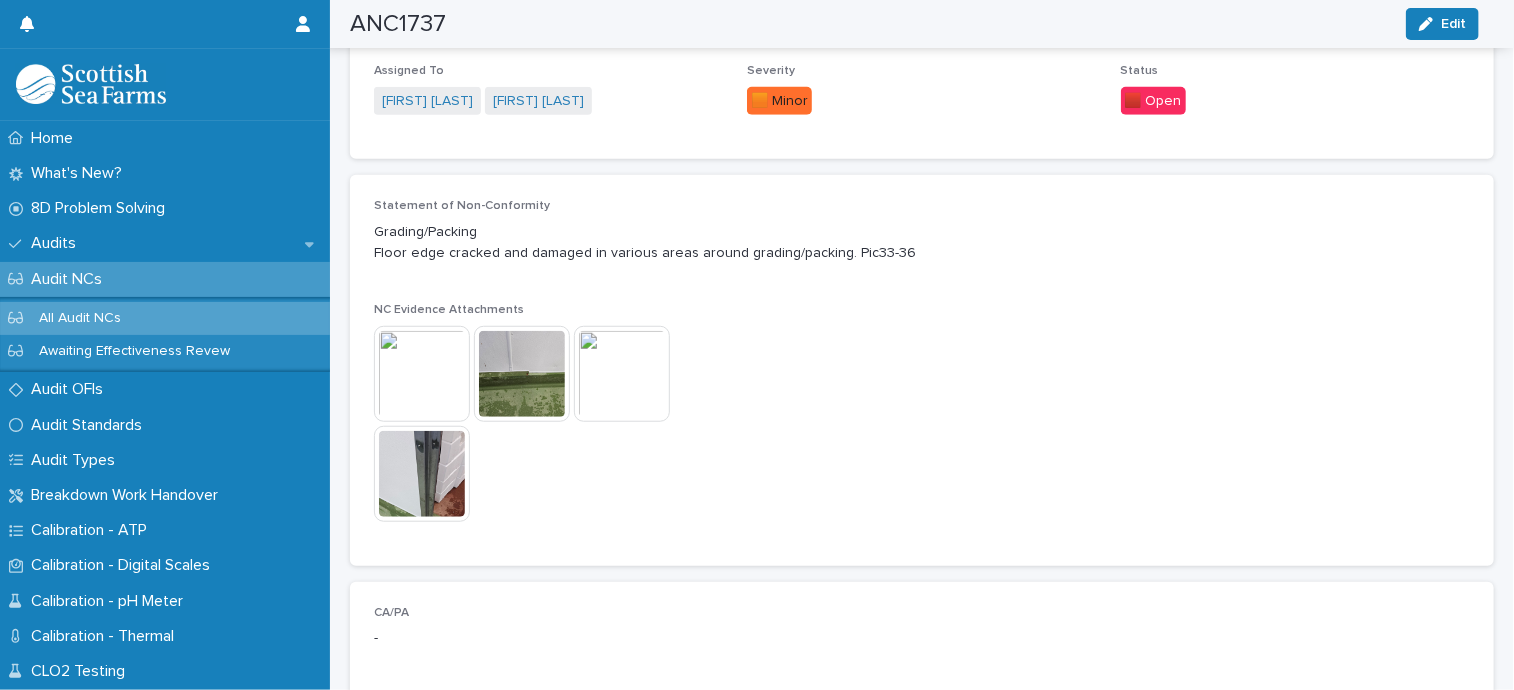 click at bounding box center [422, 374] 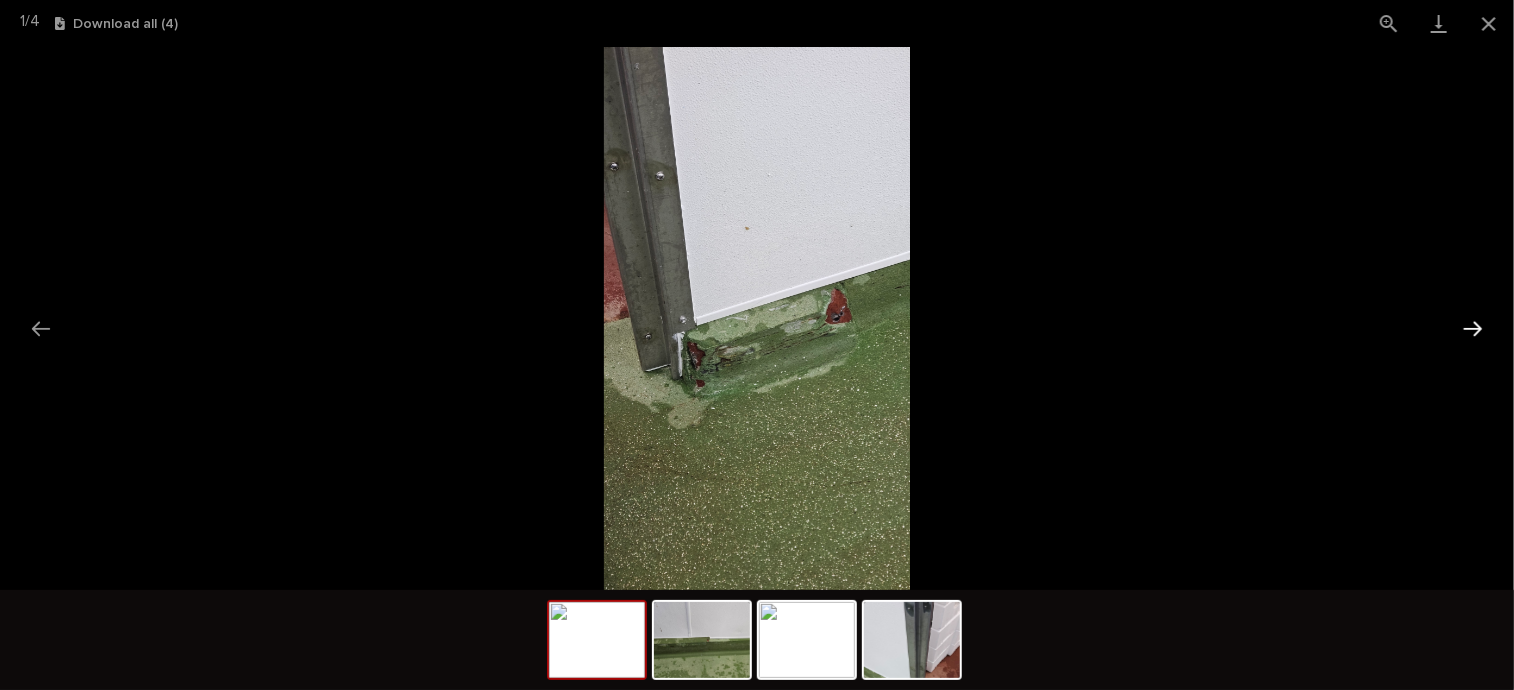 click at bounding box center (1473, 328) 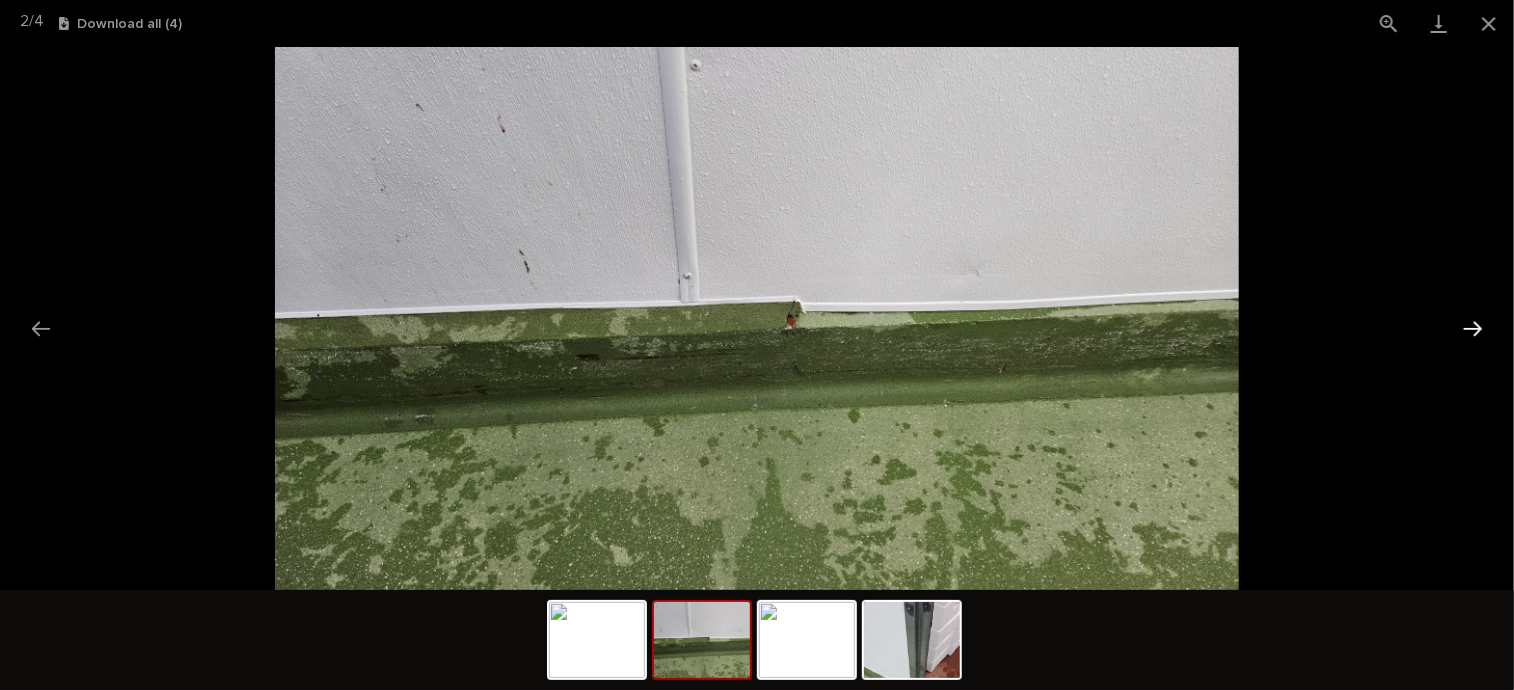 click at bounding box center [1473, 328] 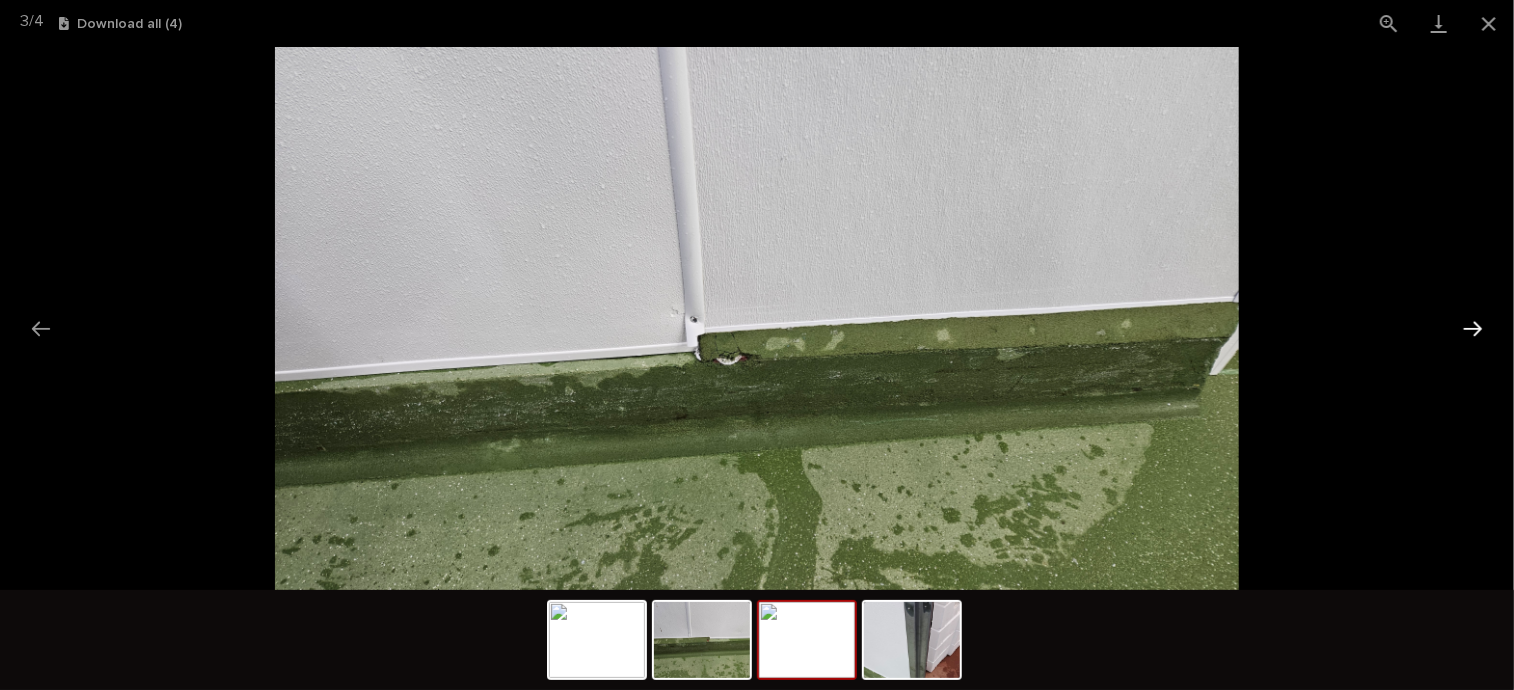 click at bounding box center (1473, 328) 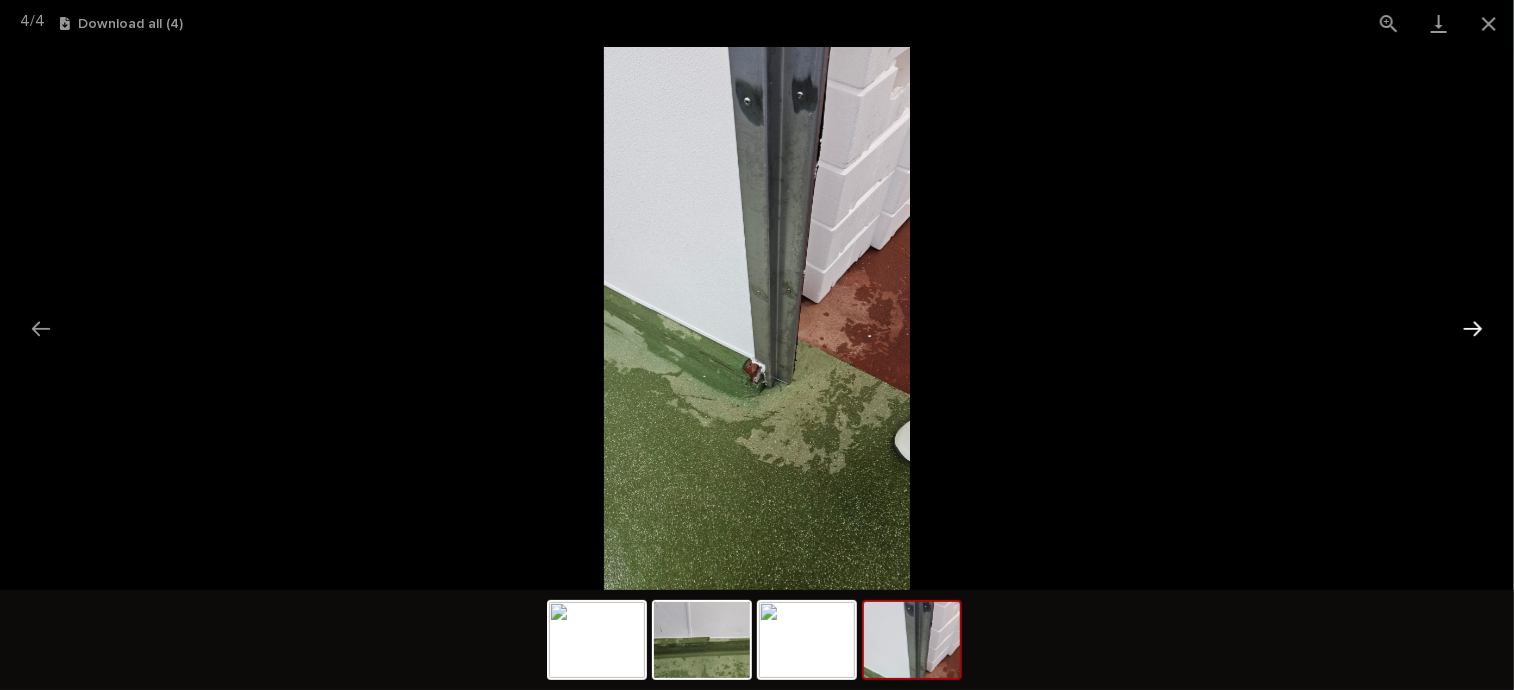 click at bounding box center [1473, 328] 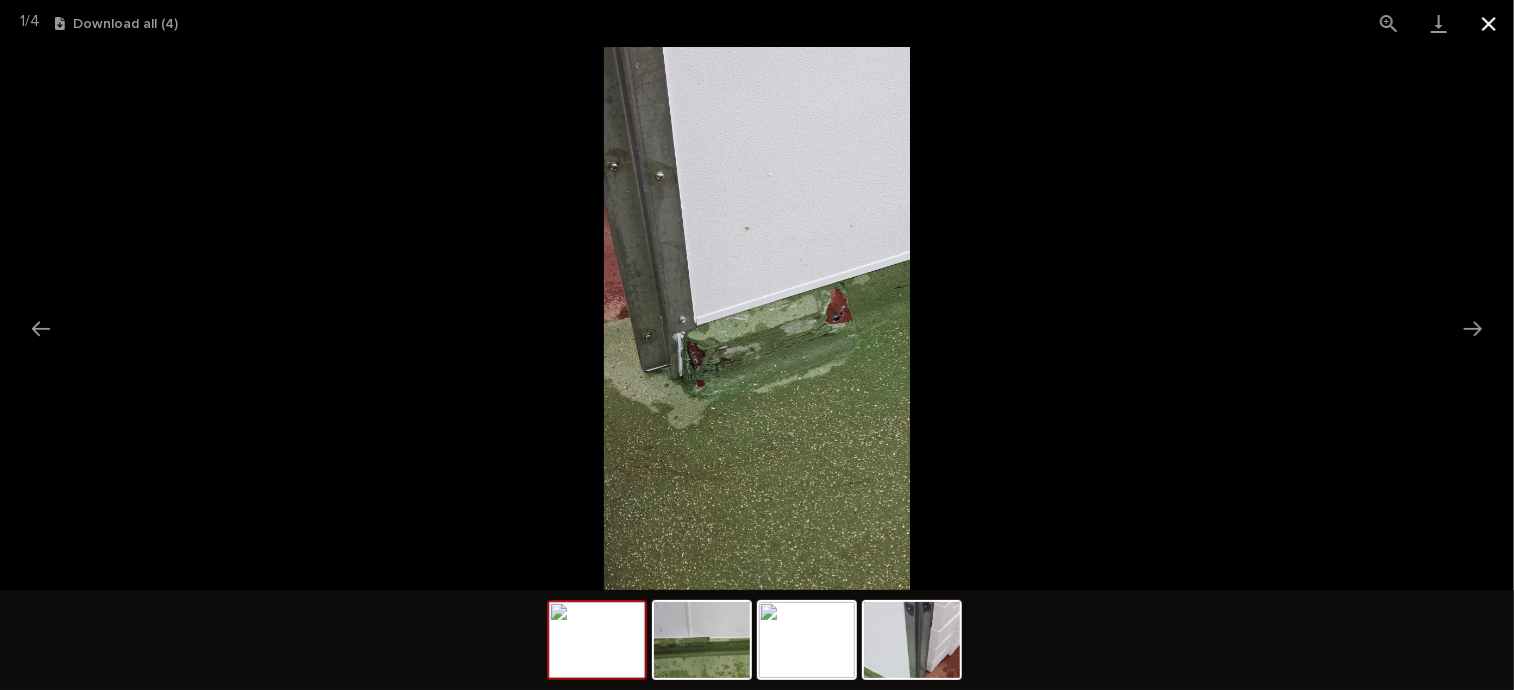 click at bounding box center [1489, 23] 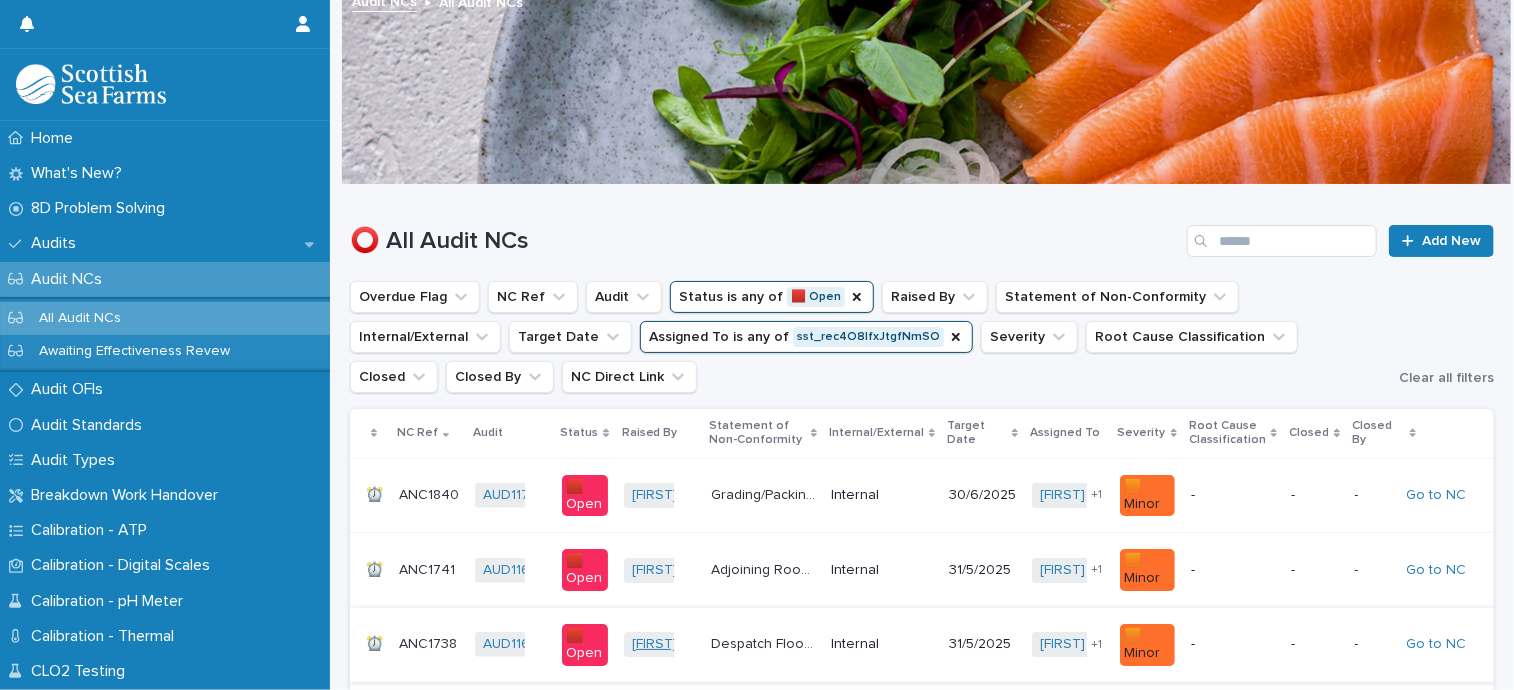 scroll, scrollTop: 215, scrollLeft: 0, axis: vertical 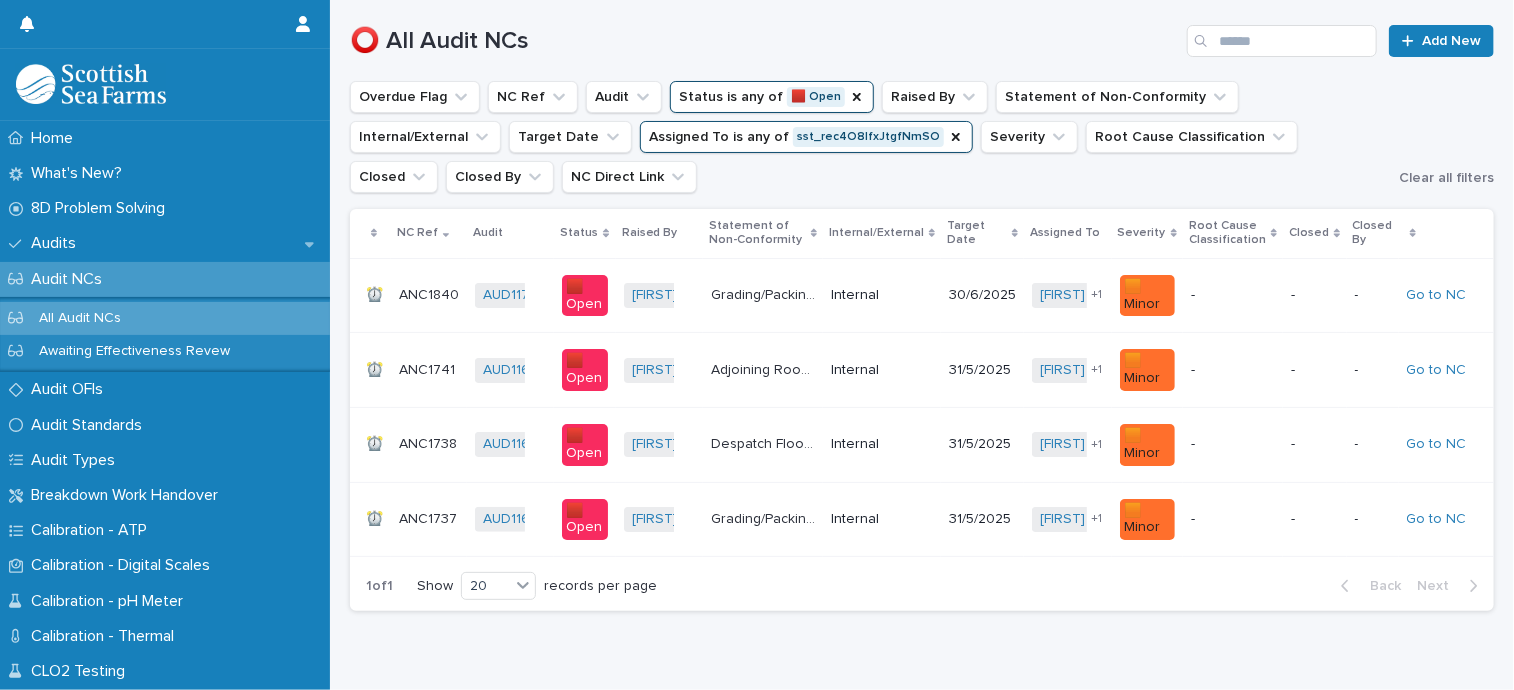 click on "ANC1840" at bounding box center (431, 293) 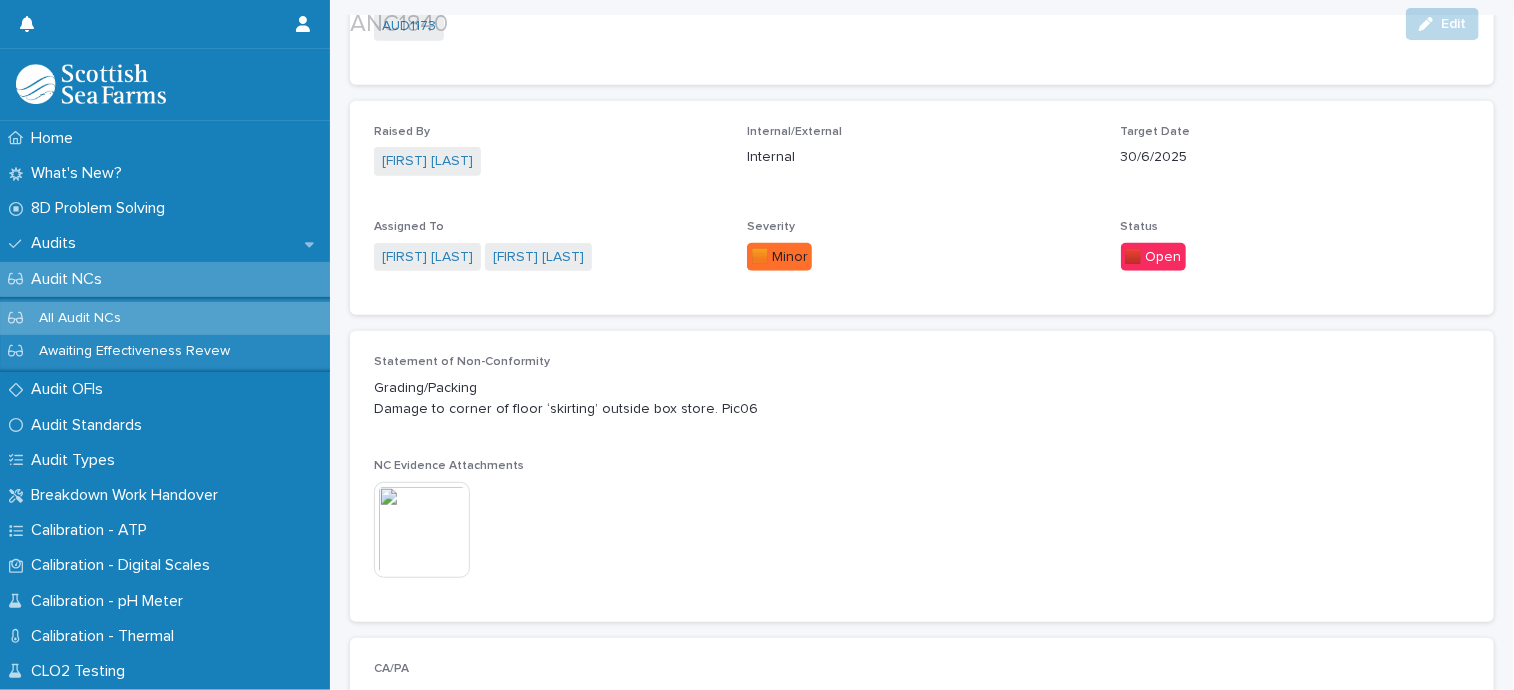 scroll, scrollTop: 500, scrollLeft: 0, axis: vertical 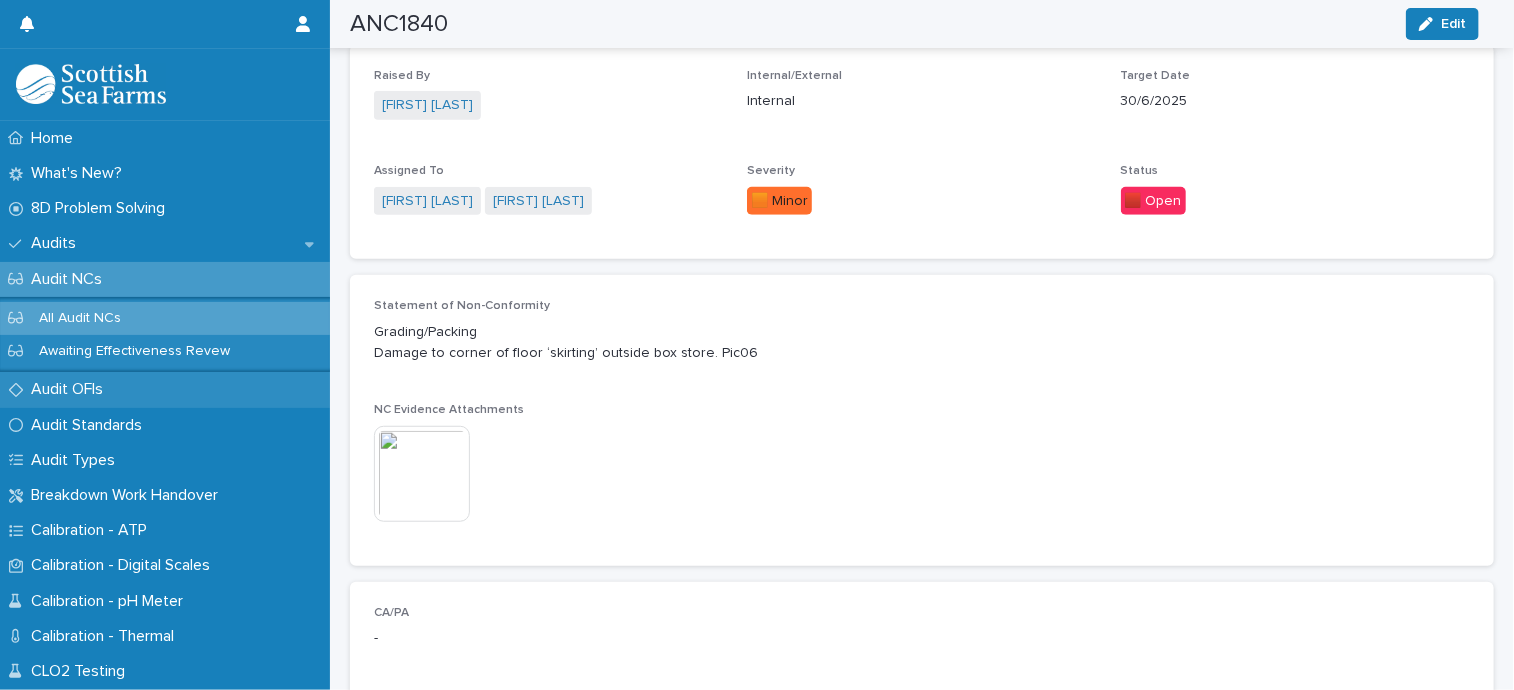 click on "Audit OFIs" at bounding box center (71, 389) 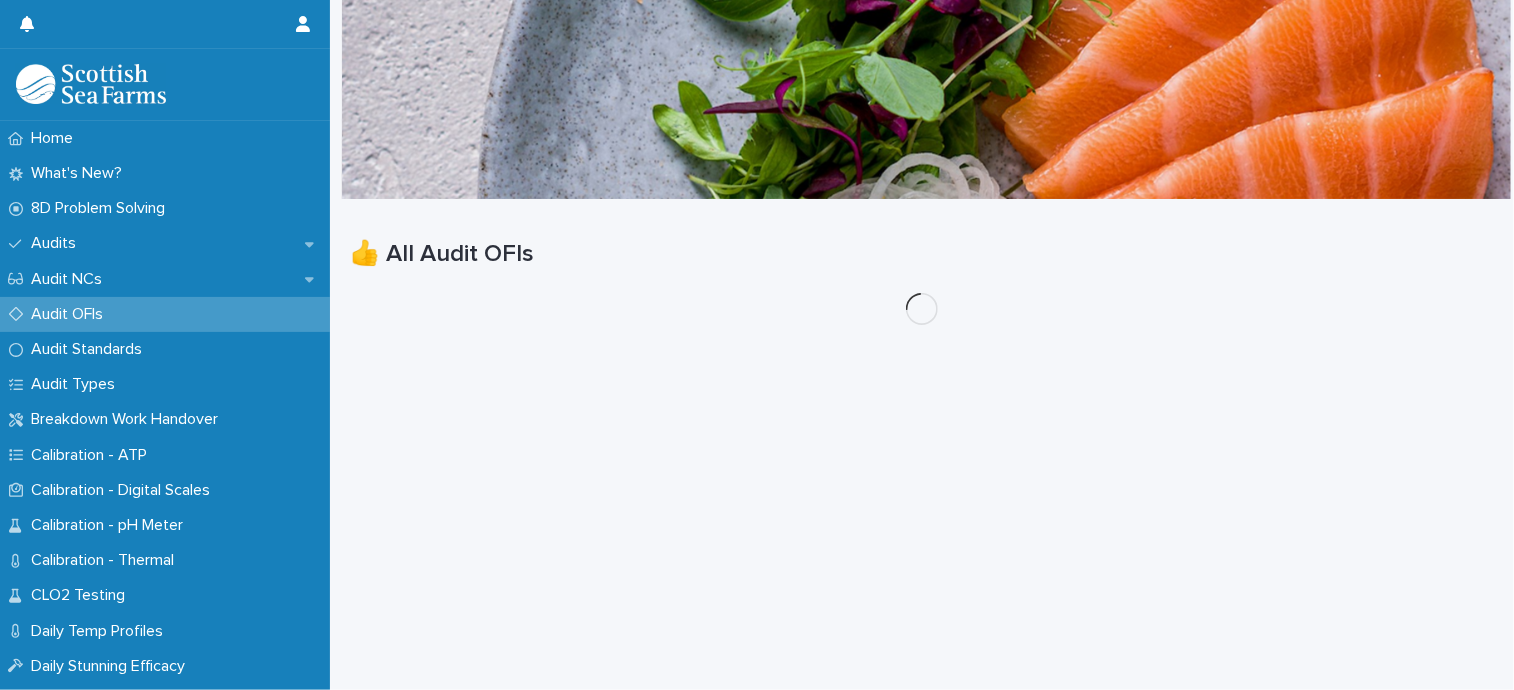 scroll, scrollTop: 0, scrollLeft: 0, axis: both 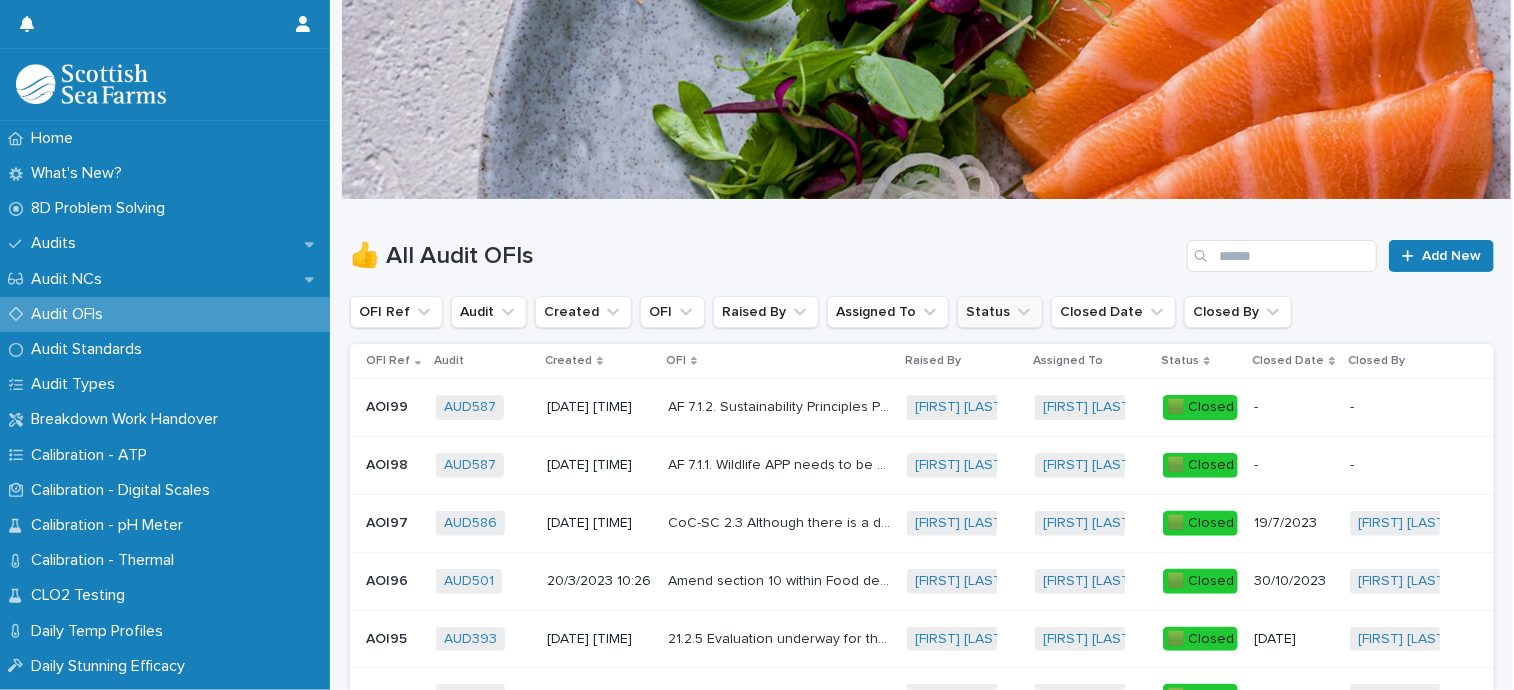 click 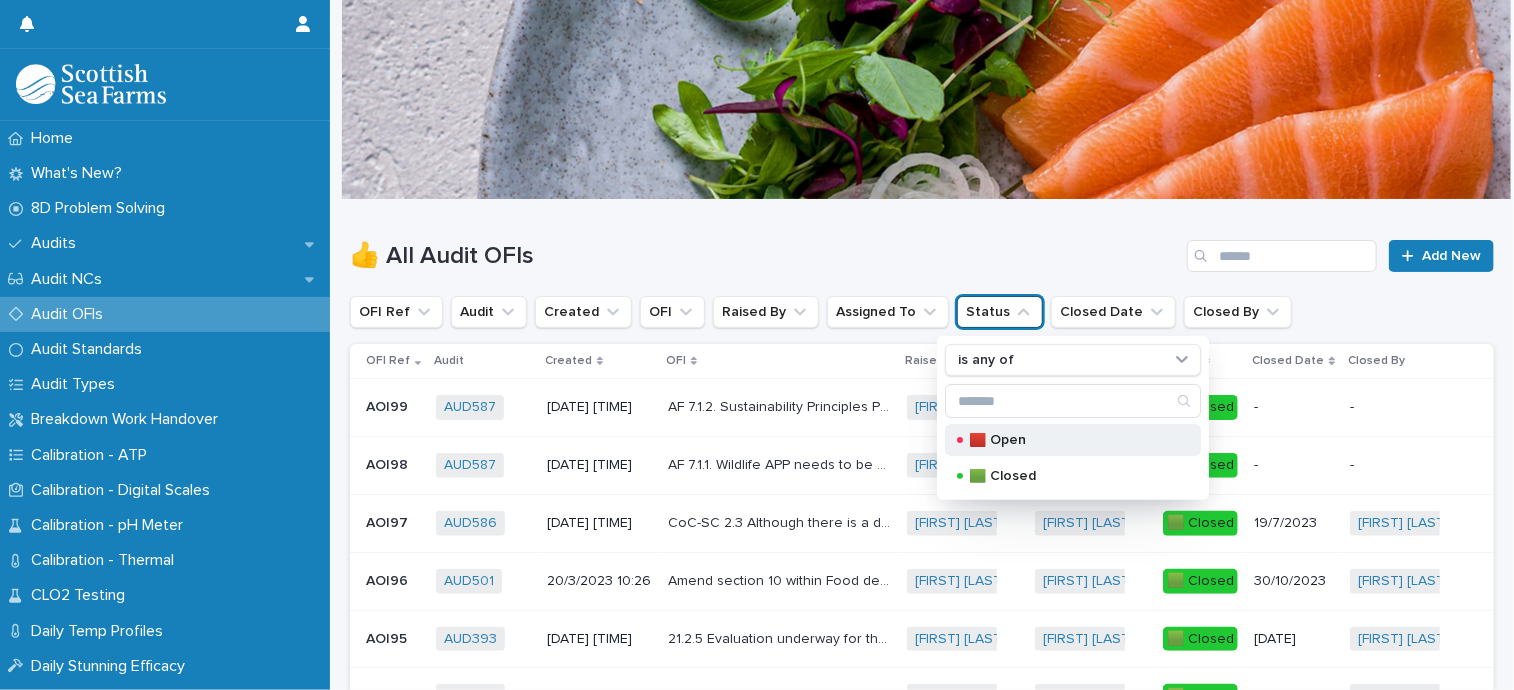 click on "🟥 Open" at bounding box center (1069, 440) 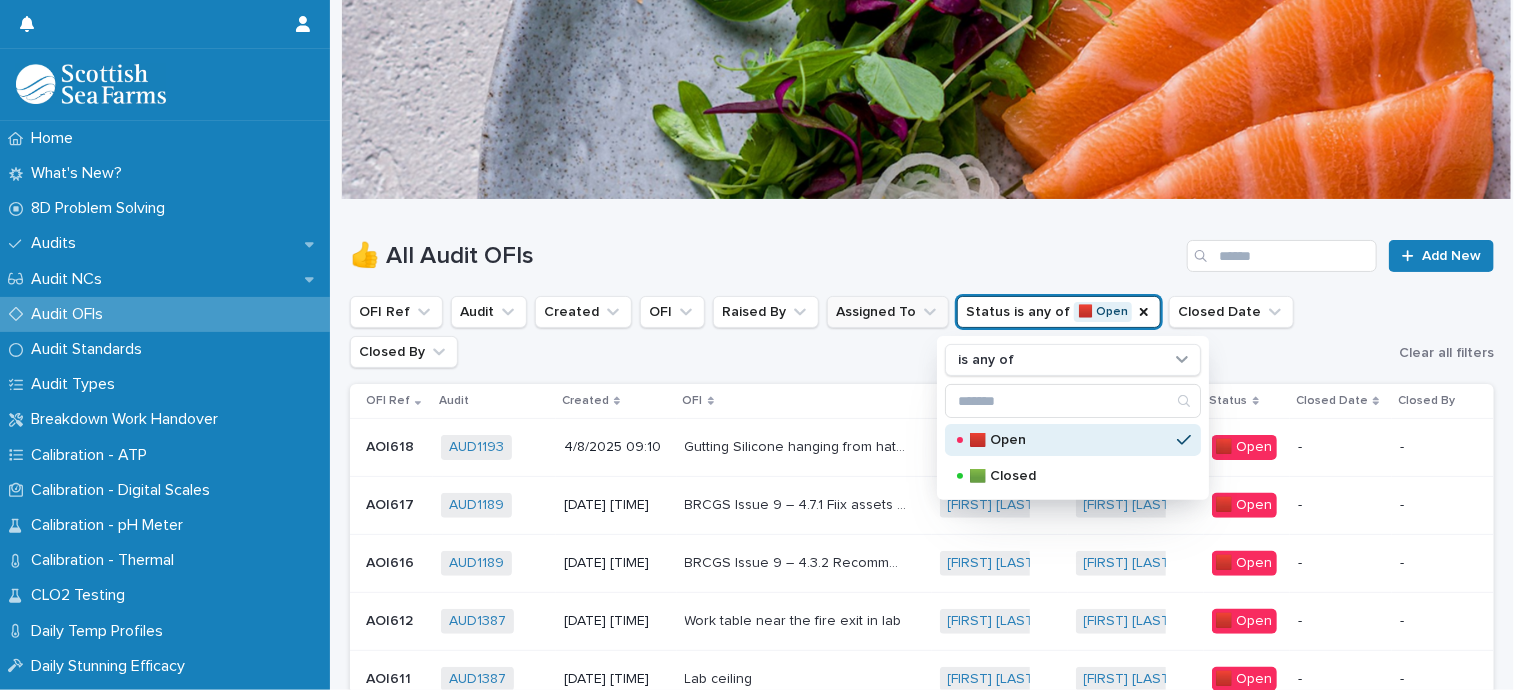 click 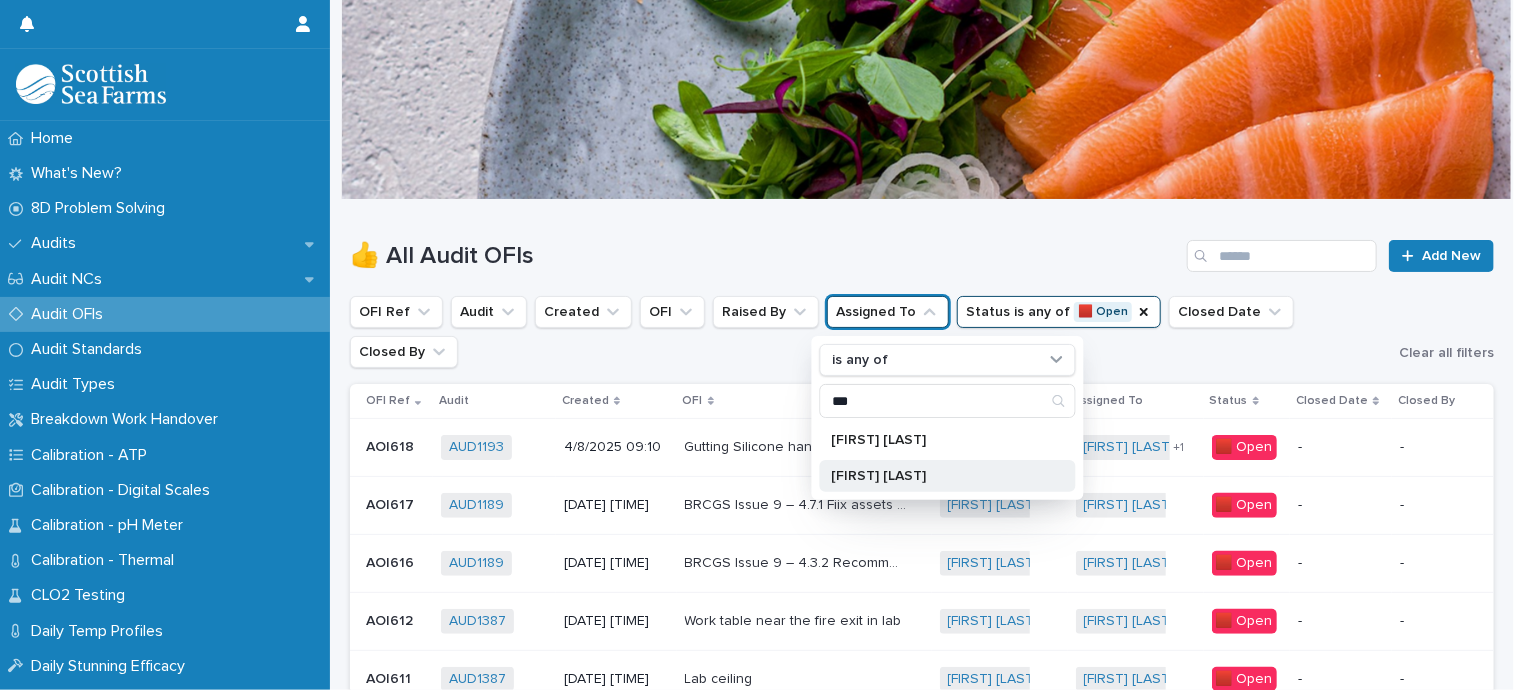type on "***" 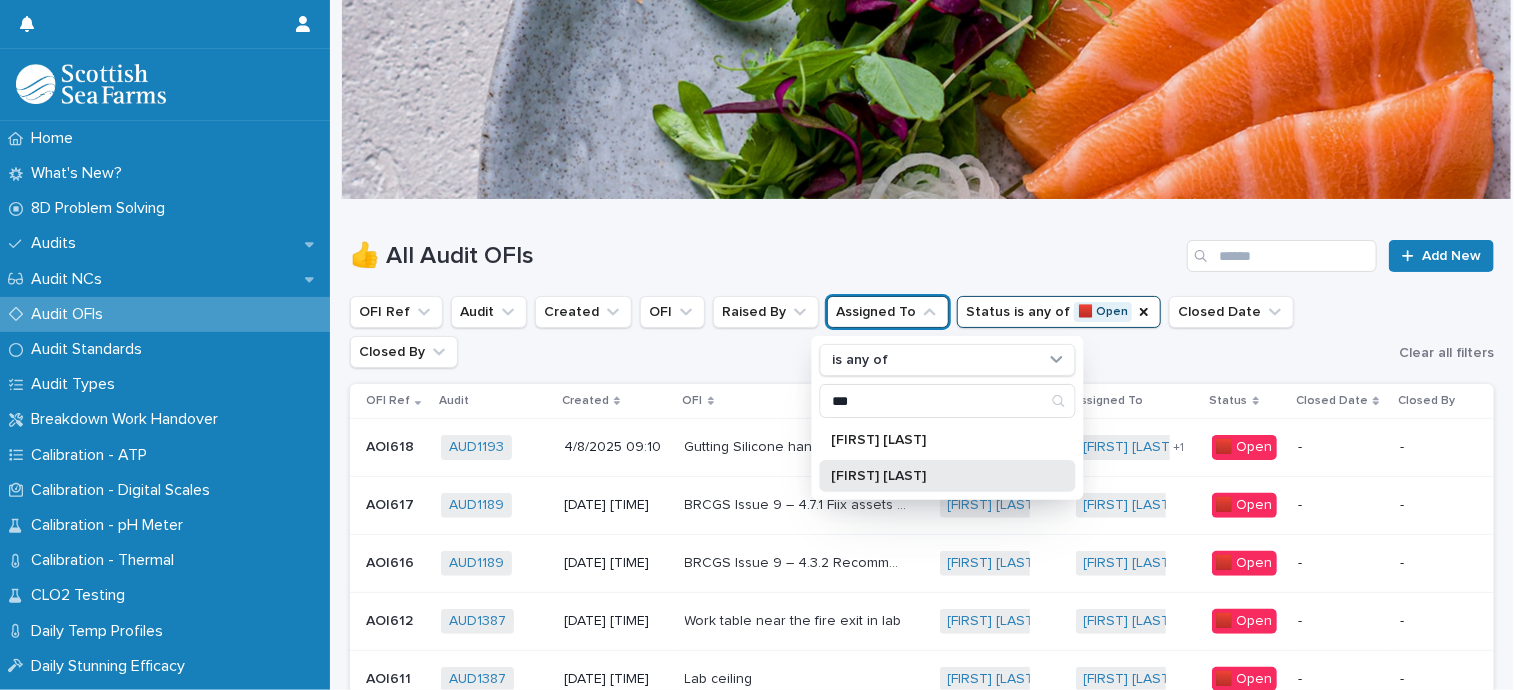 click on "[FIRST] [LAST]" at bounding box center [938, 476] 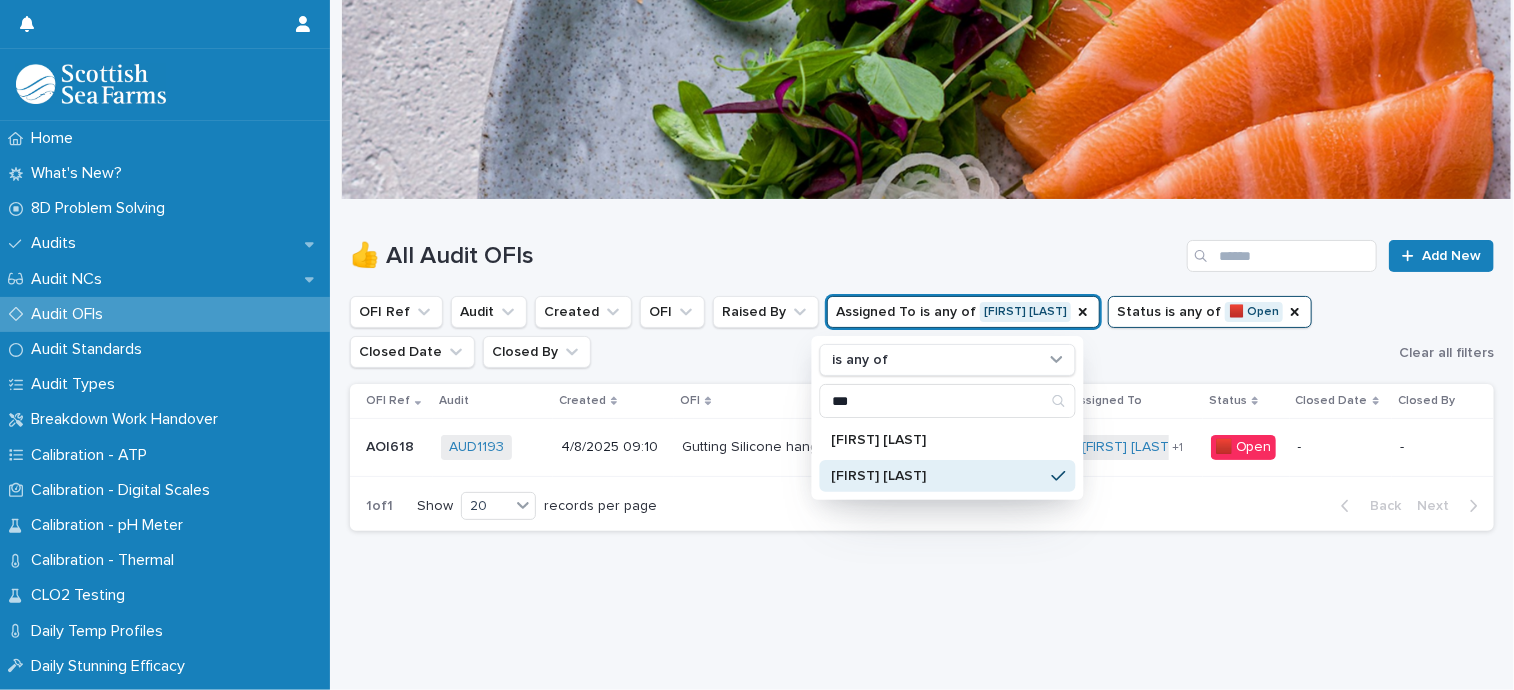 click on "All Audit OFIs Add New OFI Ref Audit Created OFI Raised By Assigned To is any of [FIRST] [LAST] is any of *** [FIRST] [LAST] [FIRST] [LAST] Status is any of 🟥 Open Closed Date Closed By Clear all filters OFI Ref Audit Created OFI Raised By Assigned To Status Closed Date Closed By AOI618 AOI618   AUD1193   + 0 [DATE] [TIME] Gutting
Silicone hanging from hatch in ceiling above walkway. Pic02 Gutting
Silicone hanging from hatch in ceiling above walkway. Pic02   [FIRST] [LAST]   + 0 [FIRST] [LAST]   [FIRST] [LAST]   + 1 🟥 Open - - 1  of  1 Show 20 records per page Back Next" at bounding box center [922, 420] 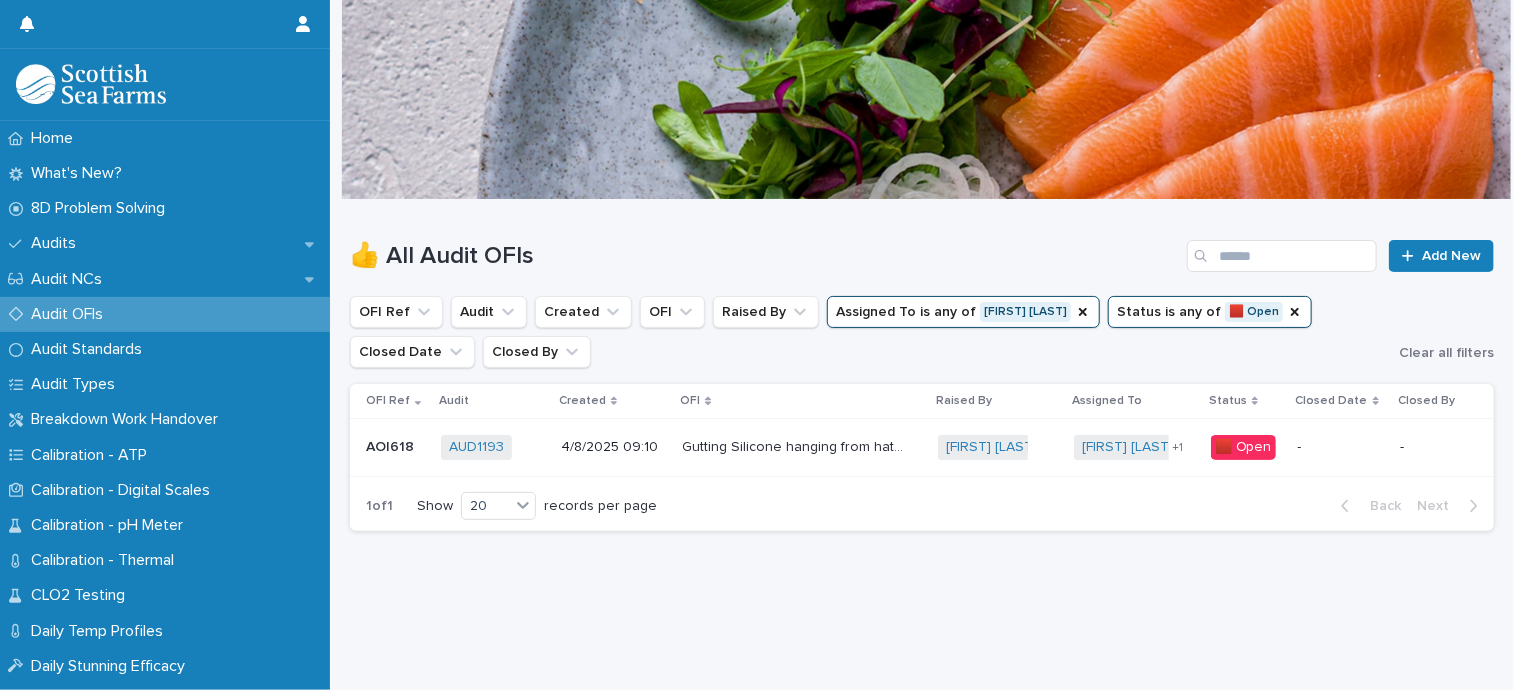 click on "AOI618" at bounding box center (392, 445) 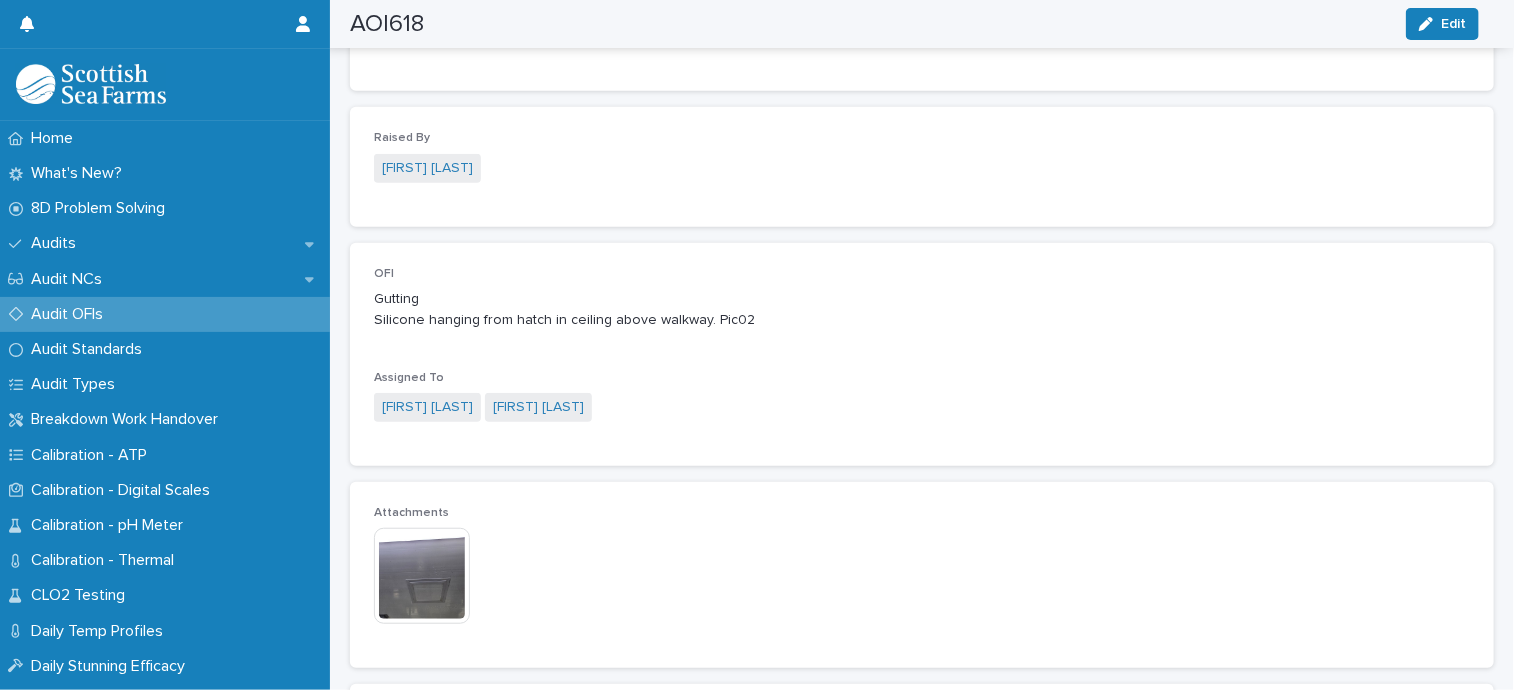 scroll, scrollTop: 500, scrollLeft: 0, axis: vertical 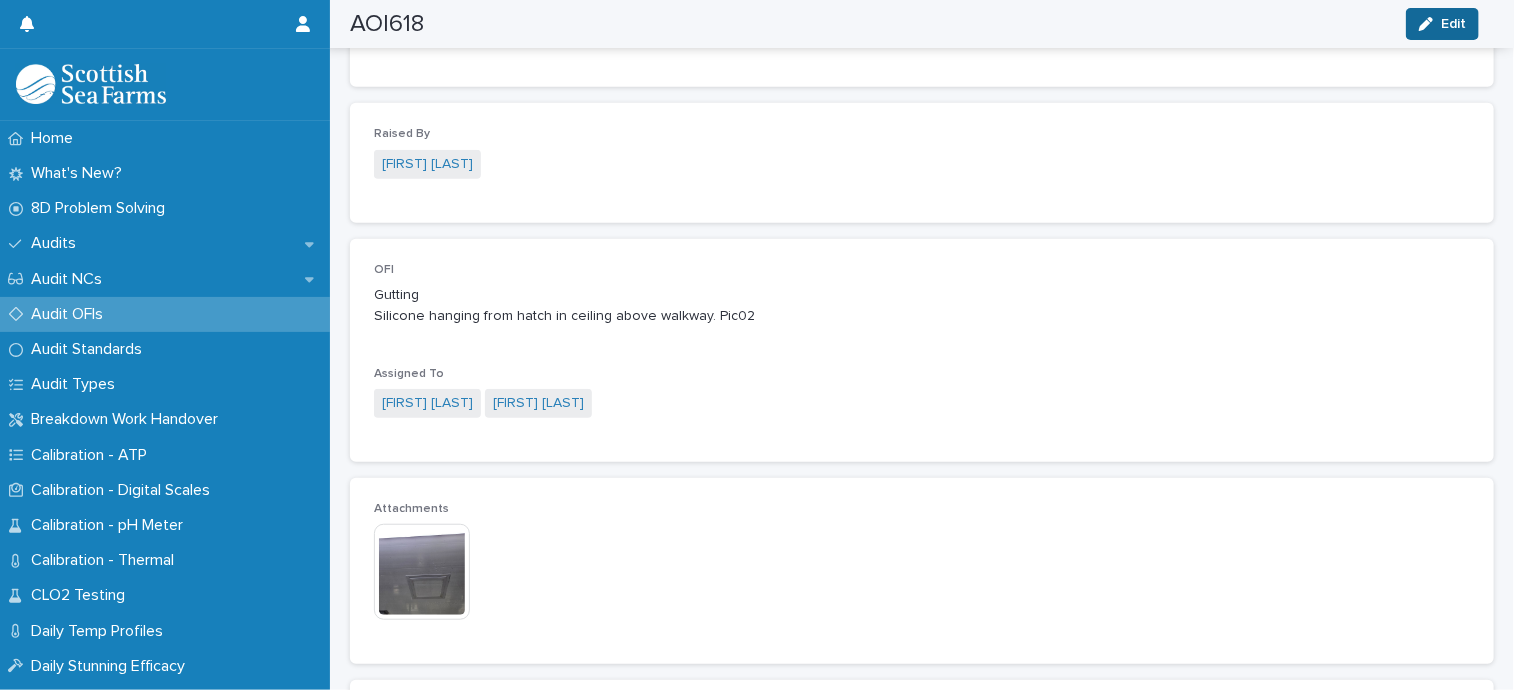 click on "Edit" at bounding box center (1453, 24) 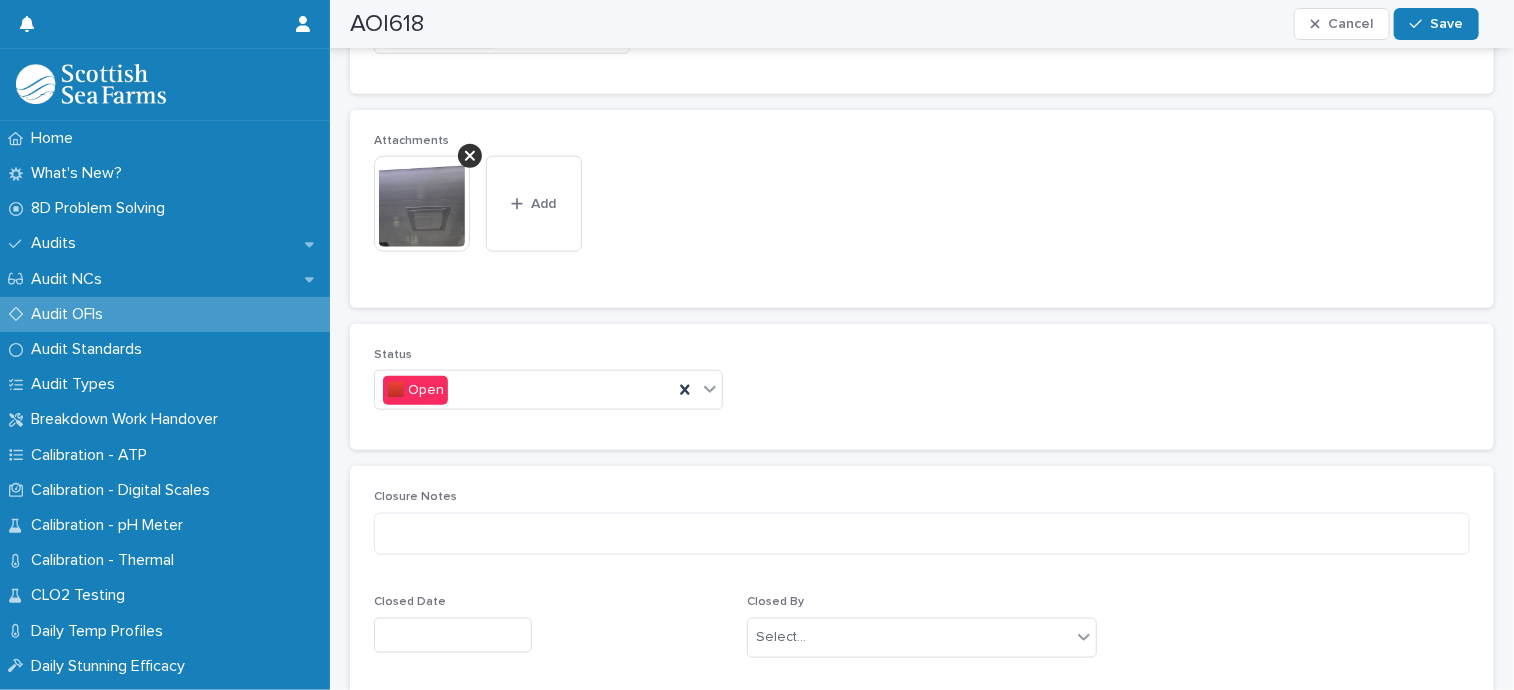 scroll, scrollTop: 950, scrollLeft: 0, axis: vertical 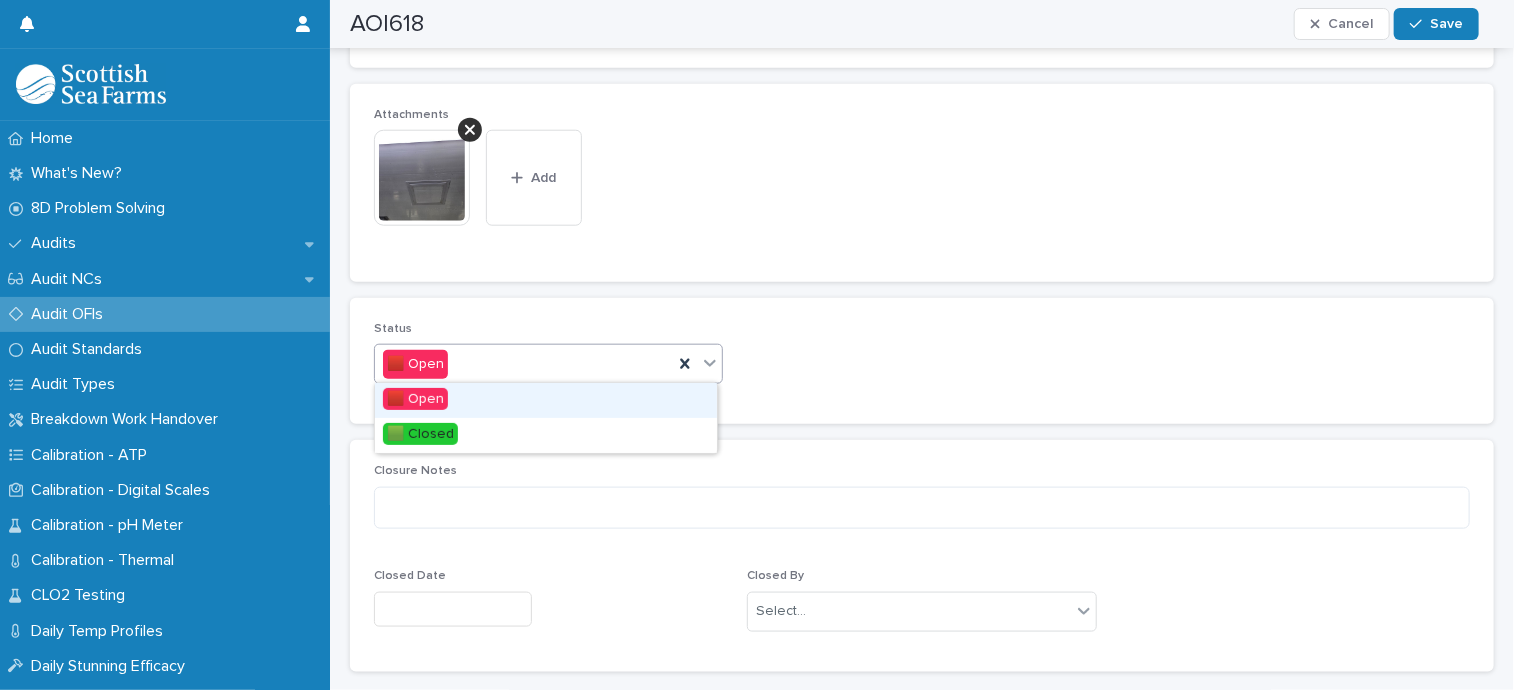 click 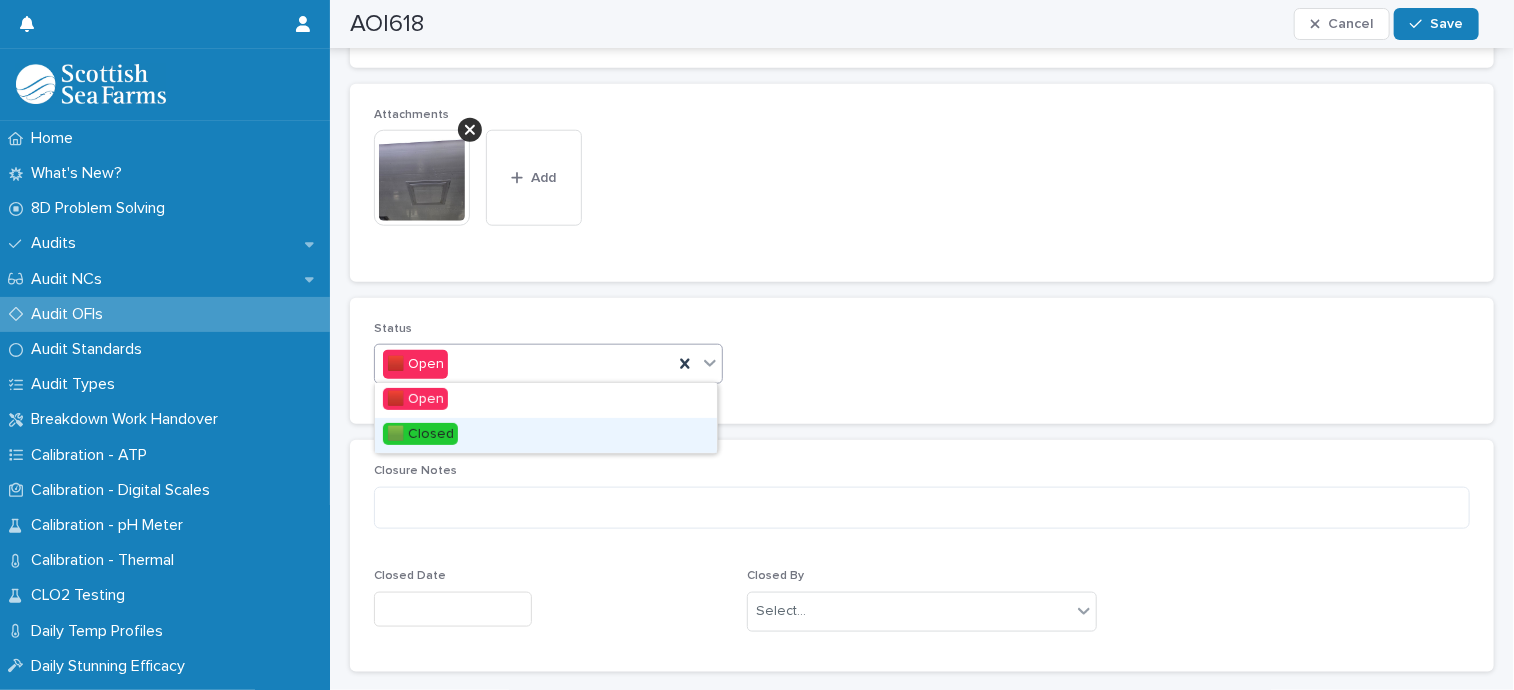 drag, startPoint x: 393, startPoint y: 433, endPoint x: 403, endPoint y: 429, distance: 10.770329 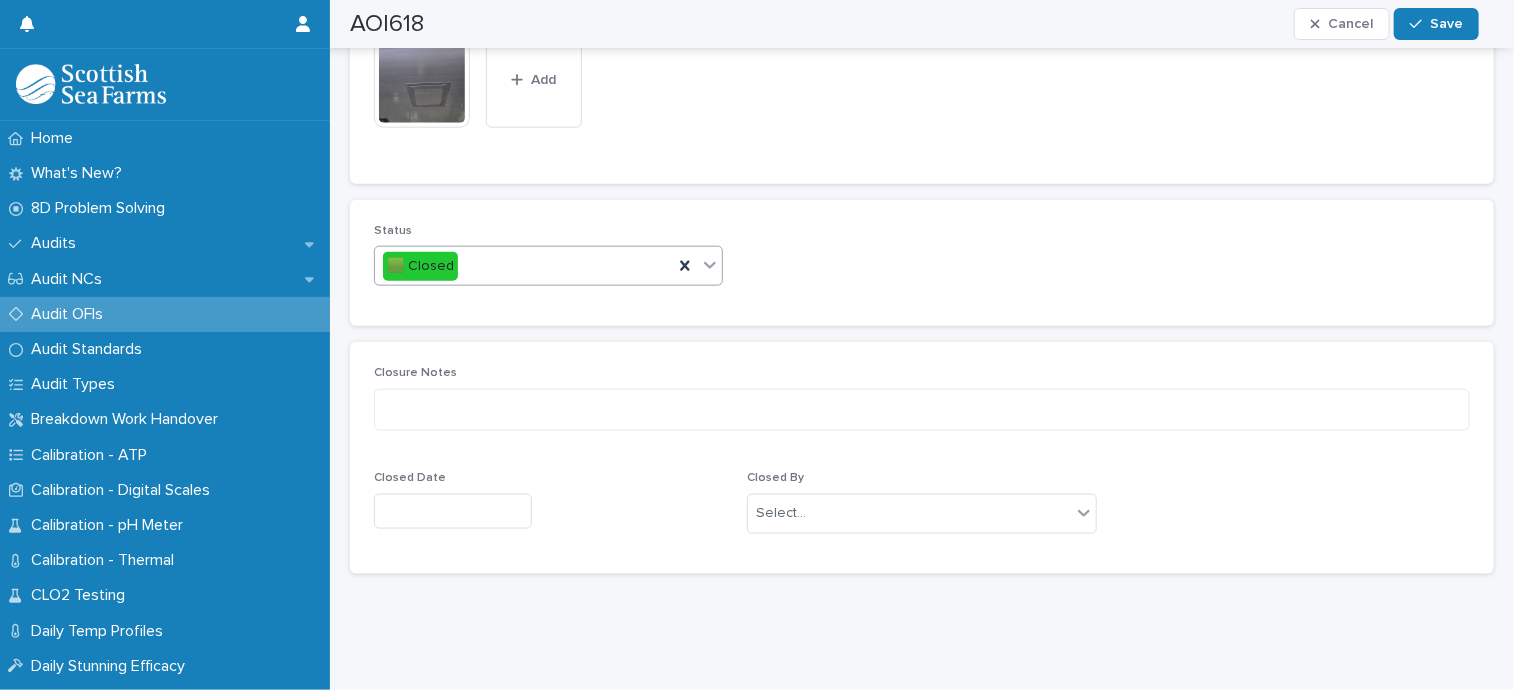 scroll, scrollTop: 1060, scrollLeft: 0, axis: vertical 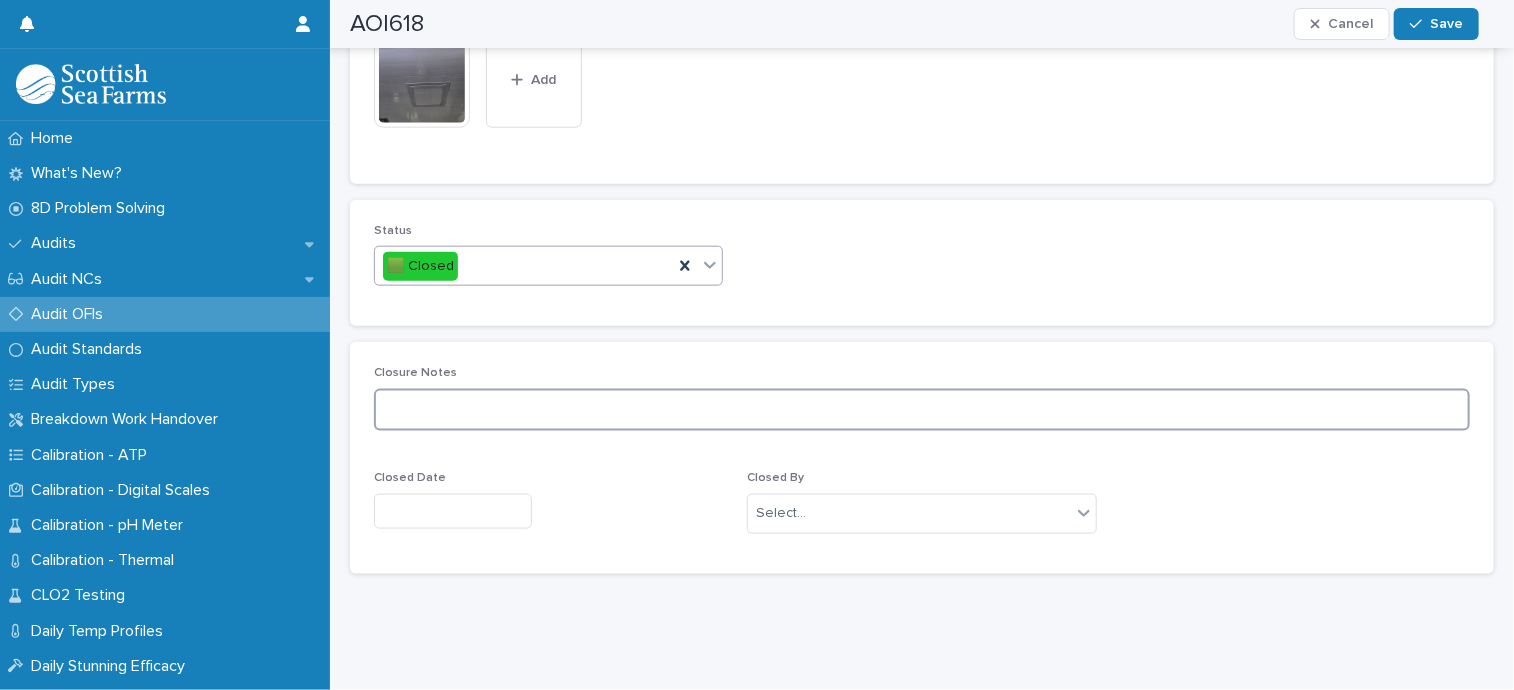 click at bounding box center [922, 410] 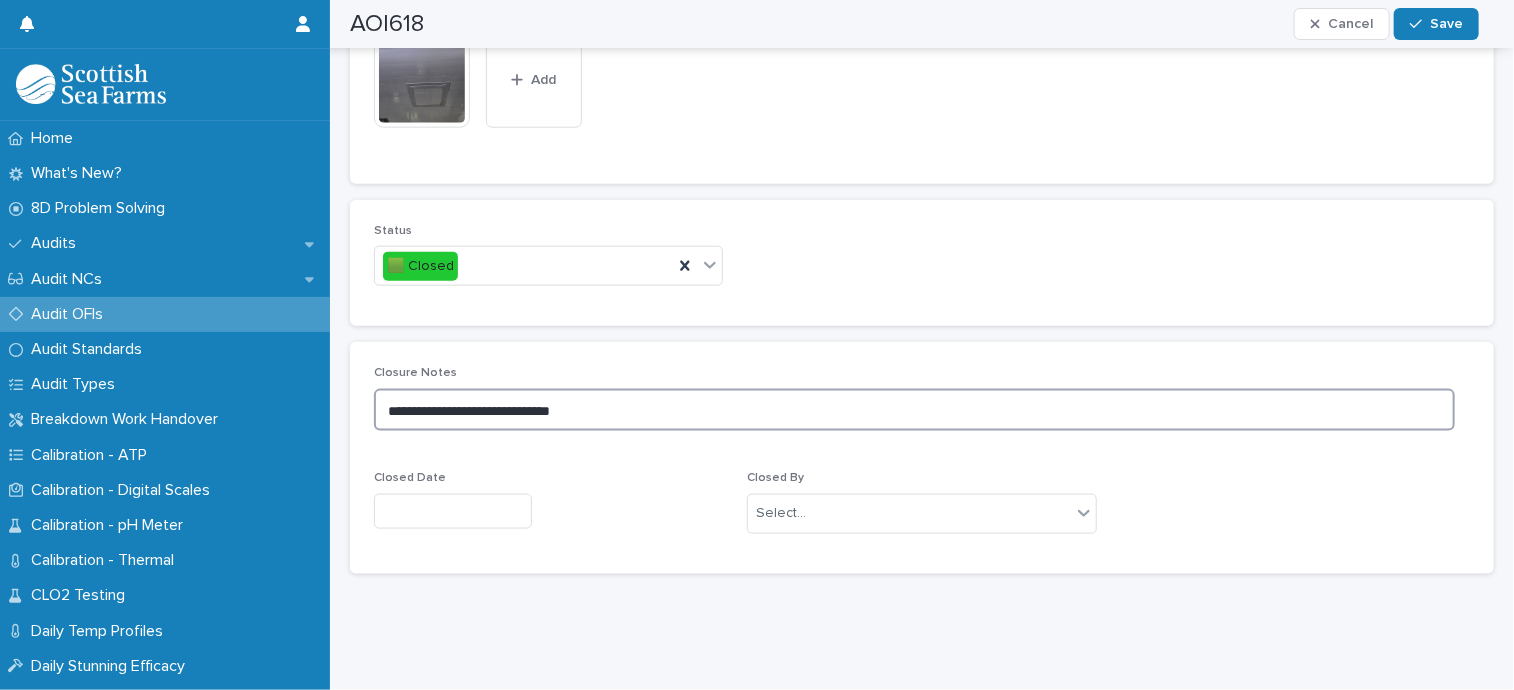 type on "**********" 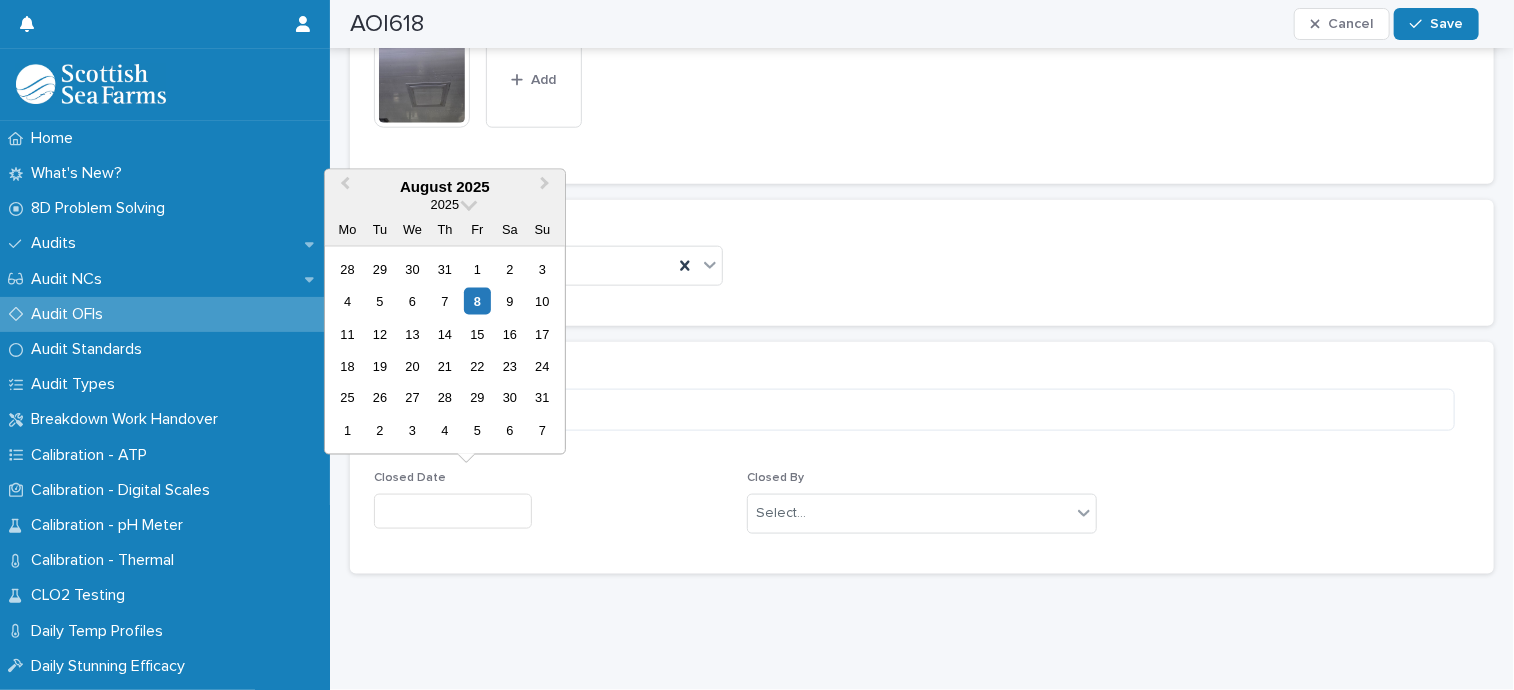 click at bounding box center (453, 511) 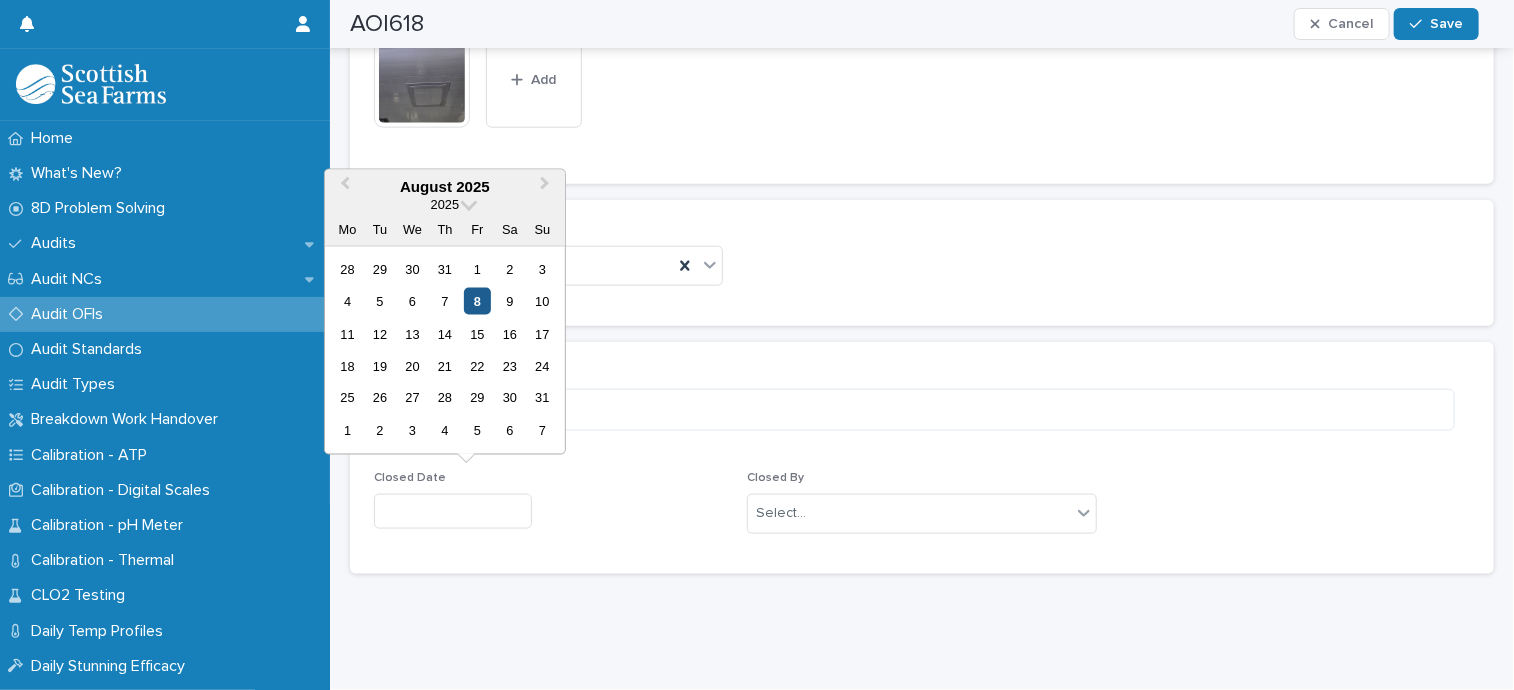 click on "8" at bounding box center [477, 301] 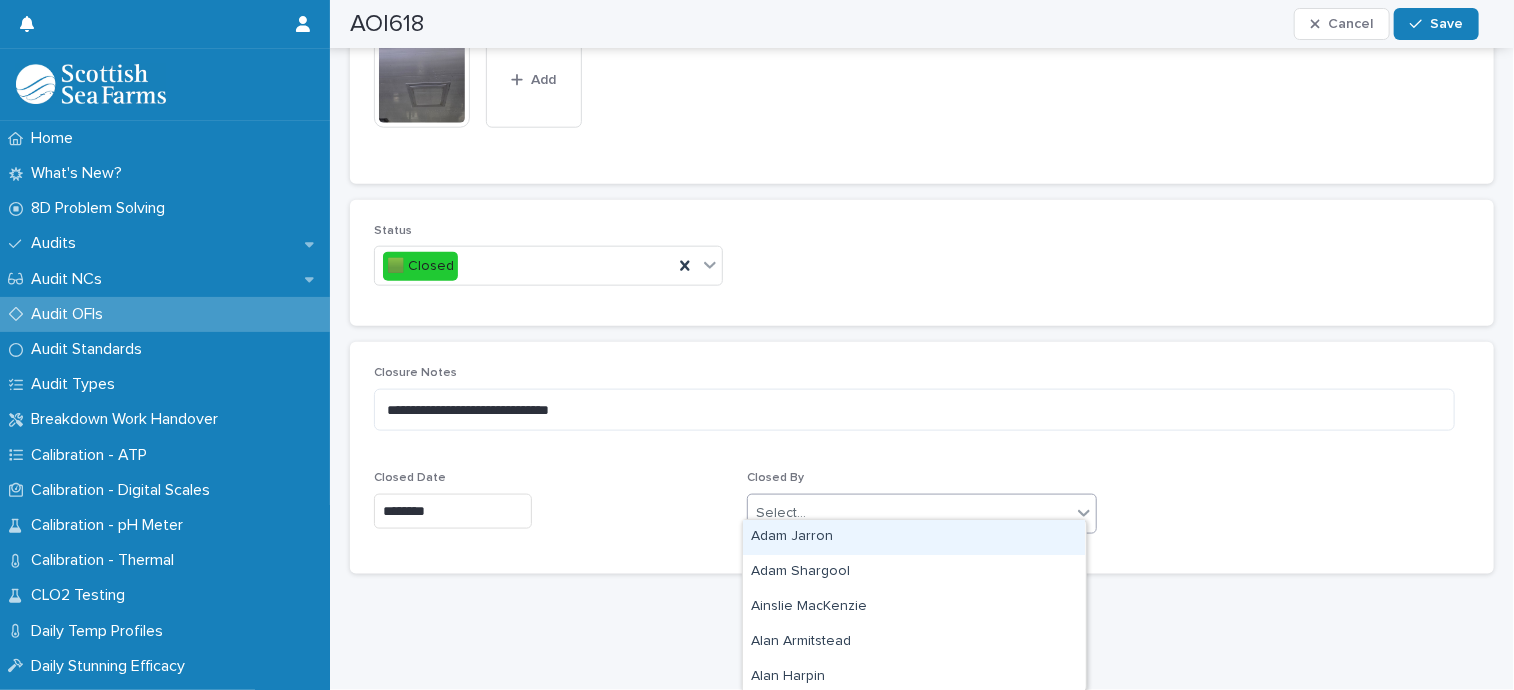 click on "Select..." at bounding box center (909, 513) 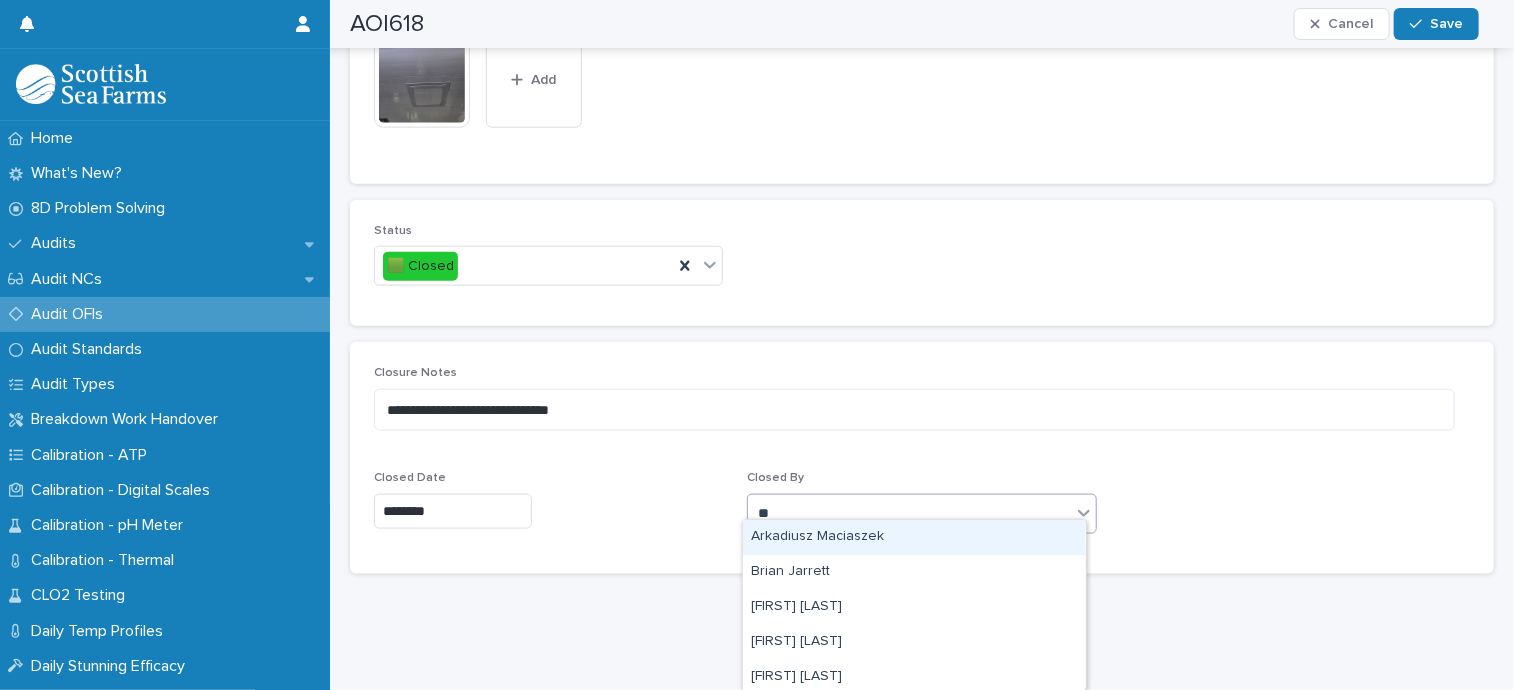 type on "***" 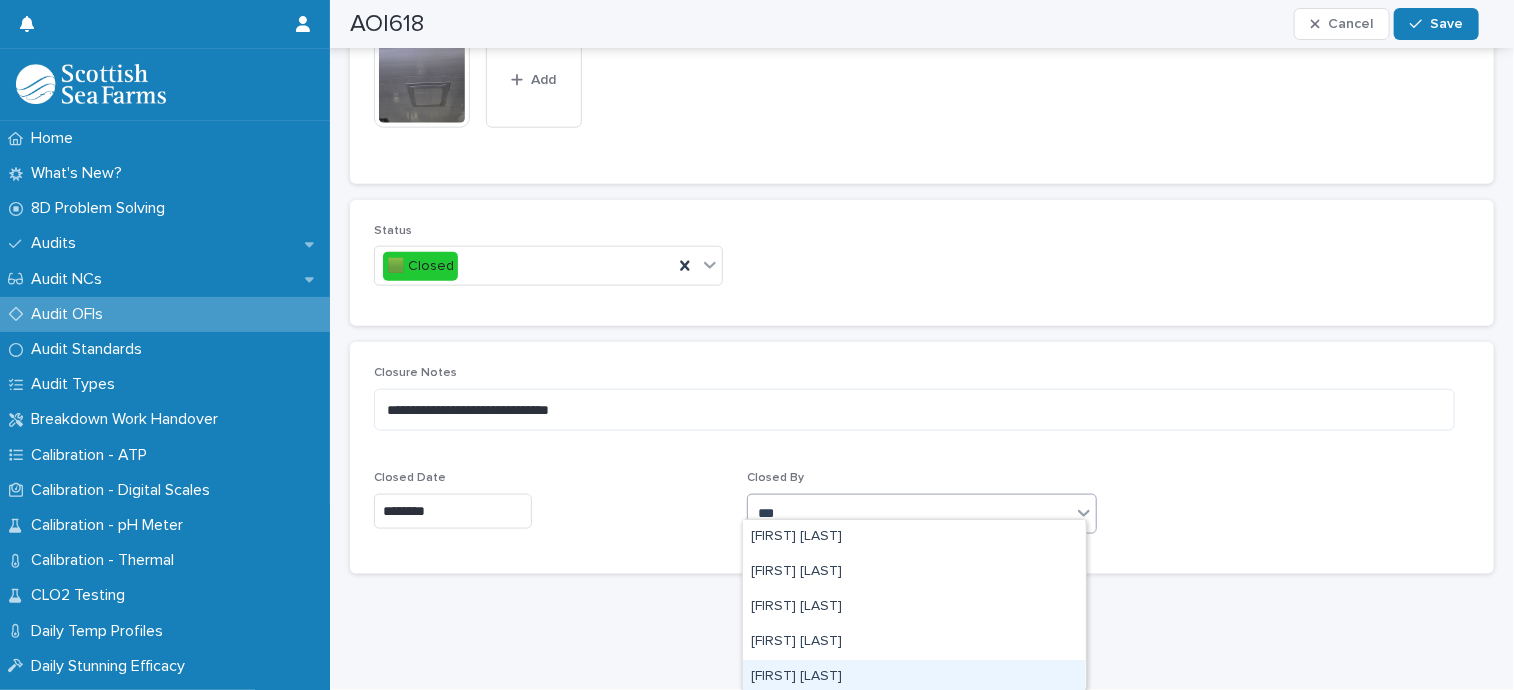click on "[FIRST] [LAST]" at bounding box center (914, 677) 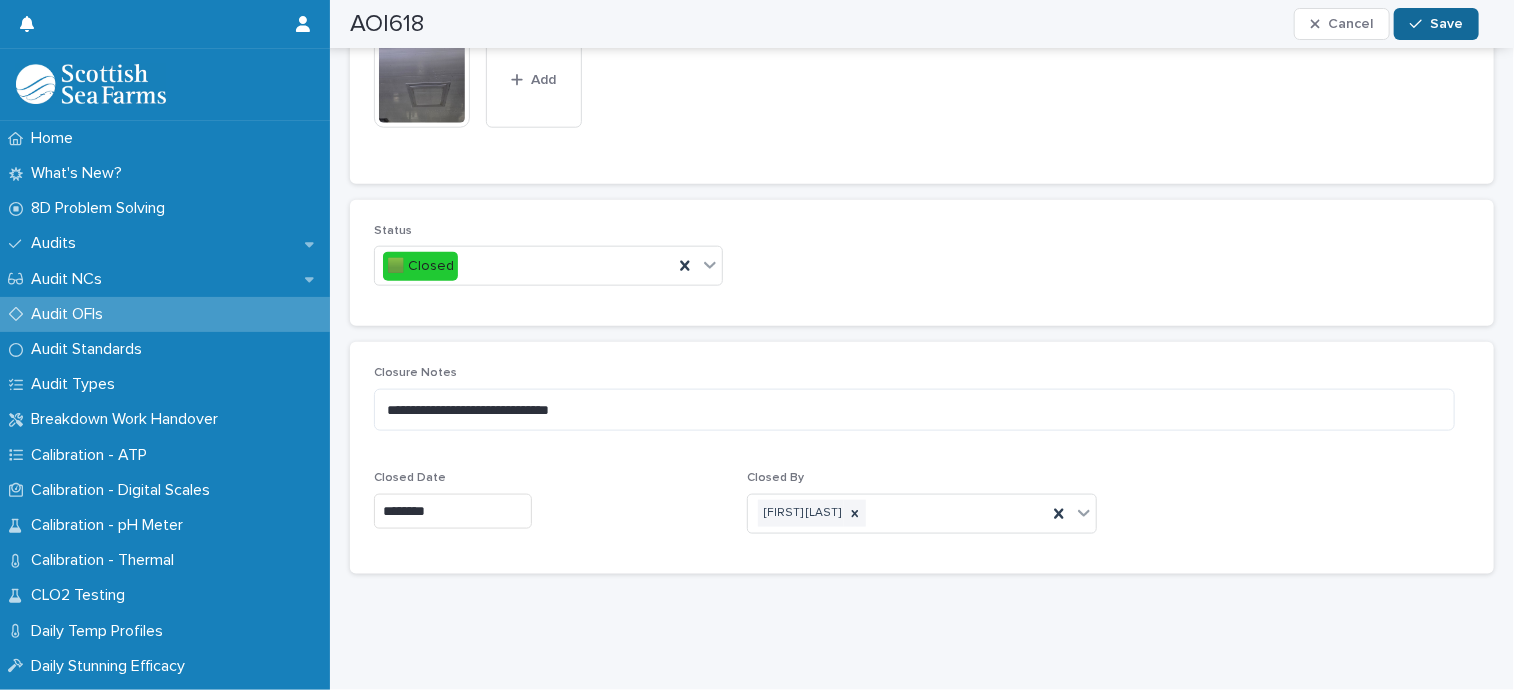 click on "Save" at bounding box center [1446, 24] 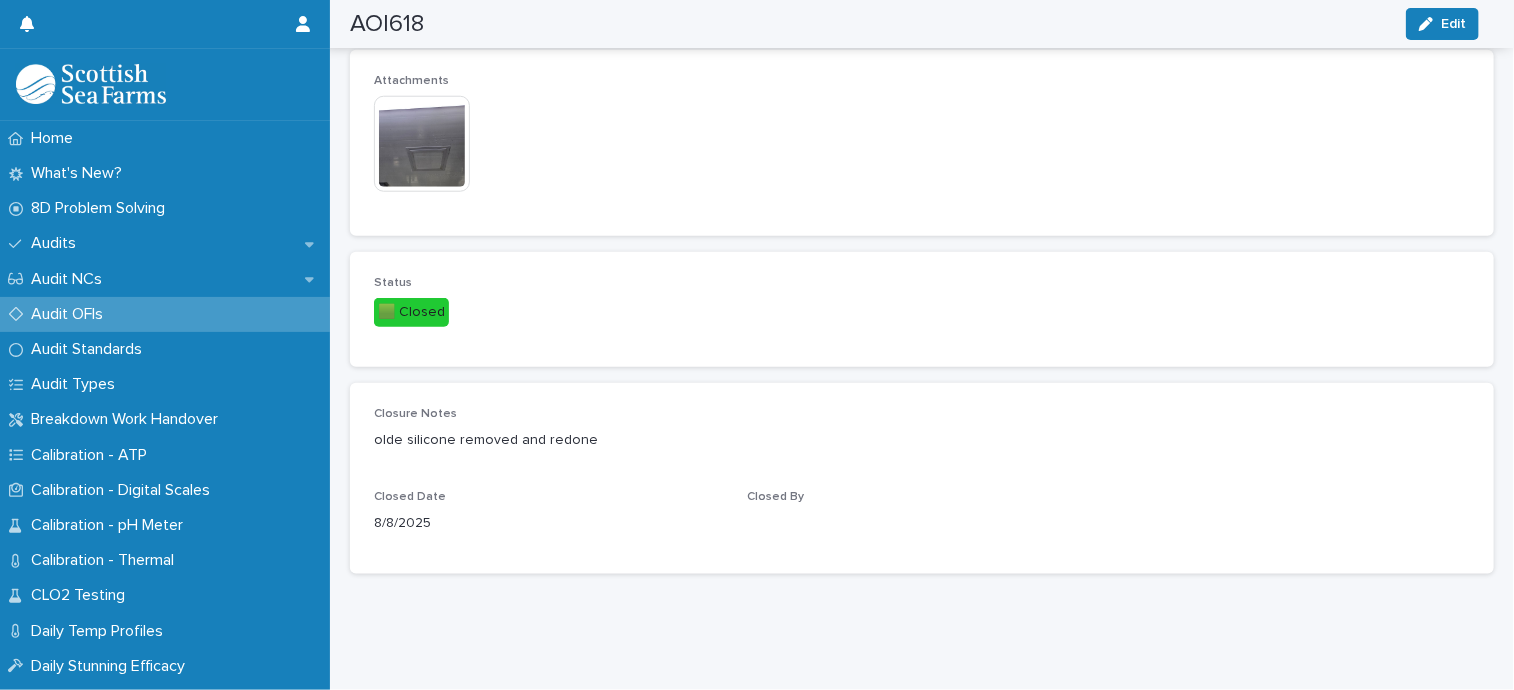scroll, scrollTop: 941, scrollLeft: 0, axis: vertical 